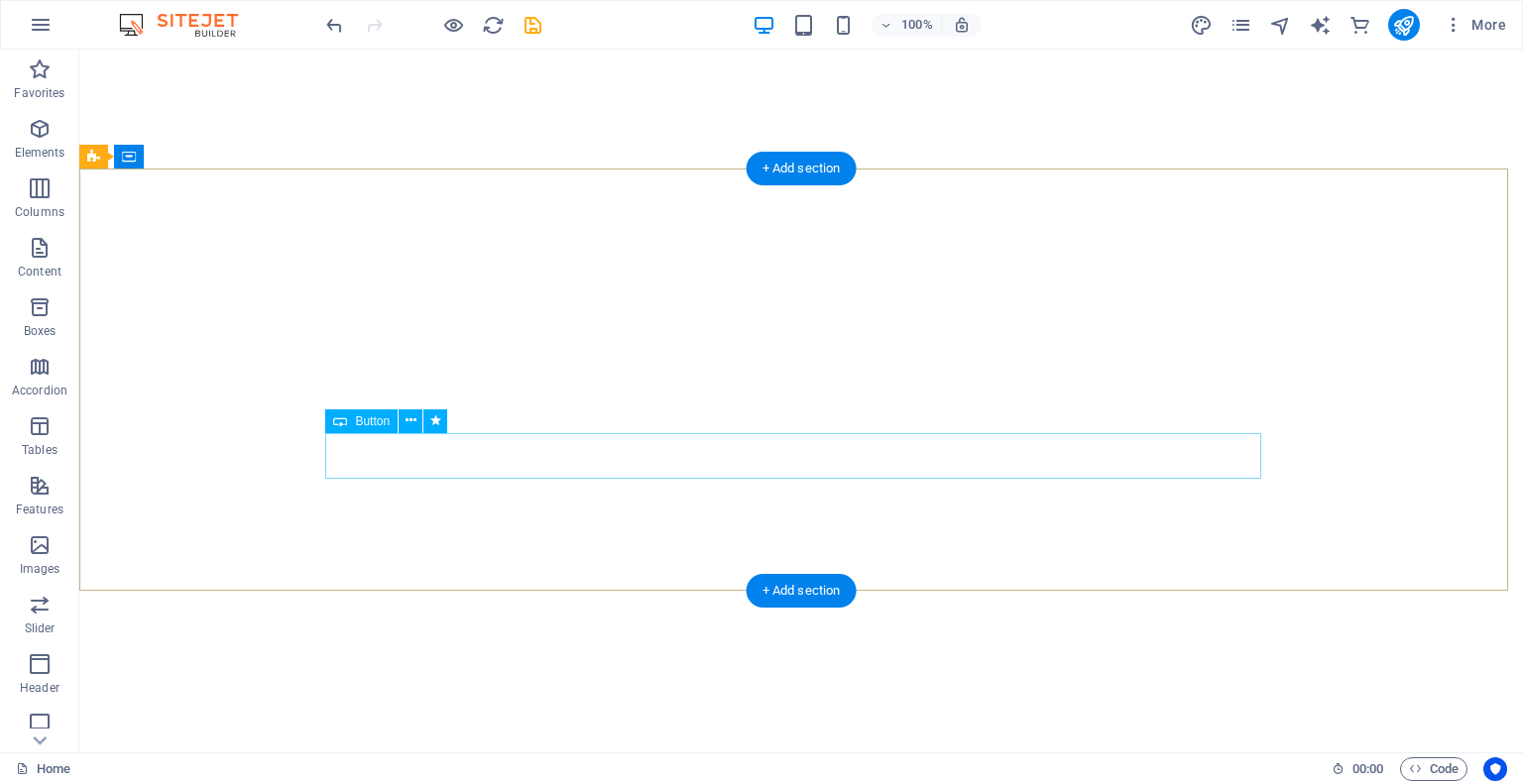 scroll, scrollTop: 0, scrollLeft: 0, axis: both 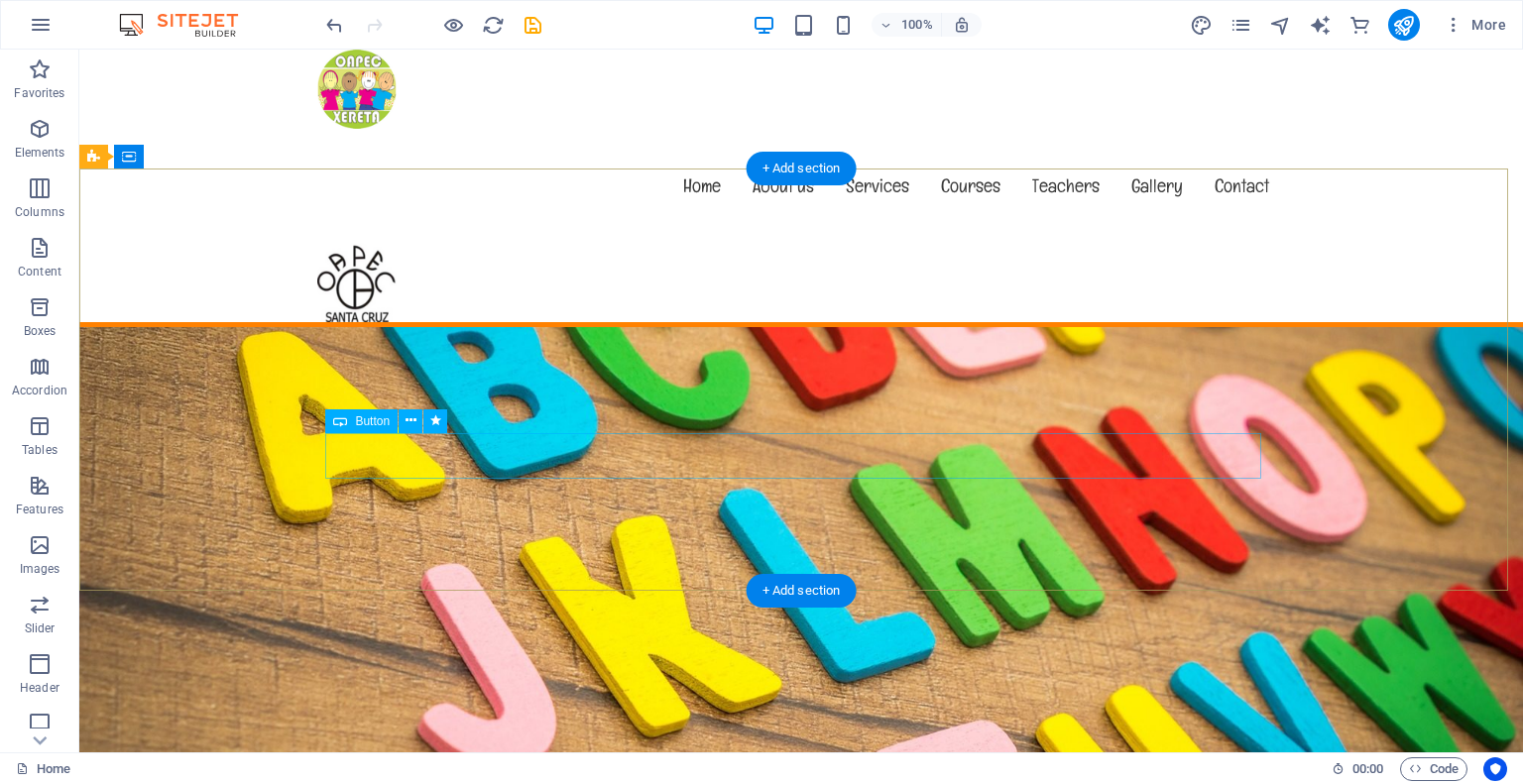 click on "Learn more" at bounding box center [801, 1151] 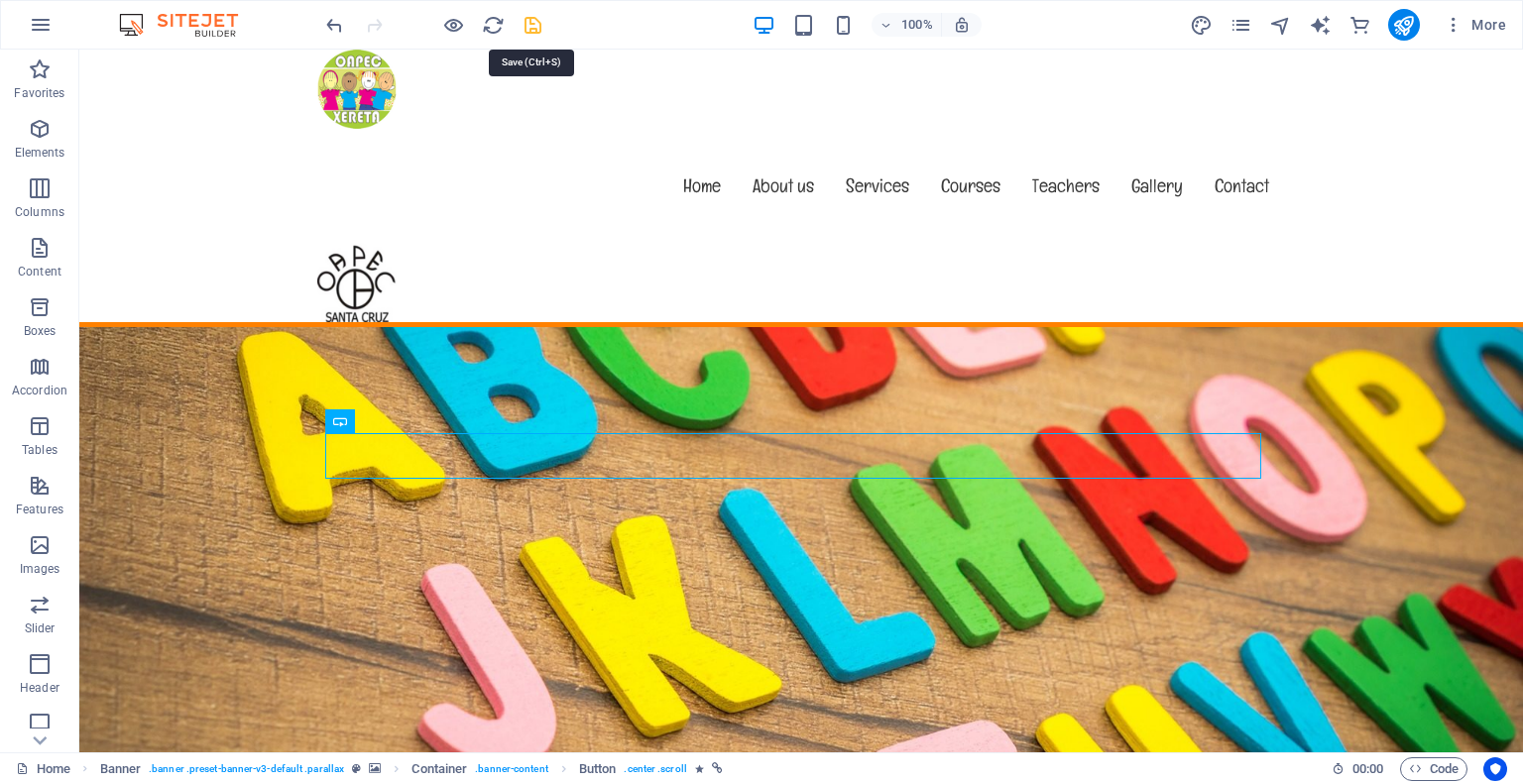 click at bounding box center (532, 25) 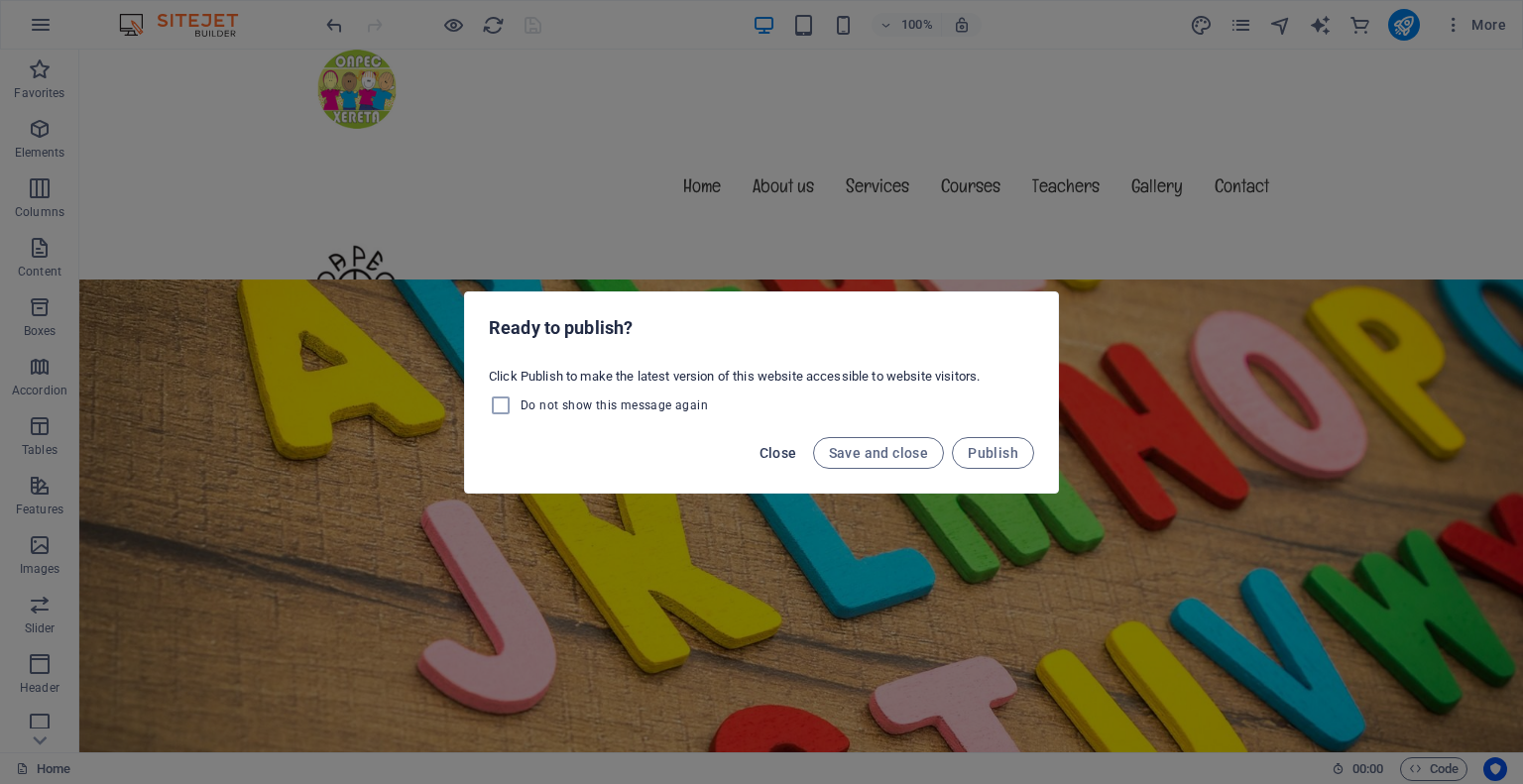 click on "Close" at bounding box center [778, 453] 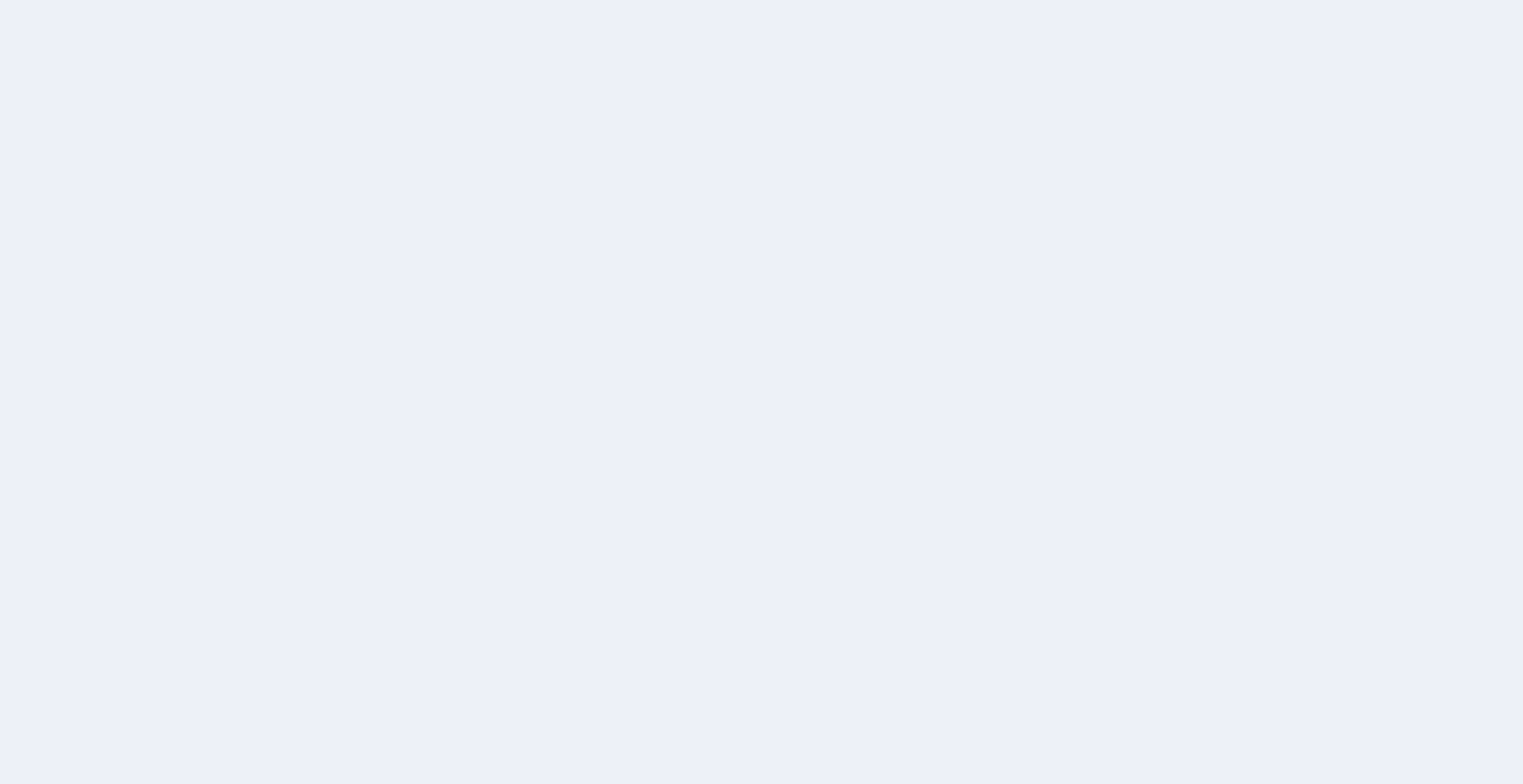 scroll, scrollTop: 0, scrollLeft: 0, axis: both 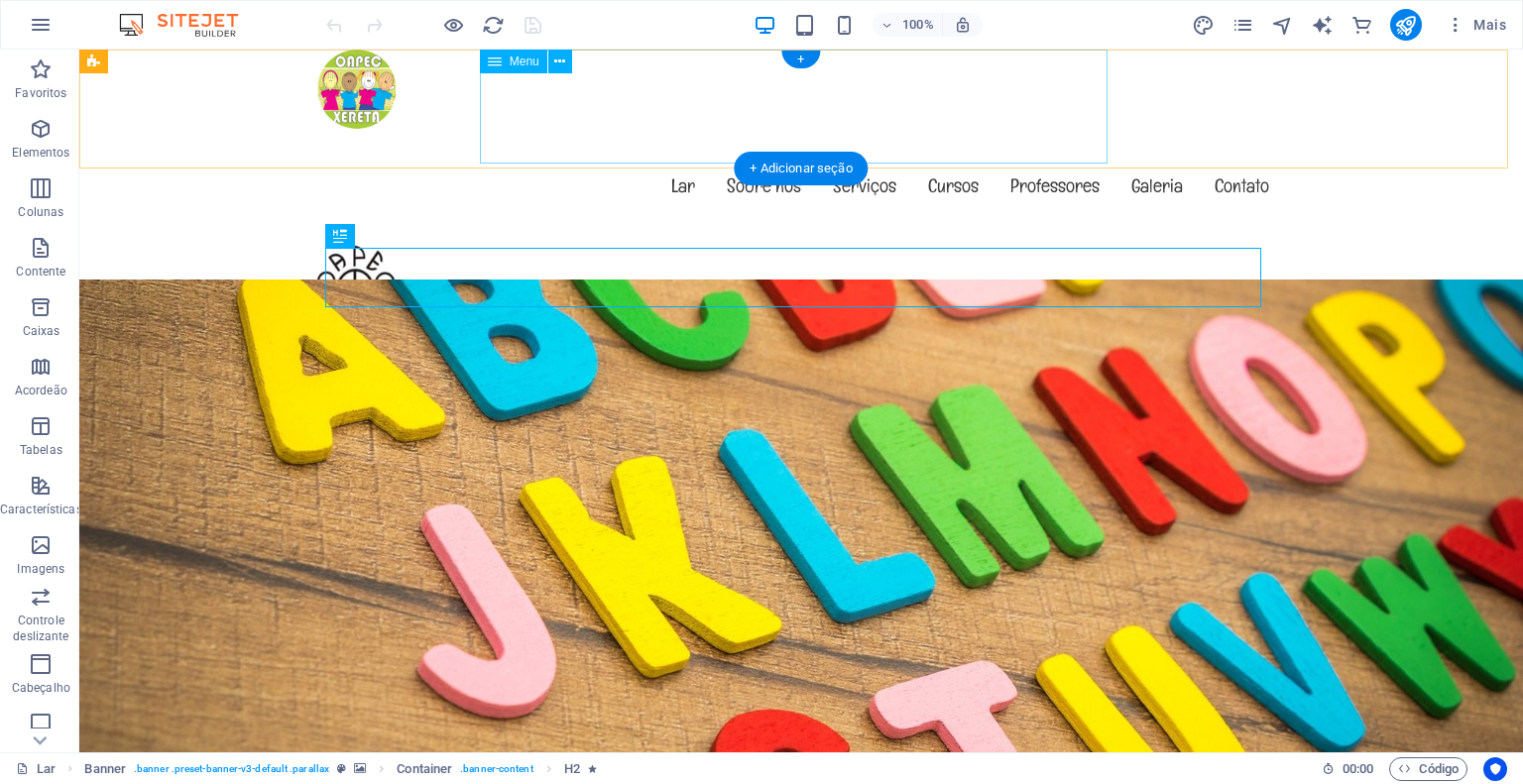 click on "Lar Sobre nós Serviços Cursos Professores Galeria Contato" at bounding box center (801, 185) 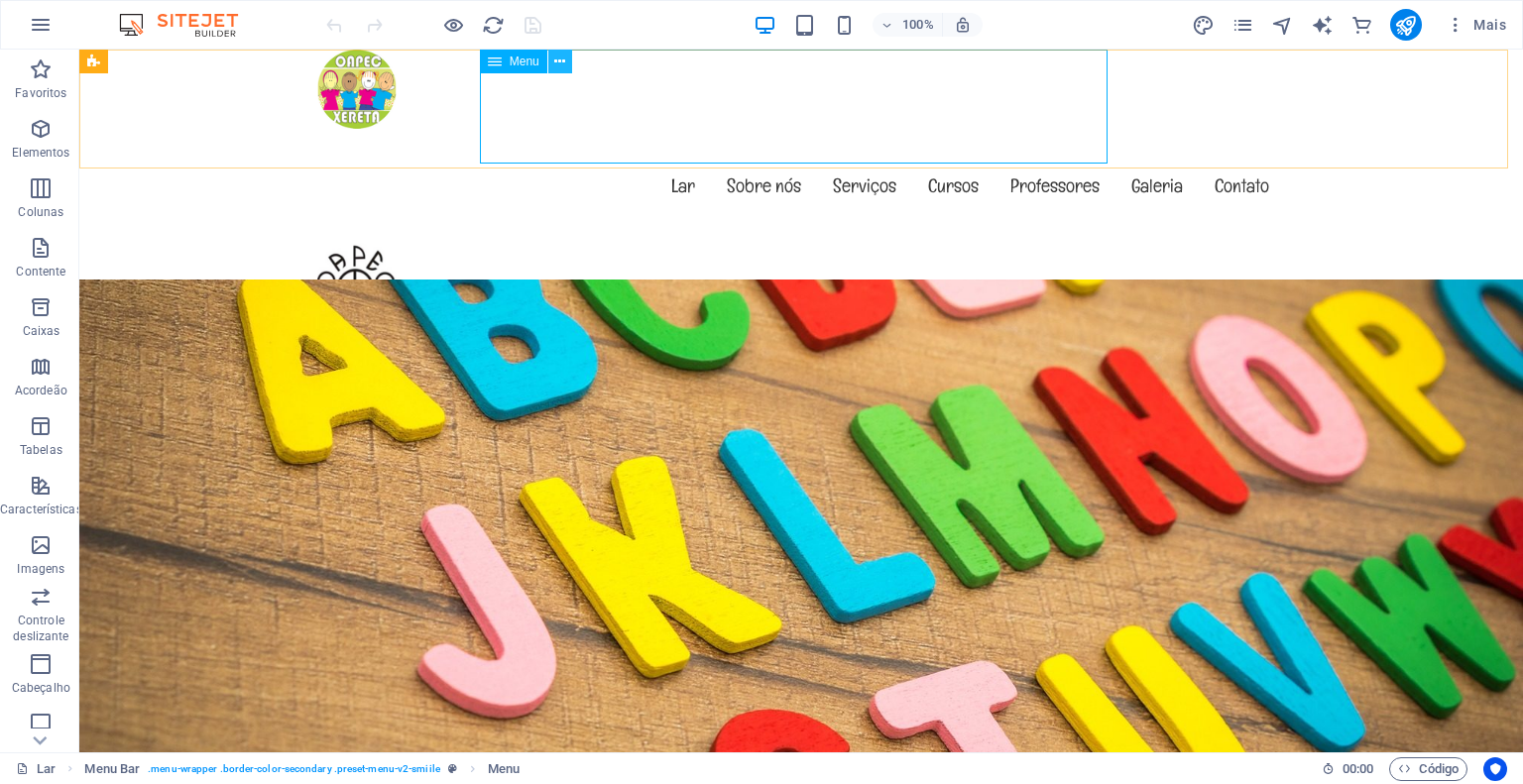 click at bounding box center [559, 61] 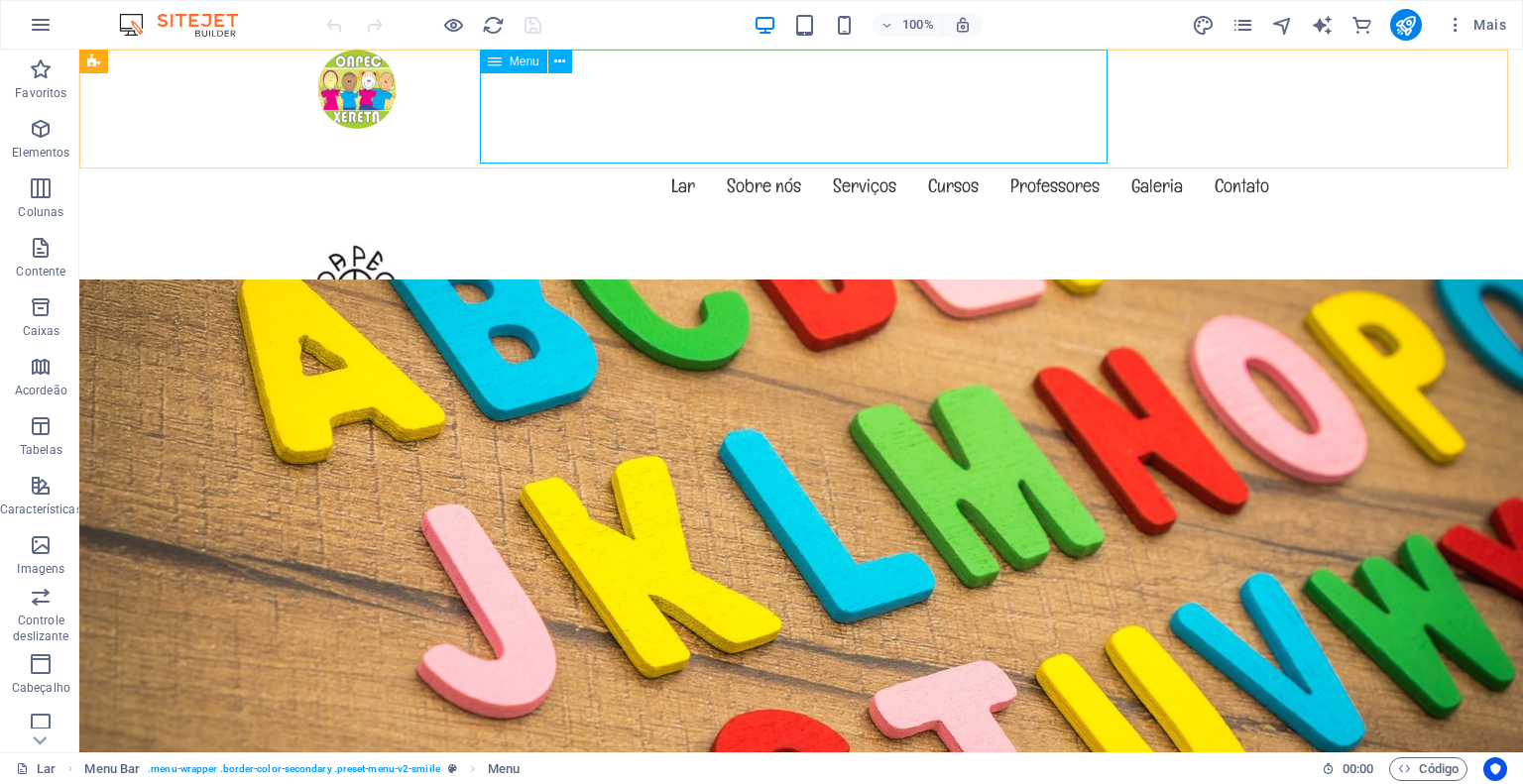 click on "Menu" at bounding box center (514, 61) 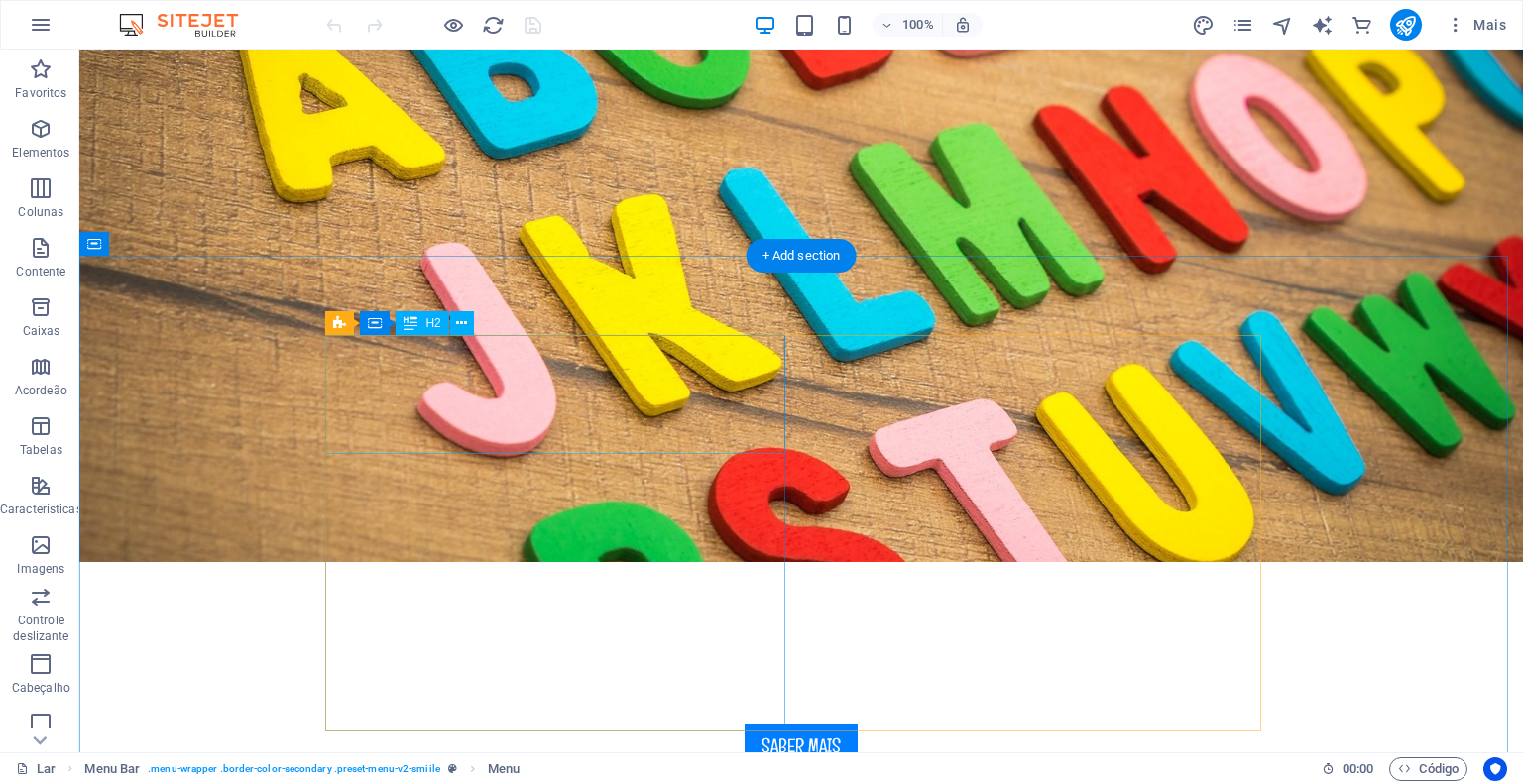 scroll, scrollTop: 496, scrollLeft: 0, axis: vertical 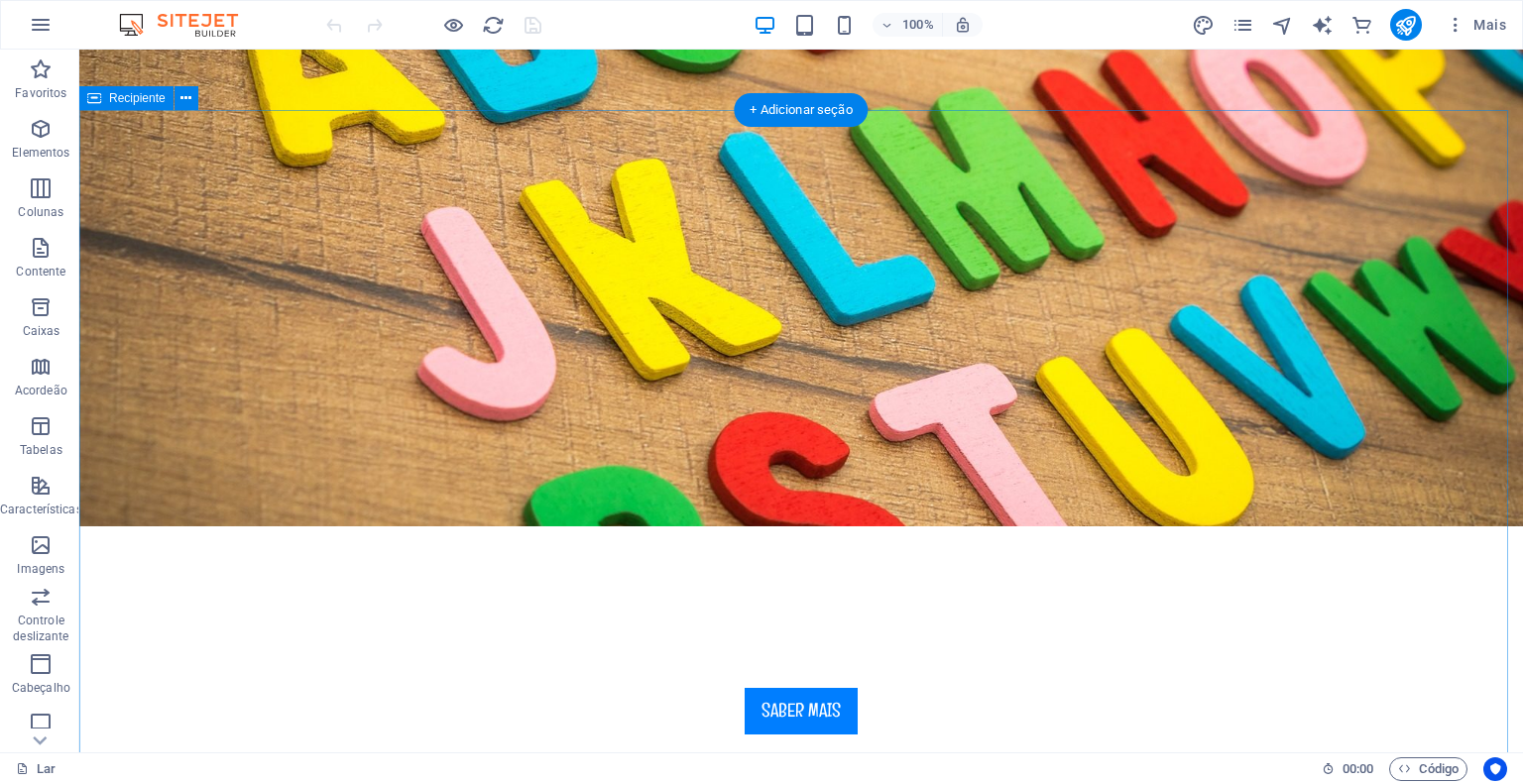 click on "Sobre exemplo.oapec.com.br Lorem ipsum dolor sit amet, consectetur adipisicing elit. Repellat, maiores, a libero atque assumenda praesentium cum magni odio dolor accusantium explicabo. Lorem ipsum dolor sit amet, consectetur adipisicing elit. Repellat, maiores, a libero atque assumenda praesentium cum magni odio dolor accusantium explicabo repudiandae molestiae itaque provident sit debitis aspernatur soluta deserunt incidunt ad cumque ex laboriosam. Distinctio, mollitia, molestias excepturi voluptatem veritatis iusto nam nulla. Aprendizagem e diversão Lorem ipsum dolor sit amet, consectetur adipisicing elit. Veritatis, dolorem! Lugar Amigável Lorem ipsum dolor sit amet, consectetur adipisicing elit. Veritatis, dolorem! Segurança infantil Lorem ipsum dolor sit amet, consectetur adipisicing elit. Veritatis, dolorem! Refeições Frescas e Saudáveis Lorem ipsum dolor sit amet, consectetur adipisicing elit. Veritatis, dolorem! Veja nossos Cursos" at bounding box center [801, 1535] 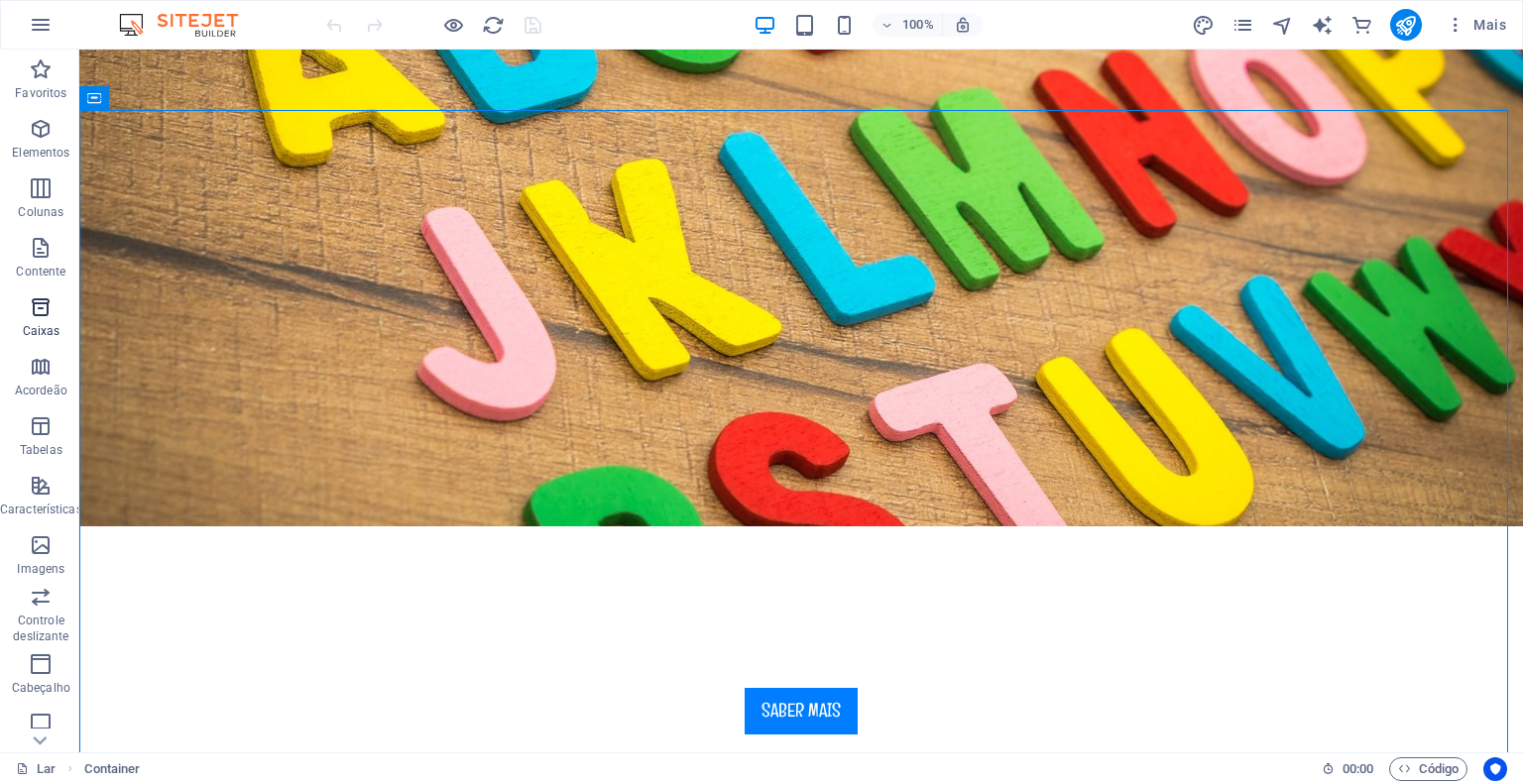 click at bounding box center (41, 307) 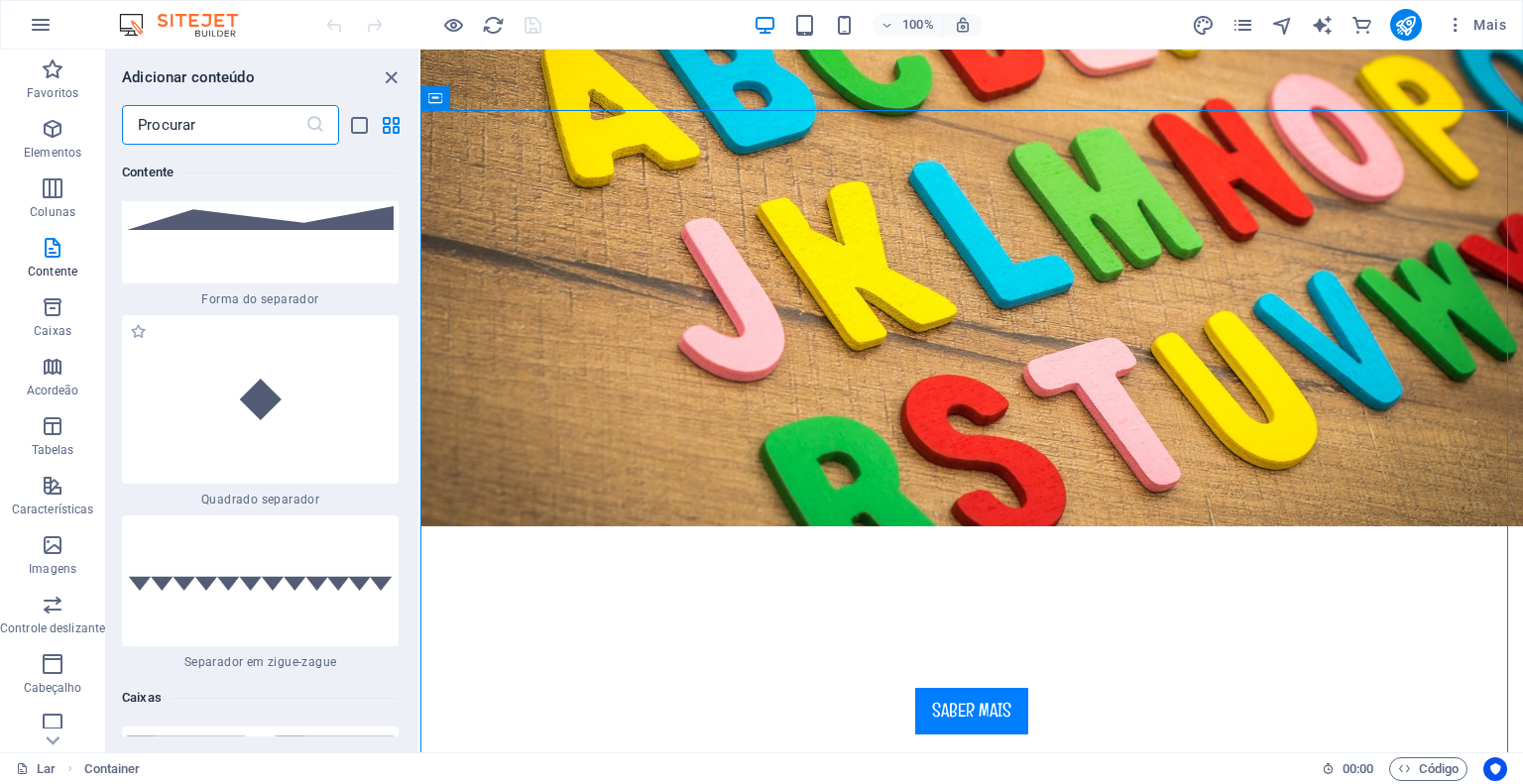 scroll, scrollTop: 10283, scrollLeft: 0, axis: vertical 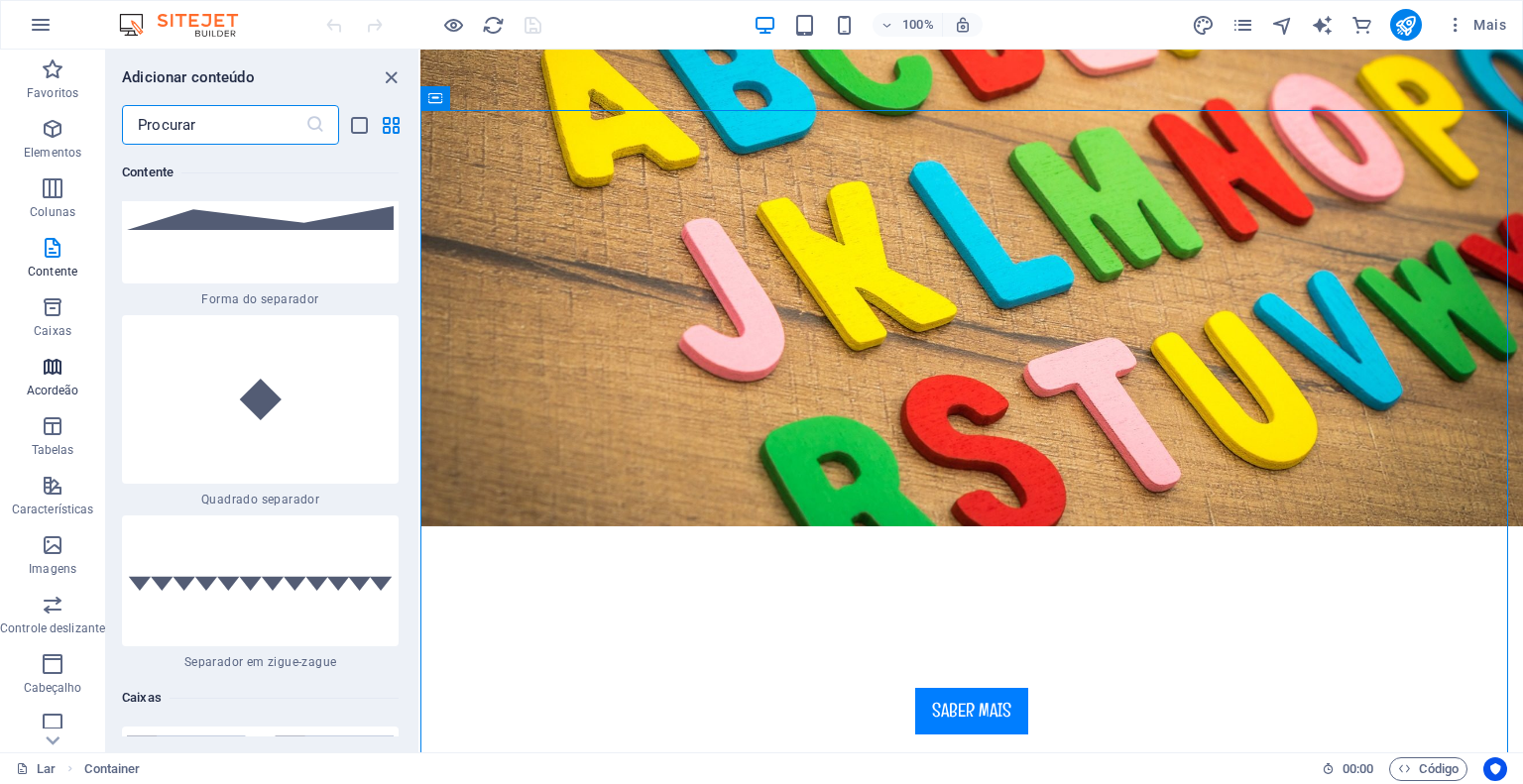 click at bounding box center (53, 367) 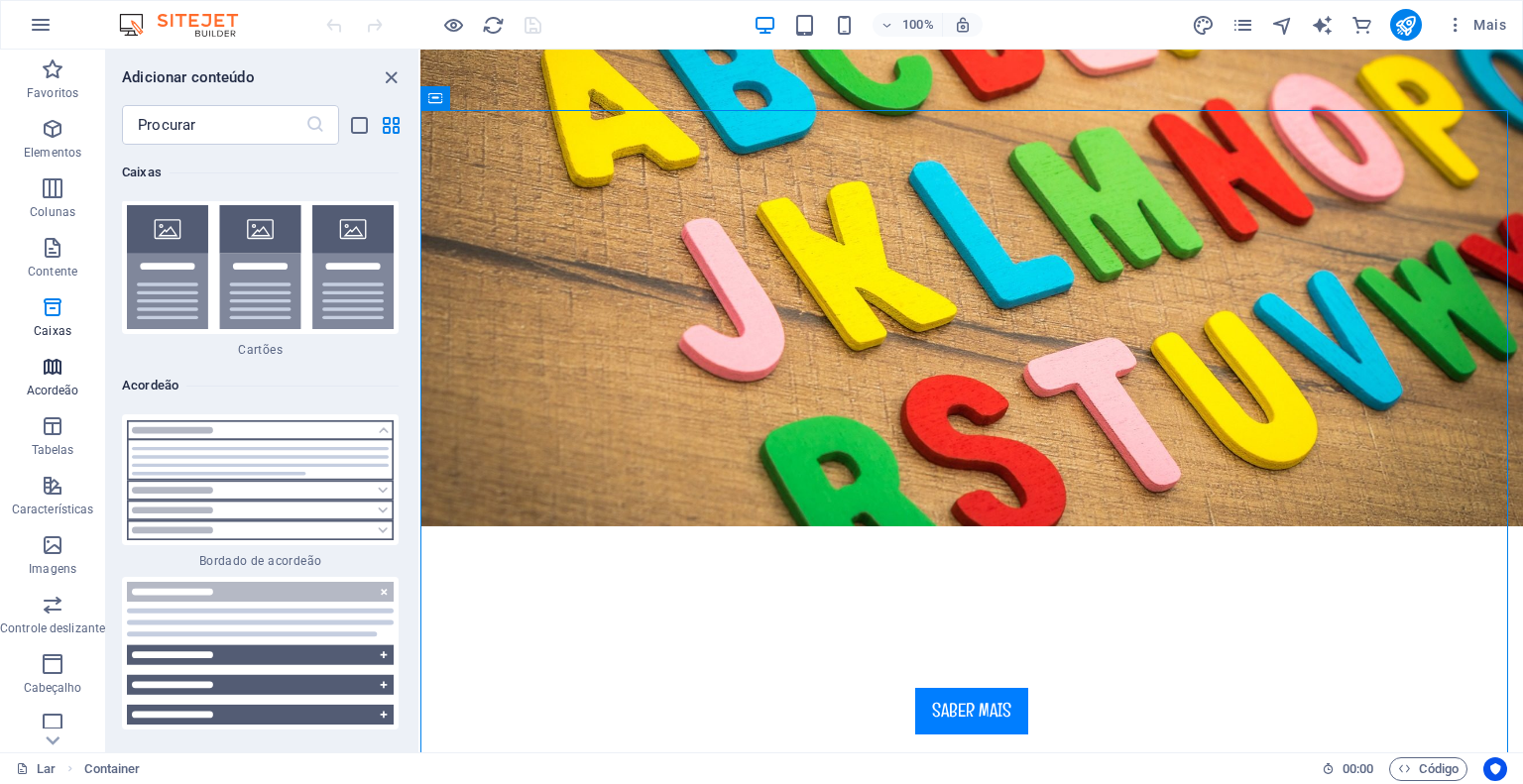 scroll, scrollTop: 12204, scrollLeft: 0, axis: vertical 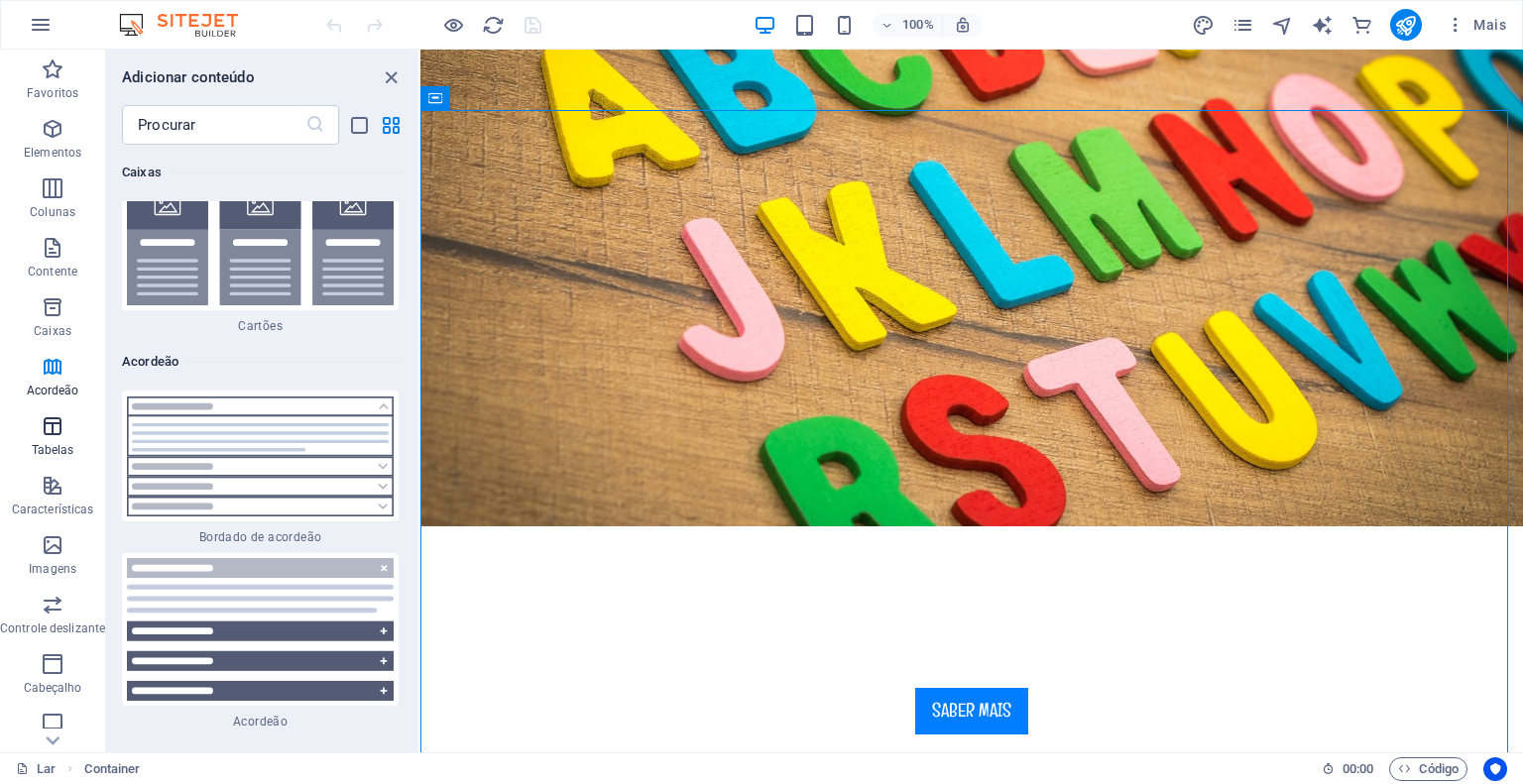 click at bounding box center (53, 426) 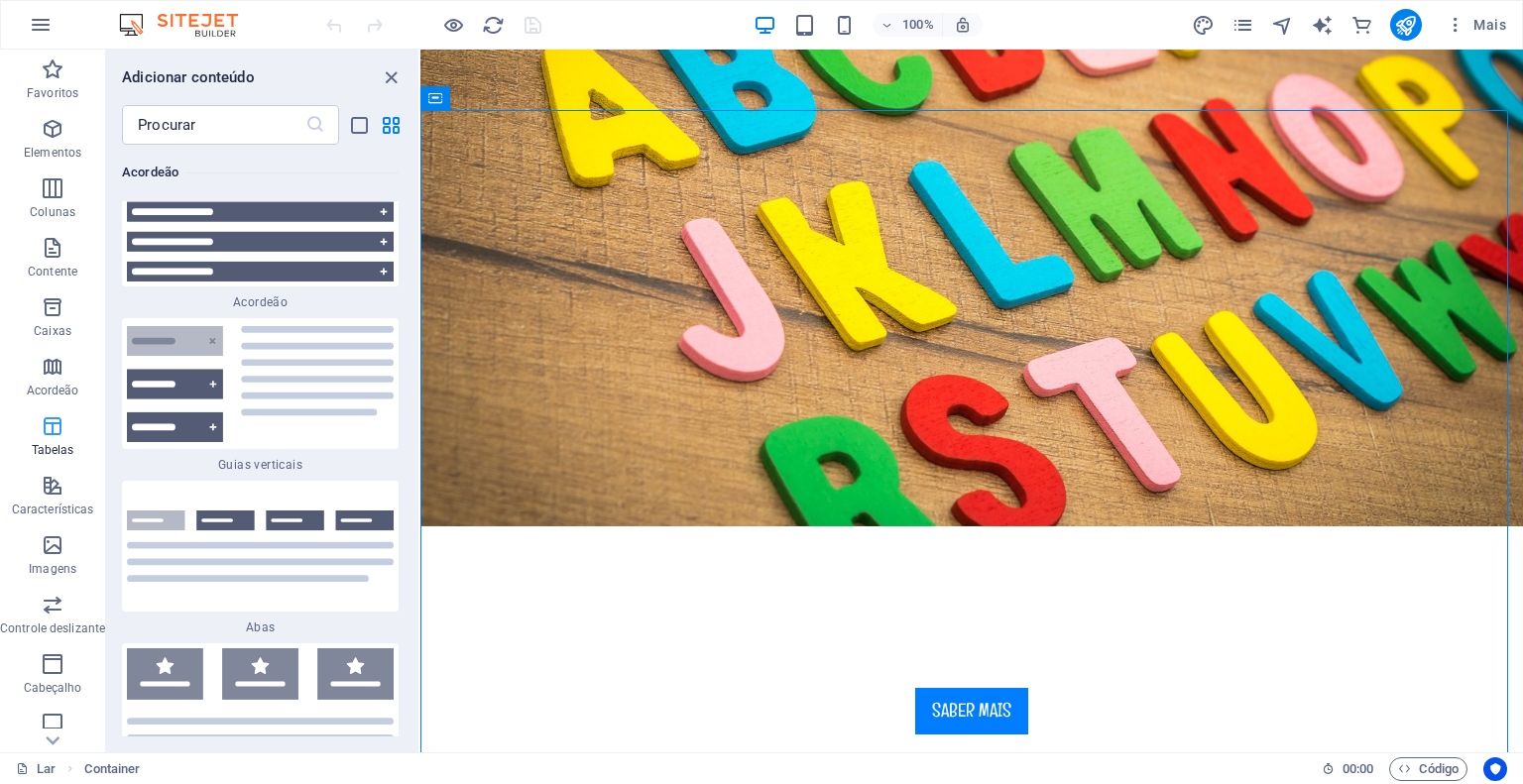 scroll, scrollTop: 13293, scrollLeft: 0, axis: vertical 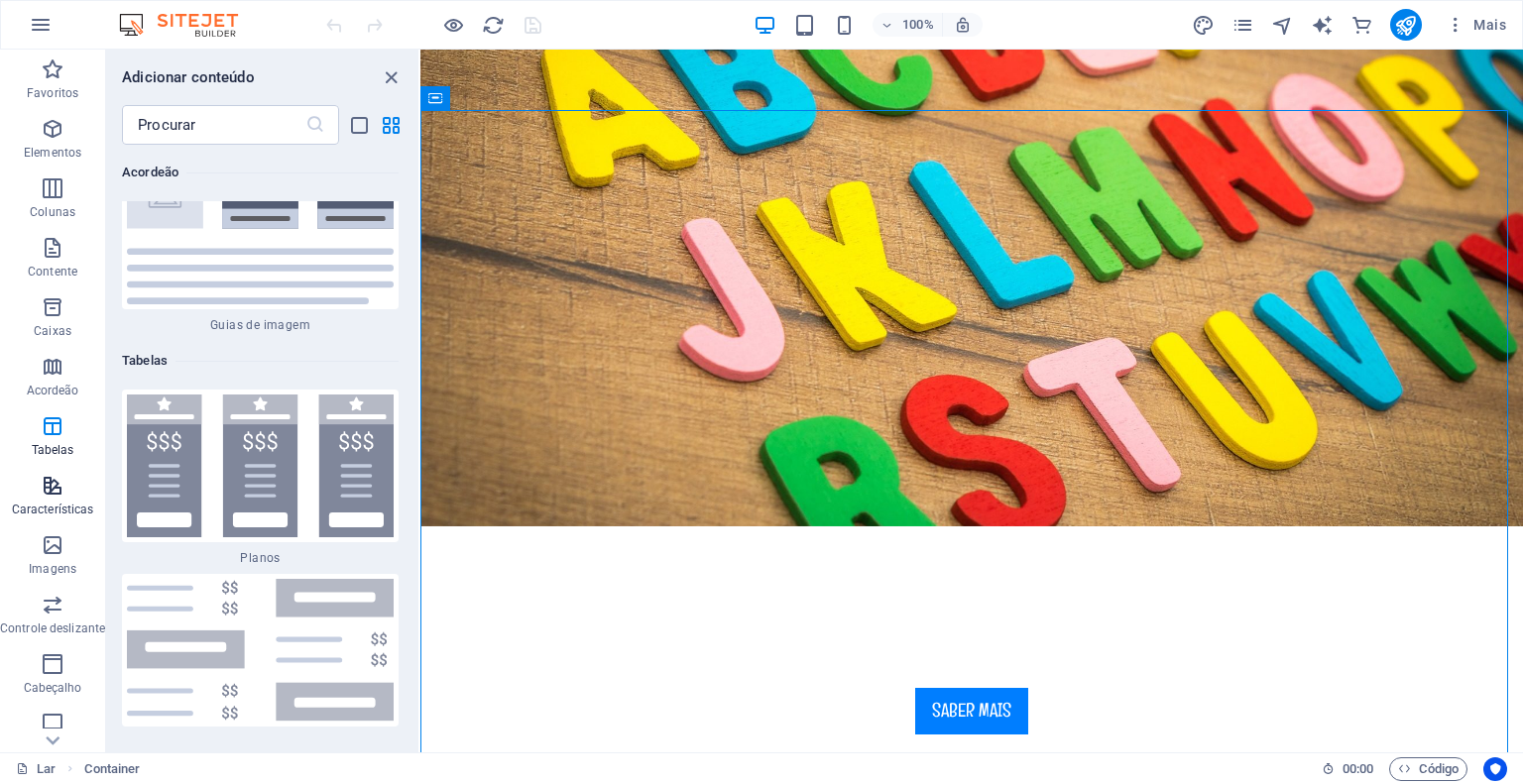 click at bounding box center [53, 486] 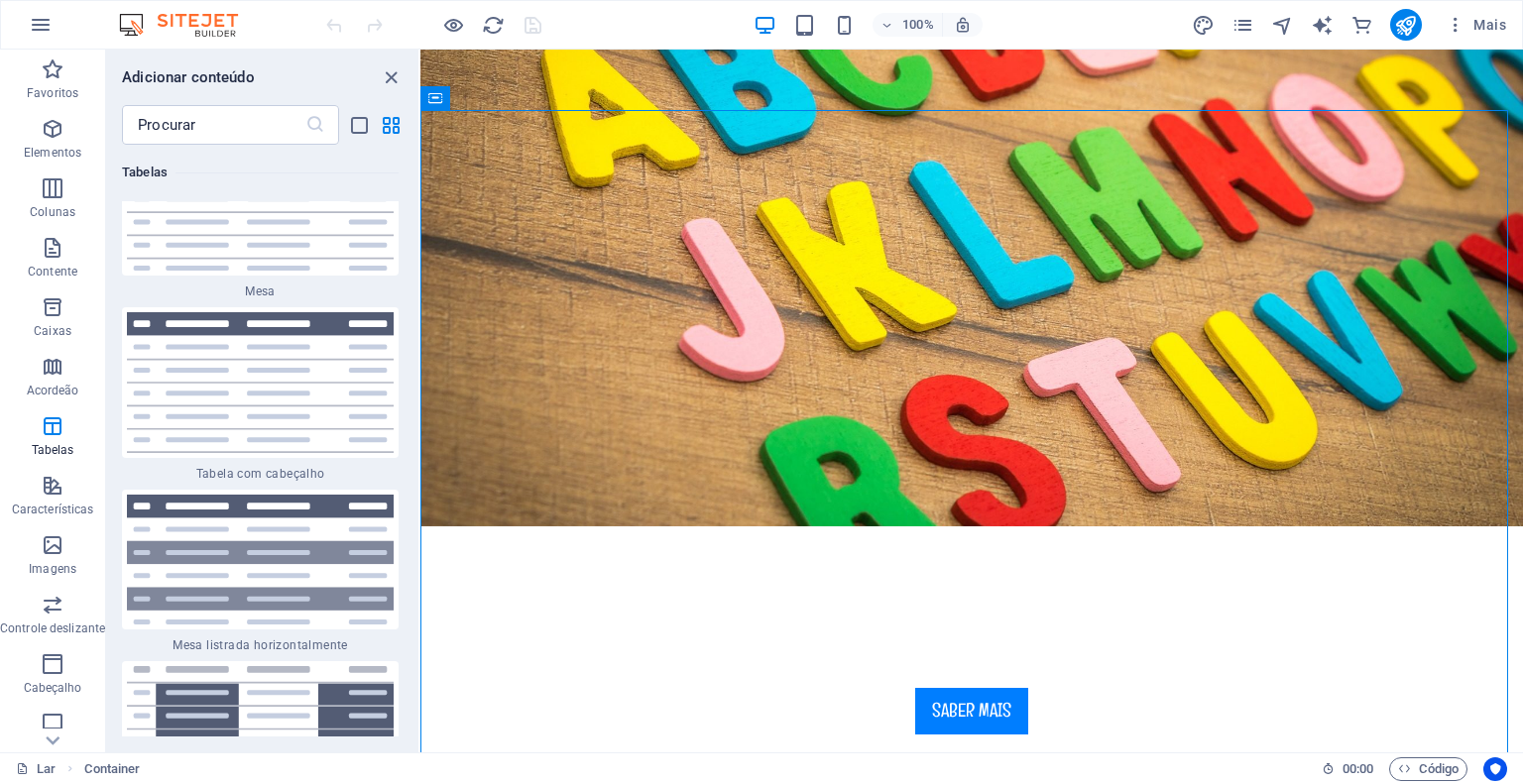 scroll, scrollTop: 14558, scrollLeft: 0, axis: vertical 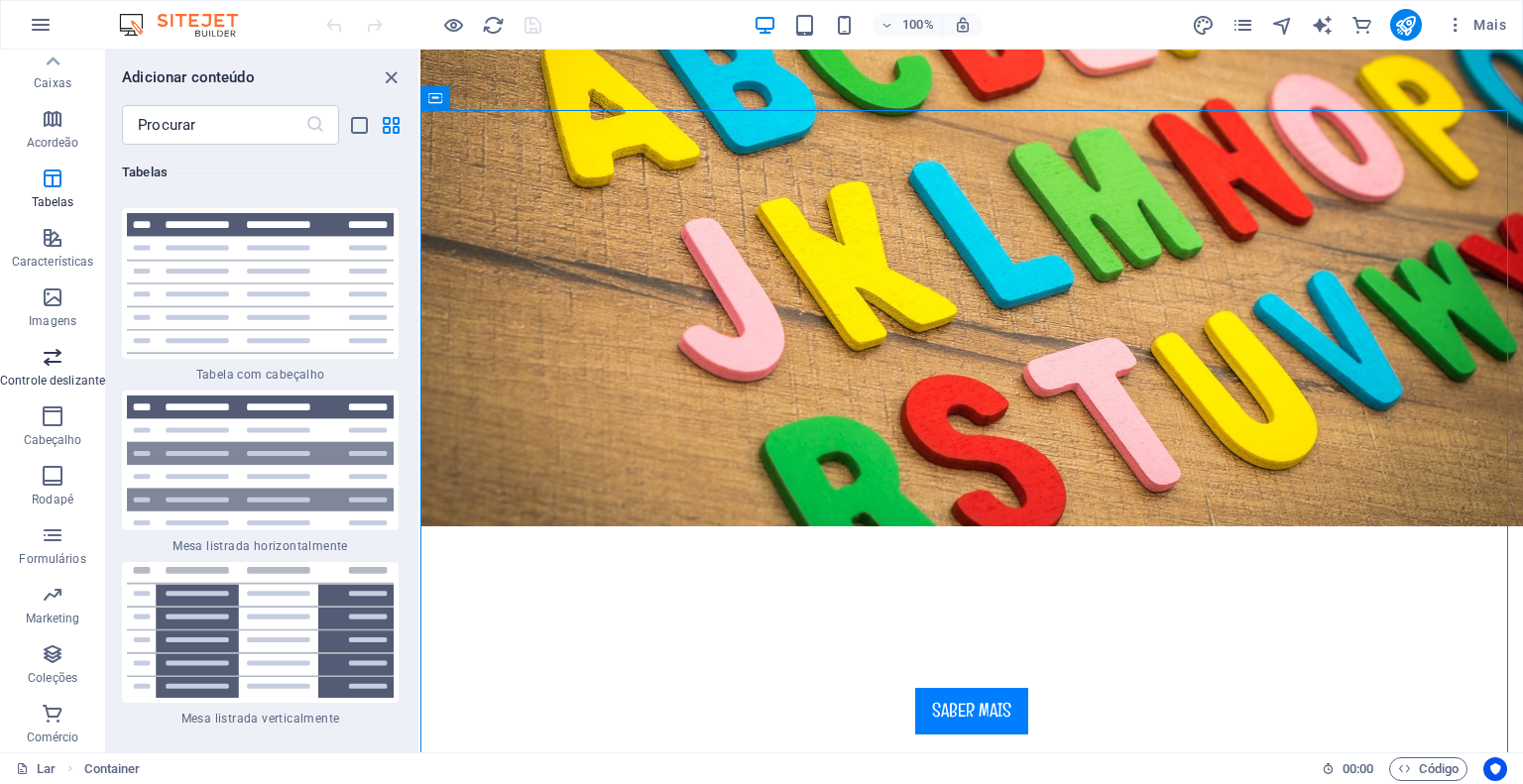 click on "Controle deslizante" at bounding box center [53, 369] 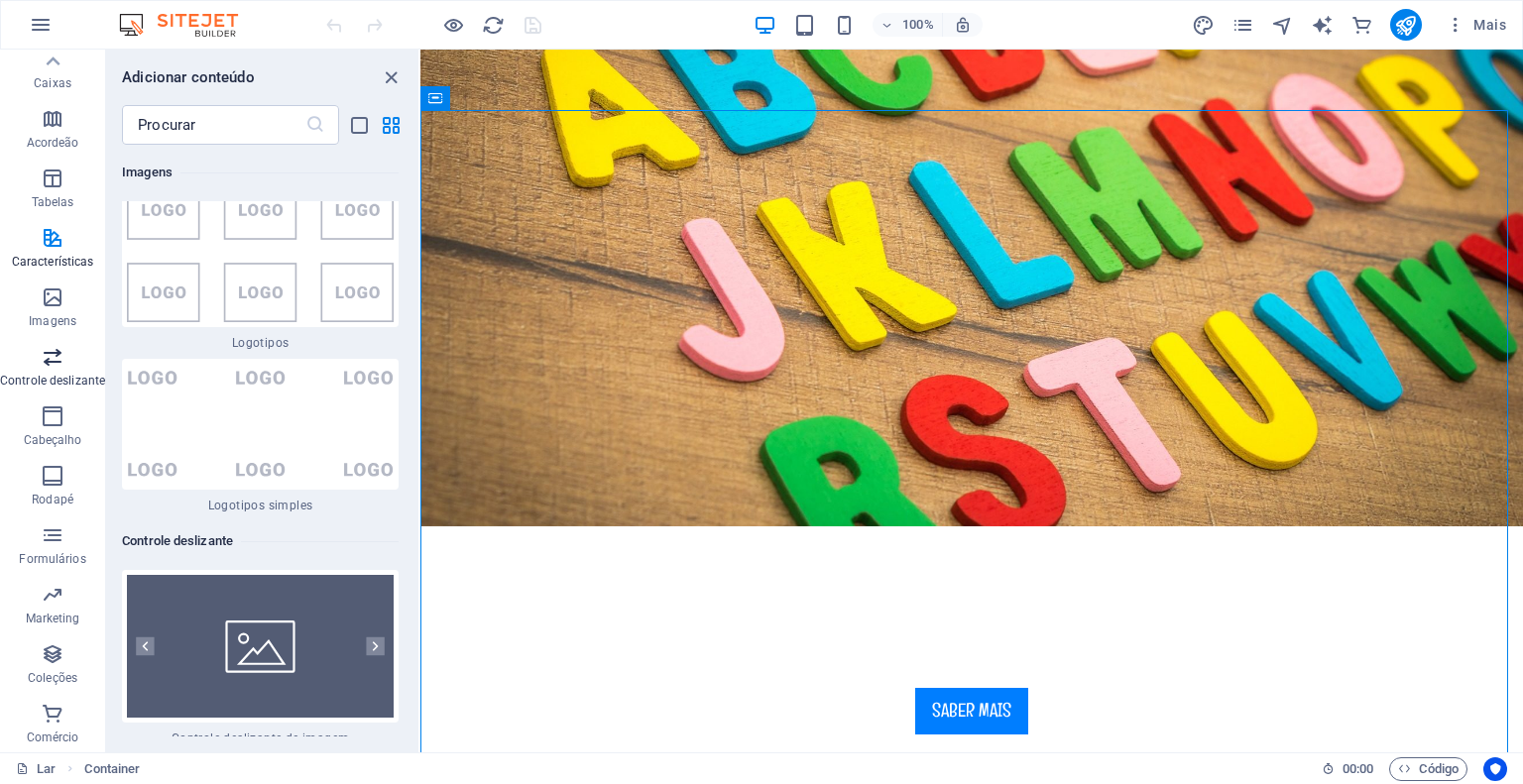 scroll, scrollTop: 22344, scrollLeft: 0, axis: vertical 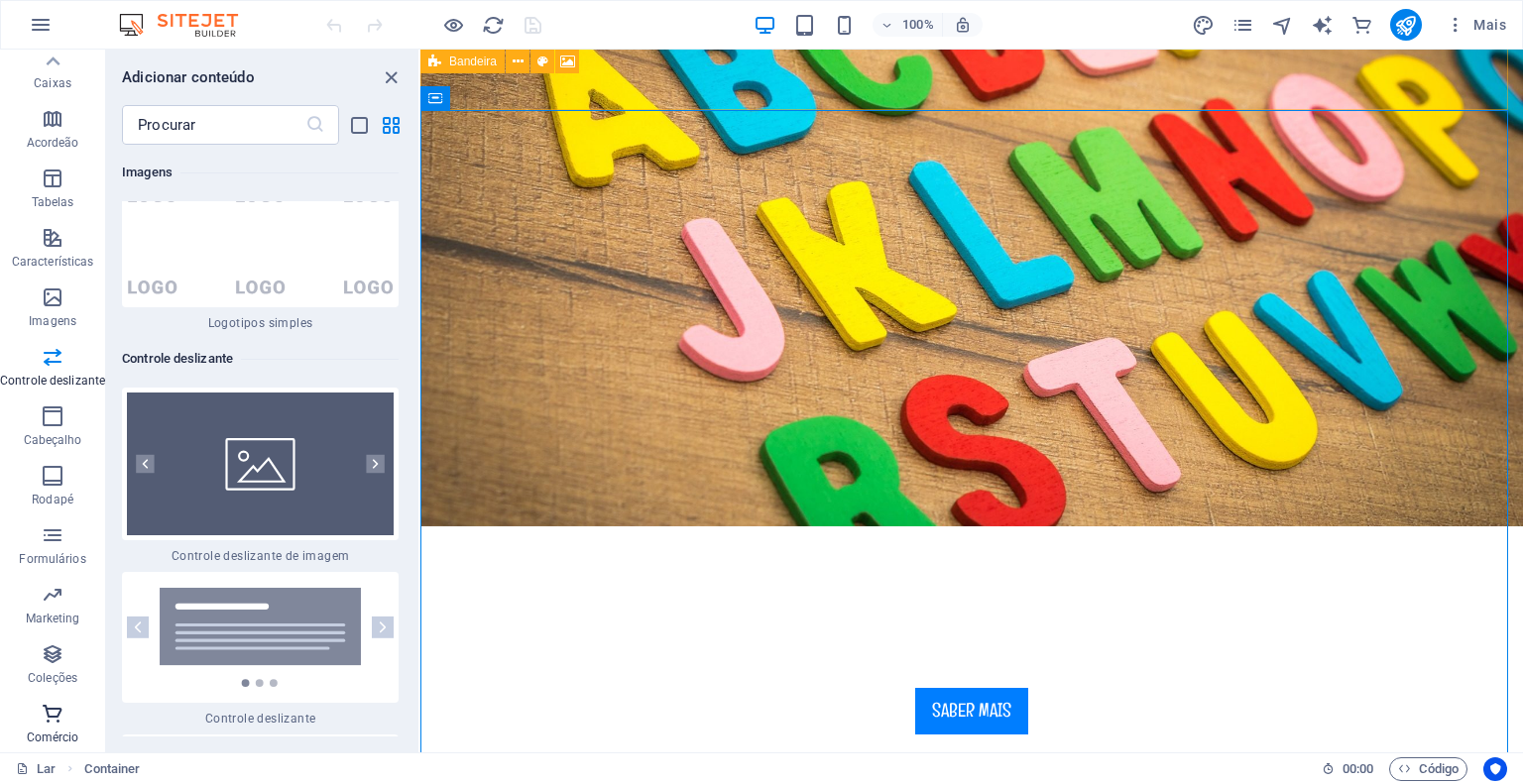 click at bounding box center [53, 714] 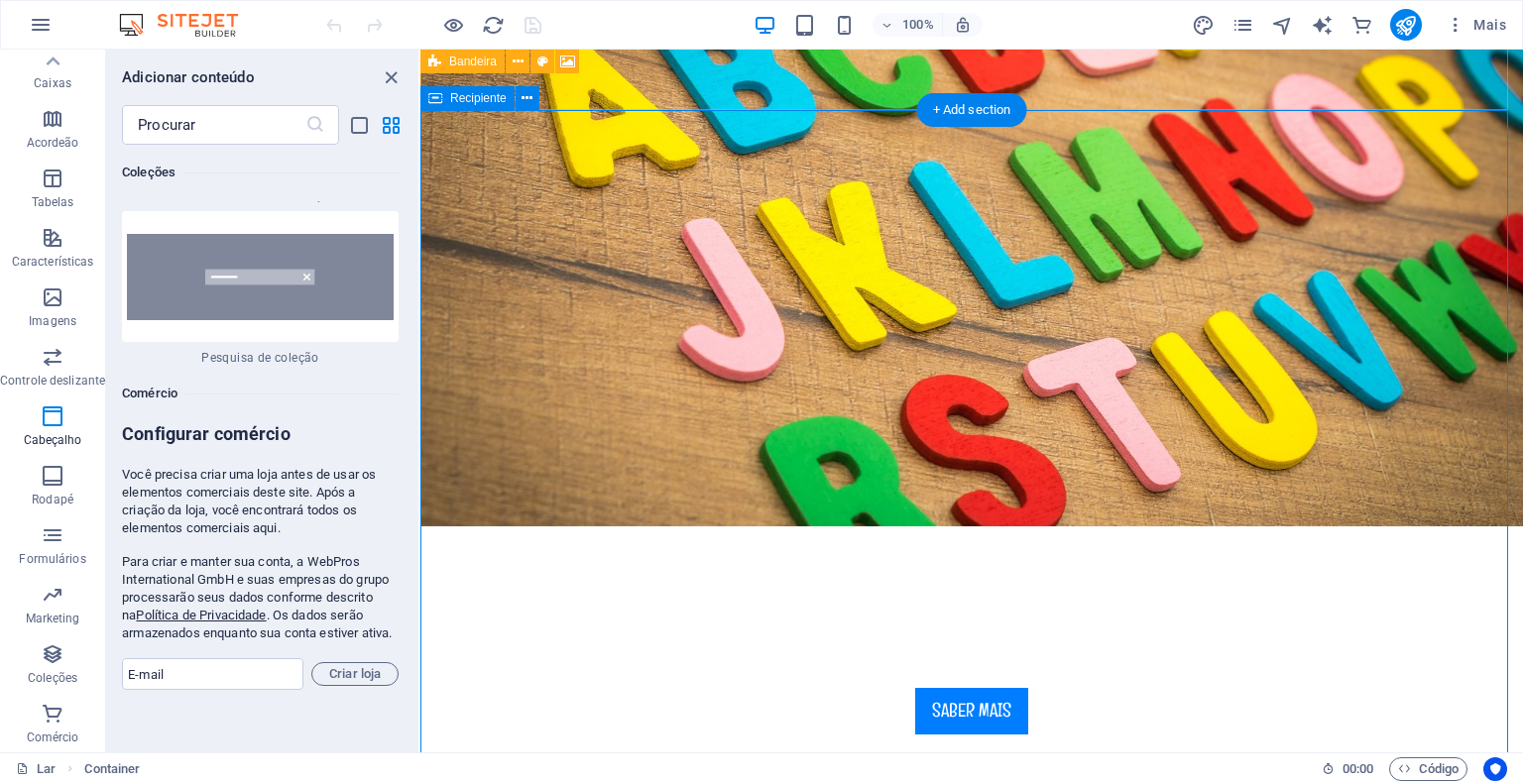 scroll, scrollTop: 38512, scrollLeft: 0, axis: vertical 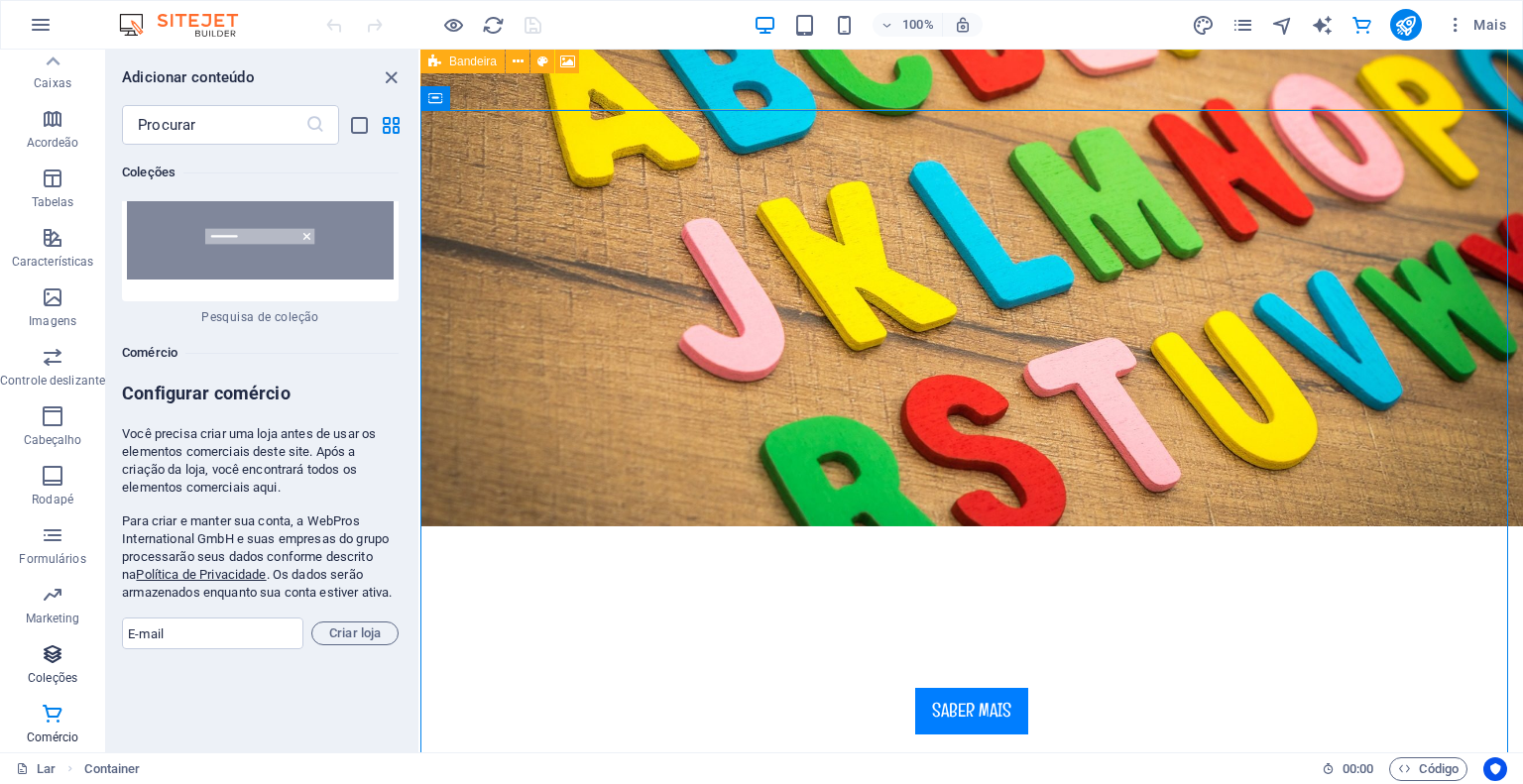 click at bounding box center (53, 654) 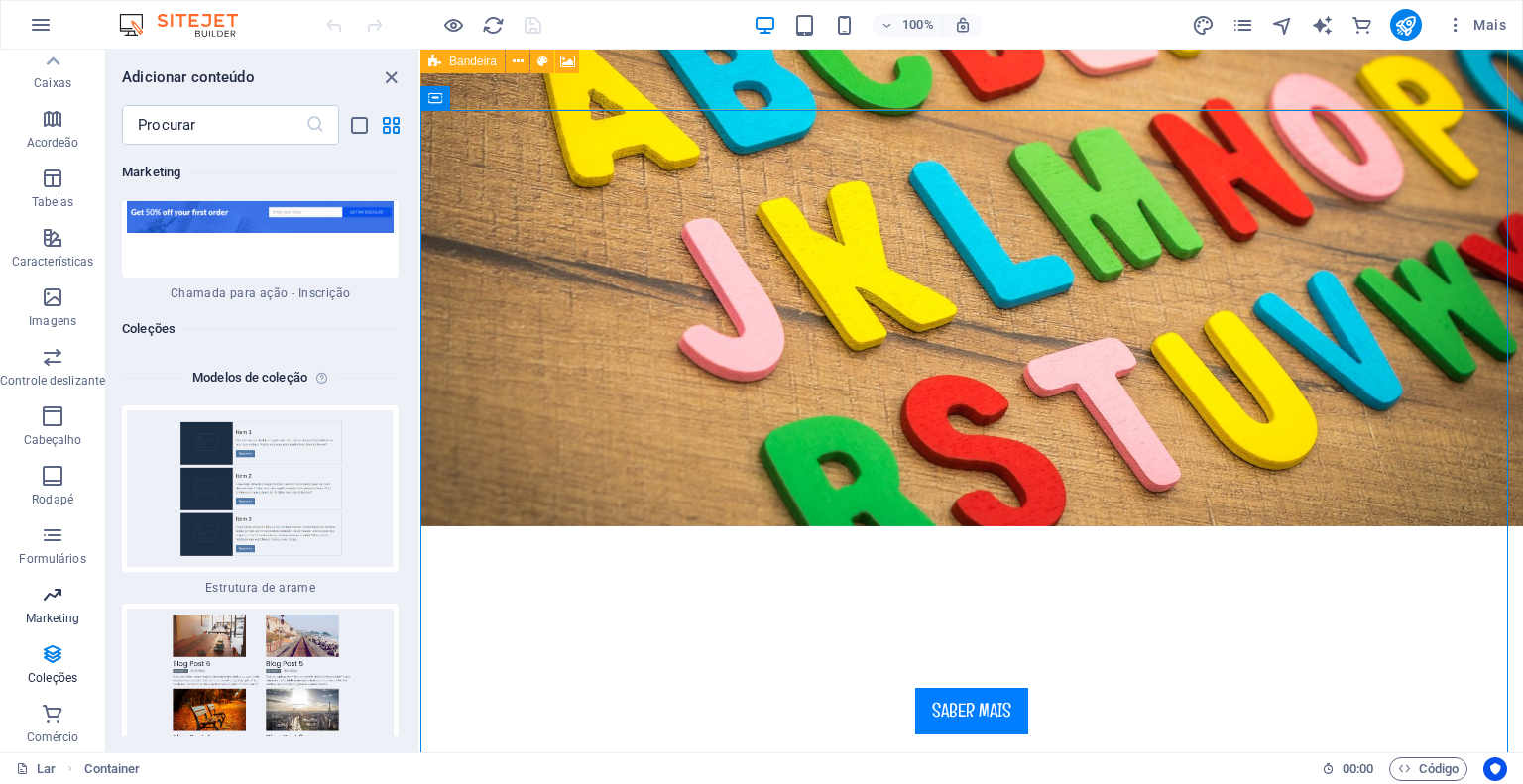 scroll, scrollTop: 36455, scrollLeft: 0, axis: vertical 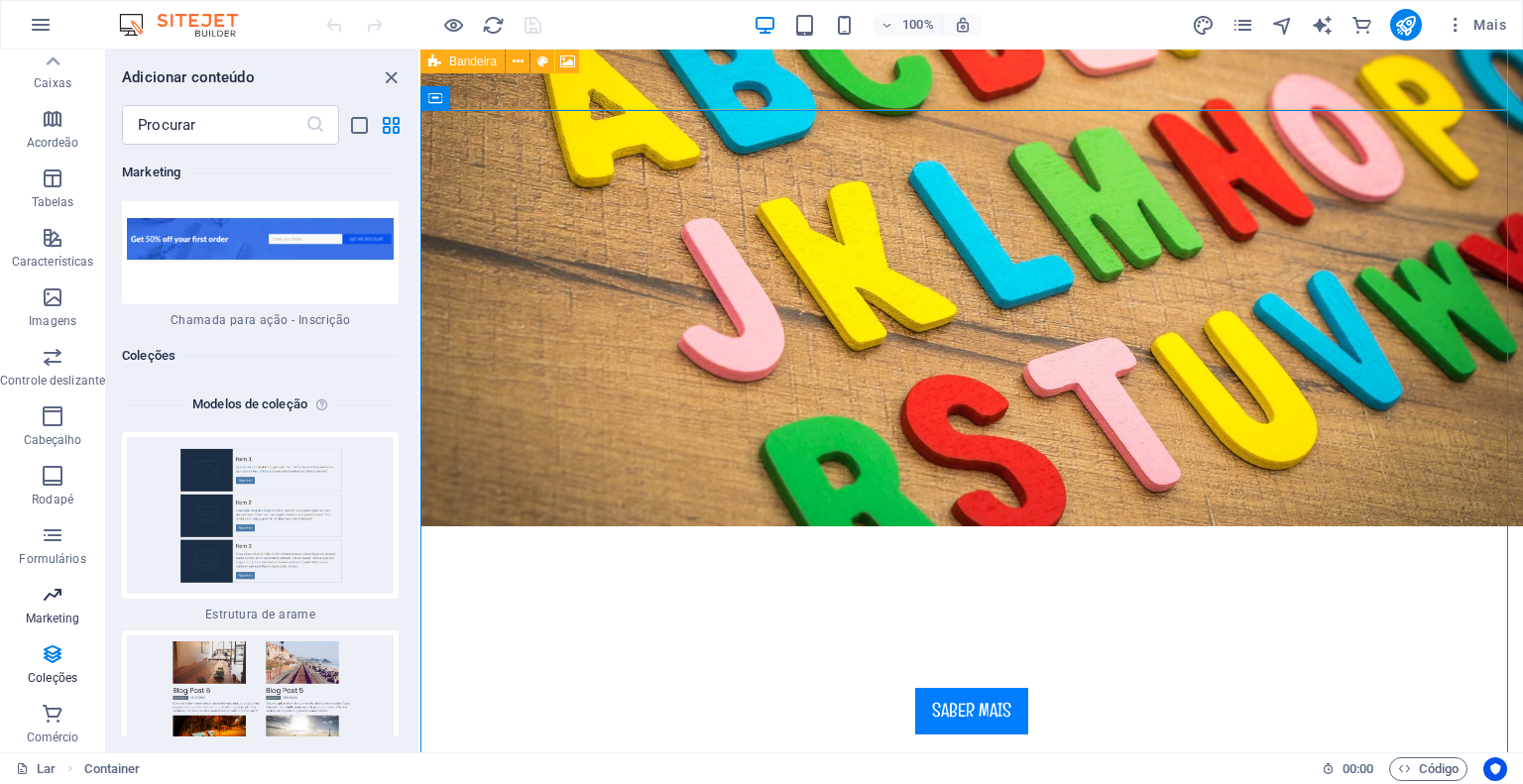 click on "Marketing" at bounding box center [53, 618] 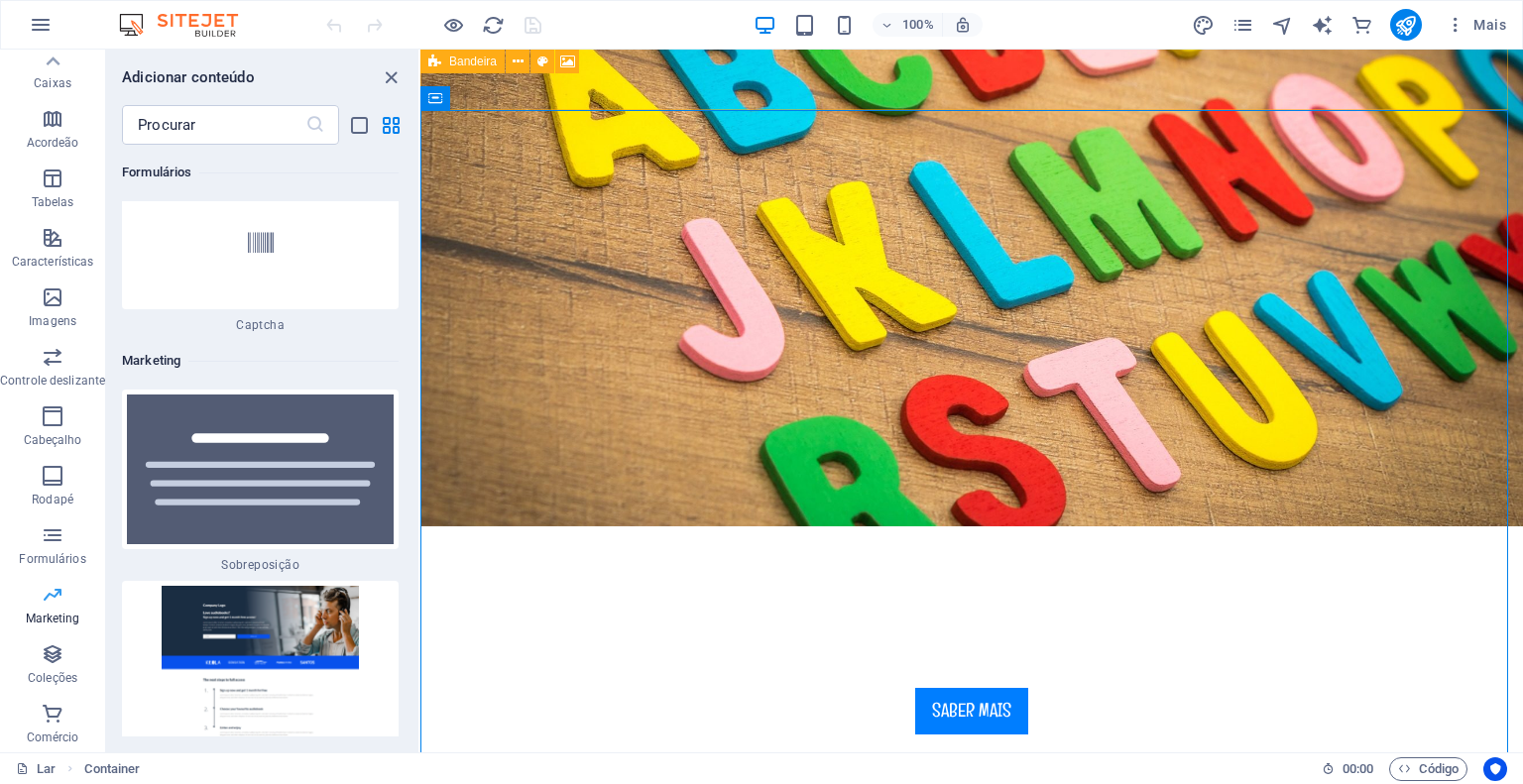 scroll, scrollTop: 32148, scrollLeft: 0, axis: vertical 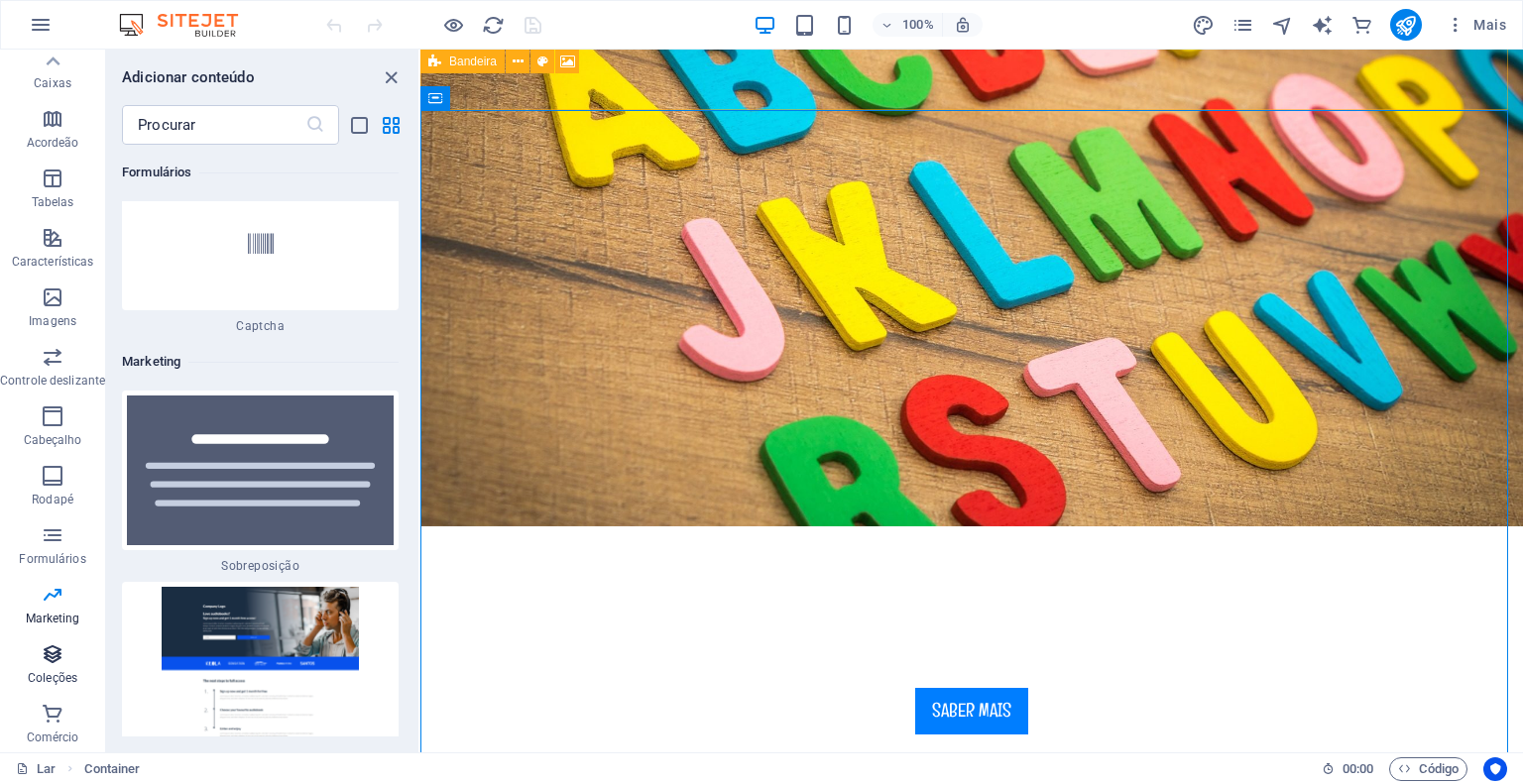 click at bounding box center [53, 654] 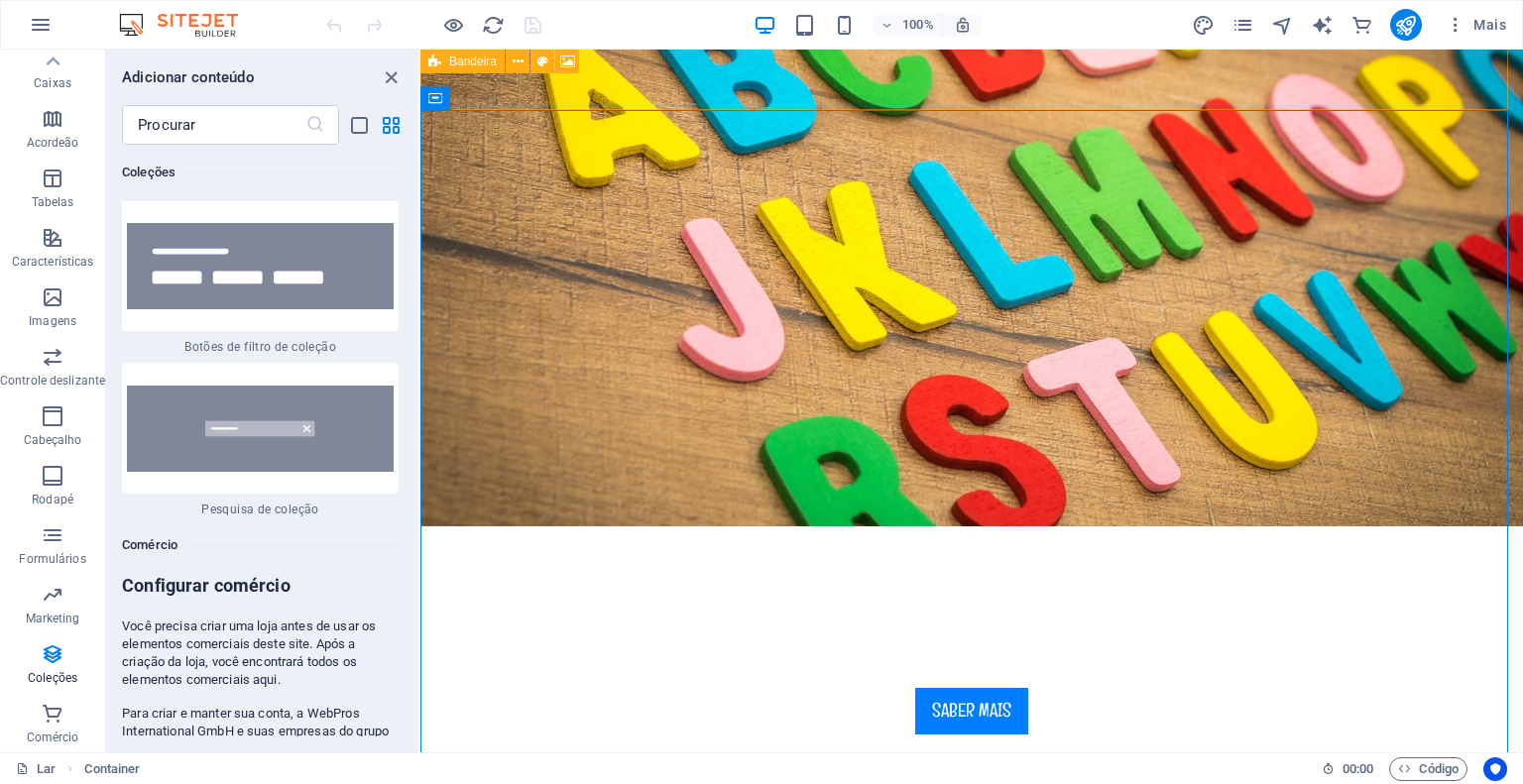 scroll, scrollTop: 38338, scrollLeft: 0, axis: vertical 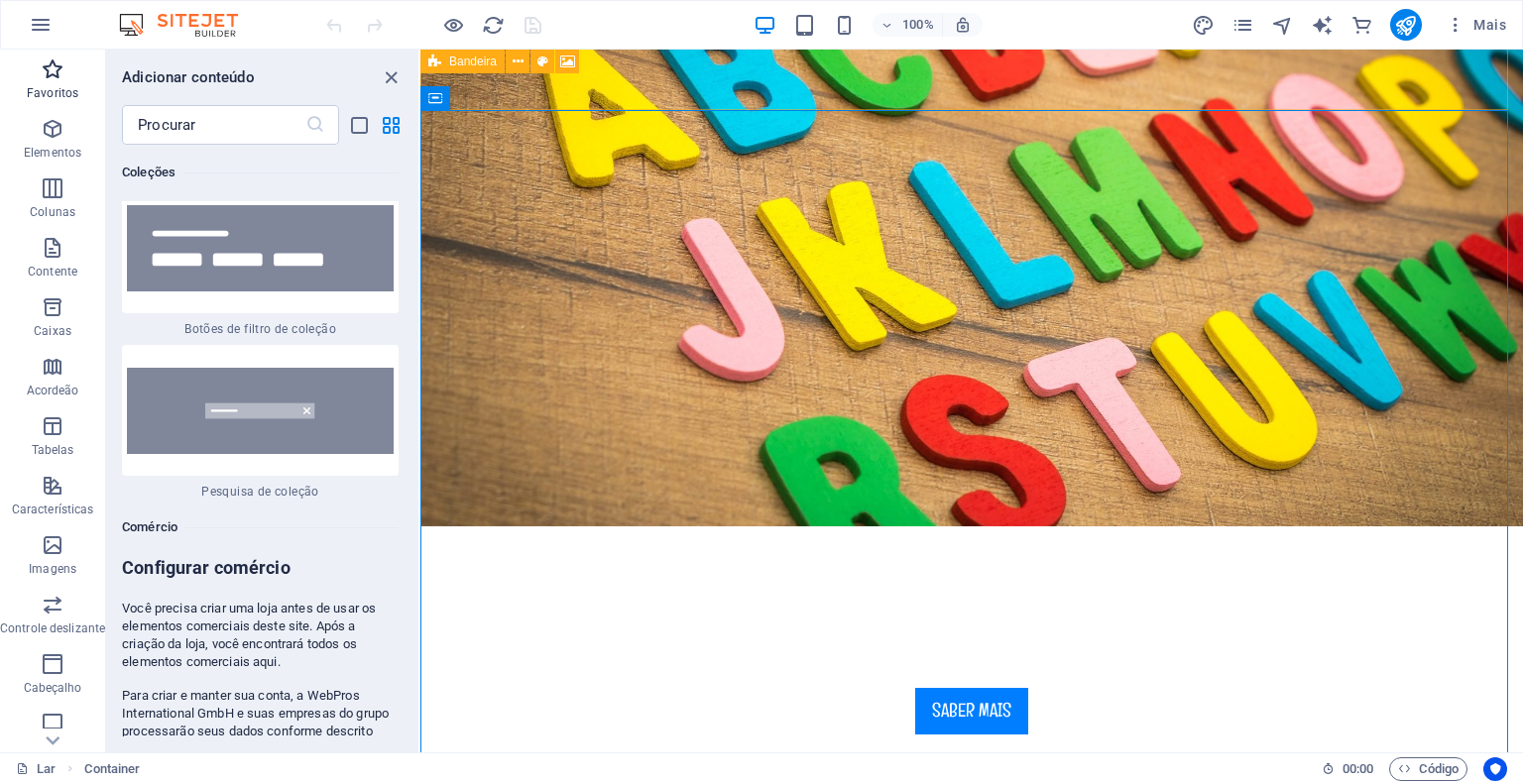 click at bounding box center [53, 69] 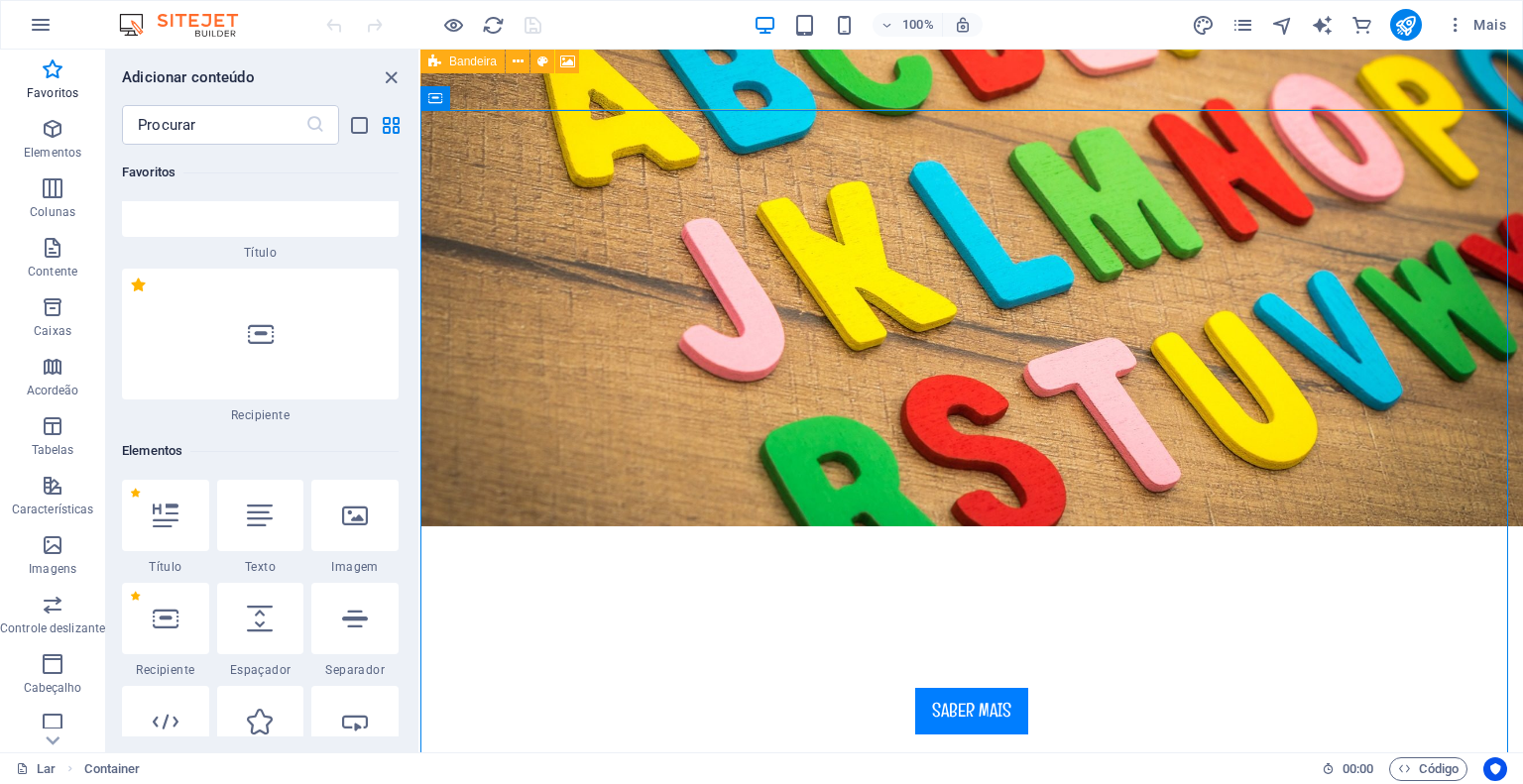 scroll, scrollTop: 198, scrollLeft: 0, axis: vertical 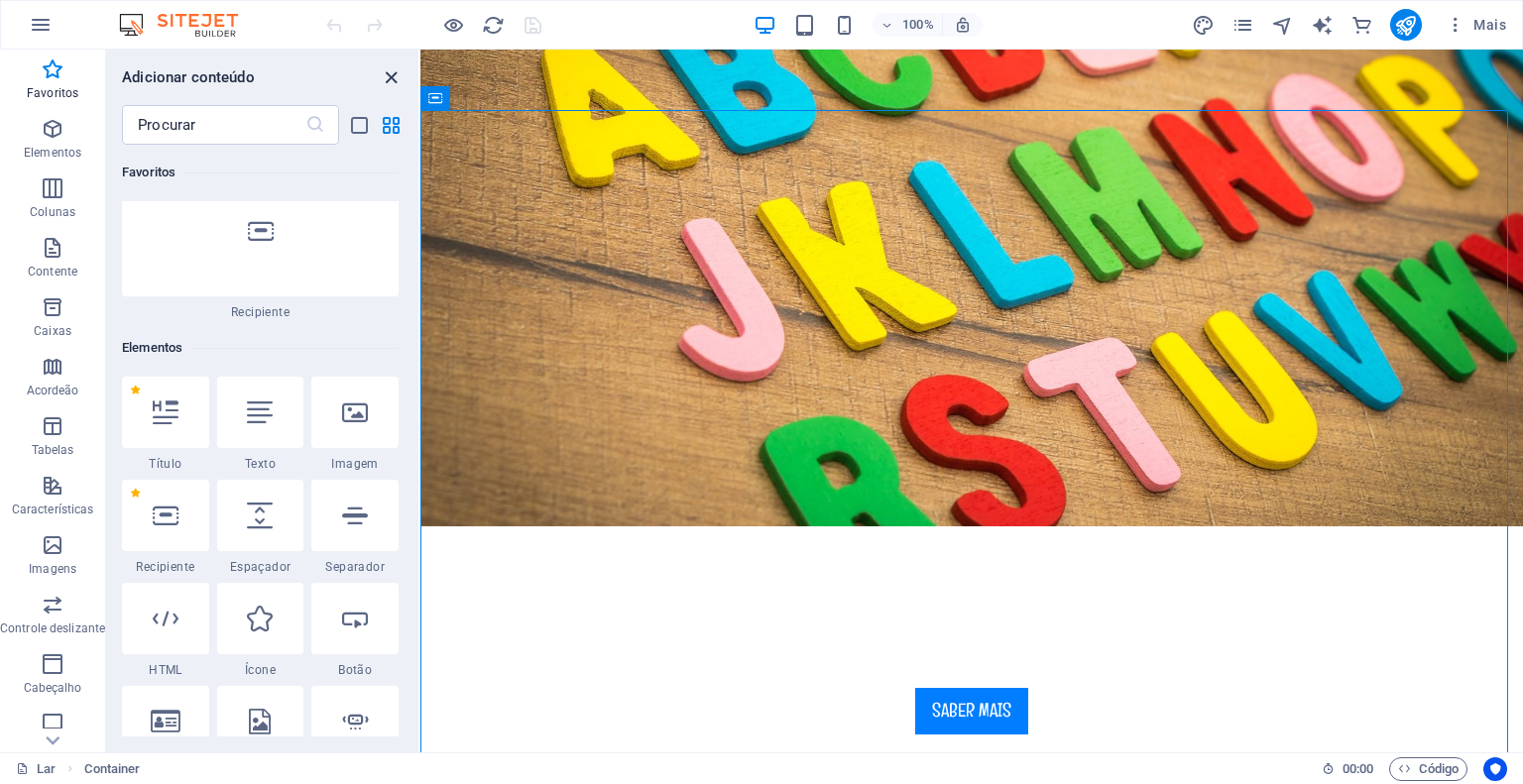 drag, startPoint x: 387, startPoint y: 72, endPoint x: 412, endPoint y: 203, distance: 133.36416 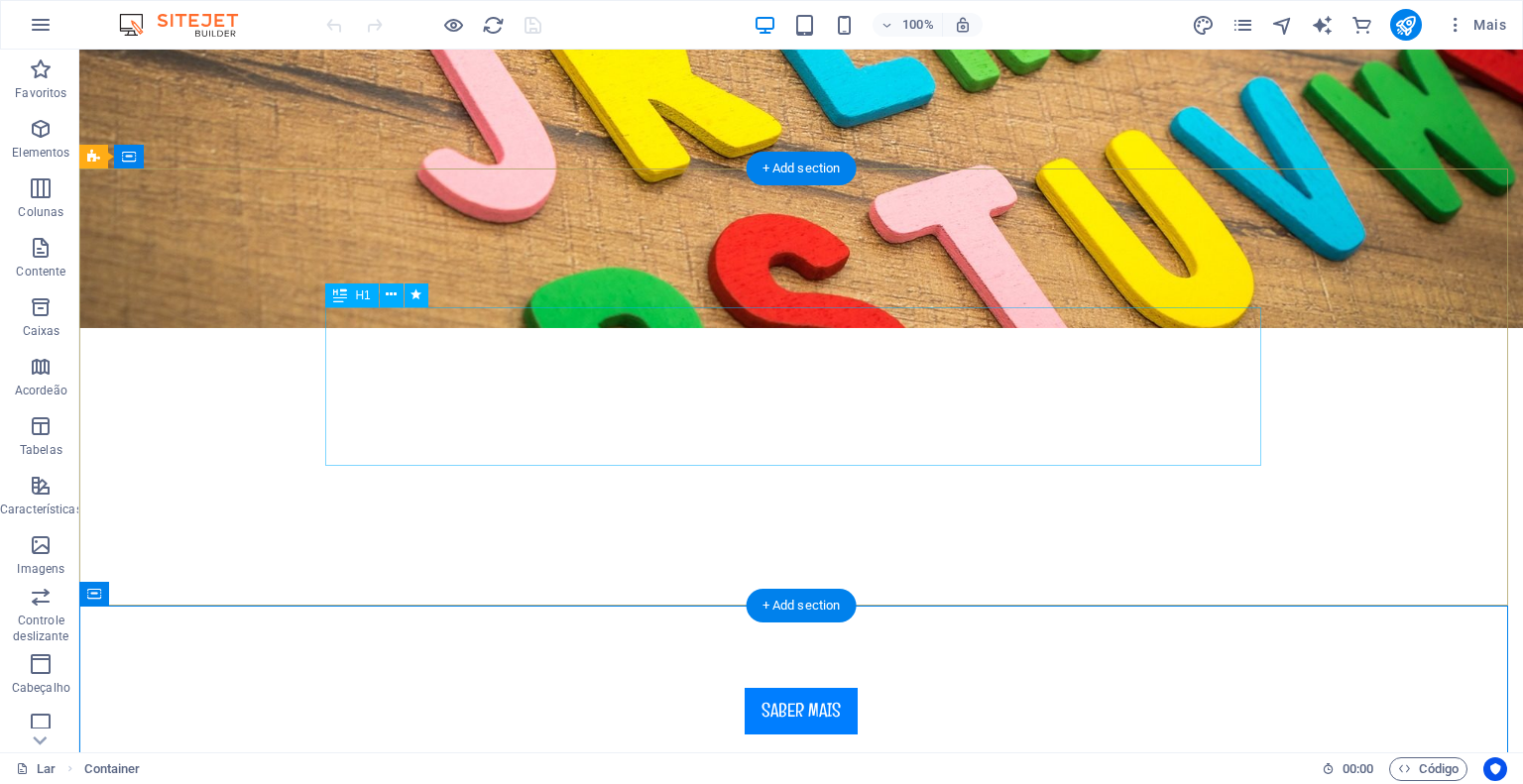 scroll, scrollTop: 0, scrollLeft: 0, axis: both 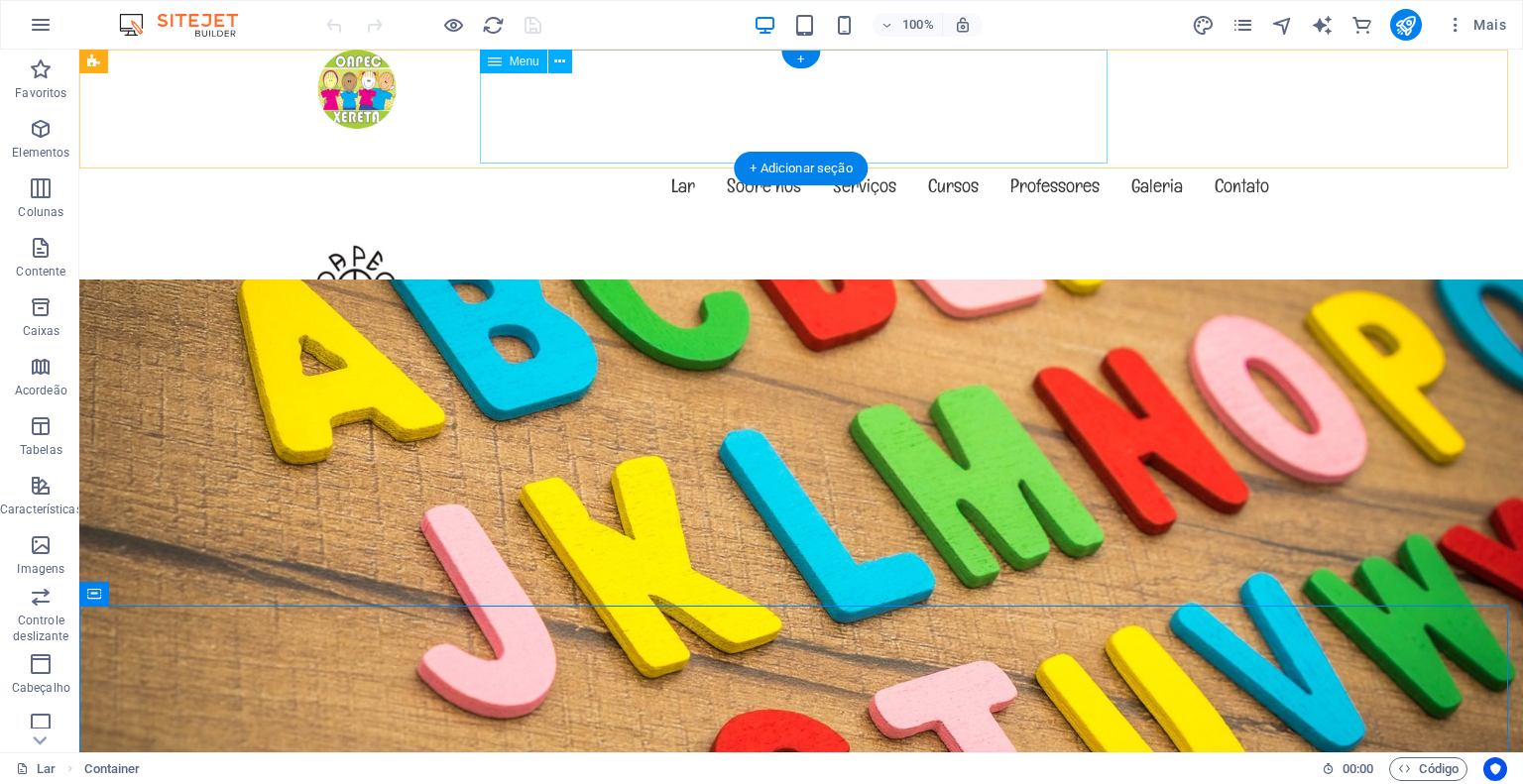 click on "Lar Sobre nós Serviços Cursos Professores Galeria Contato" at bounding box center [801, 185] 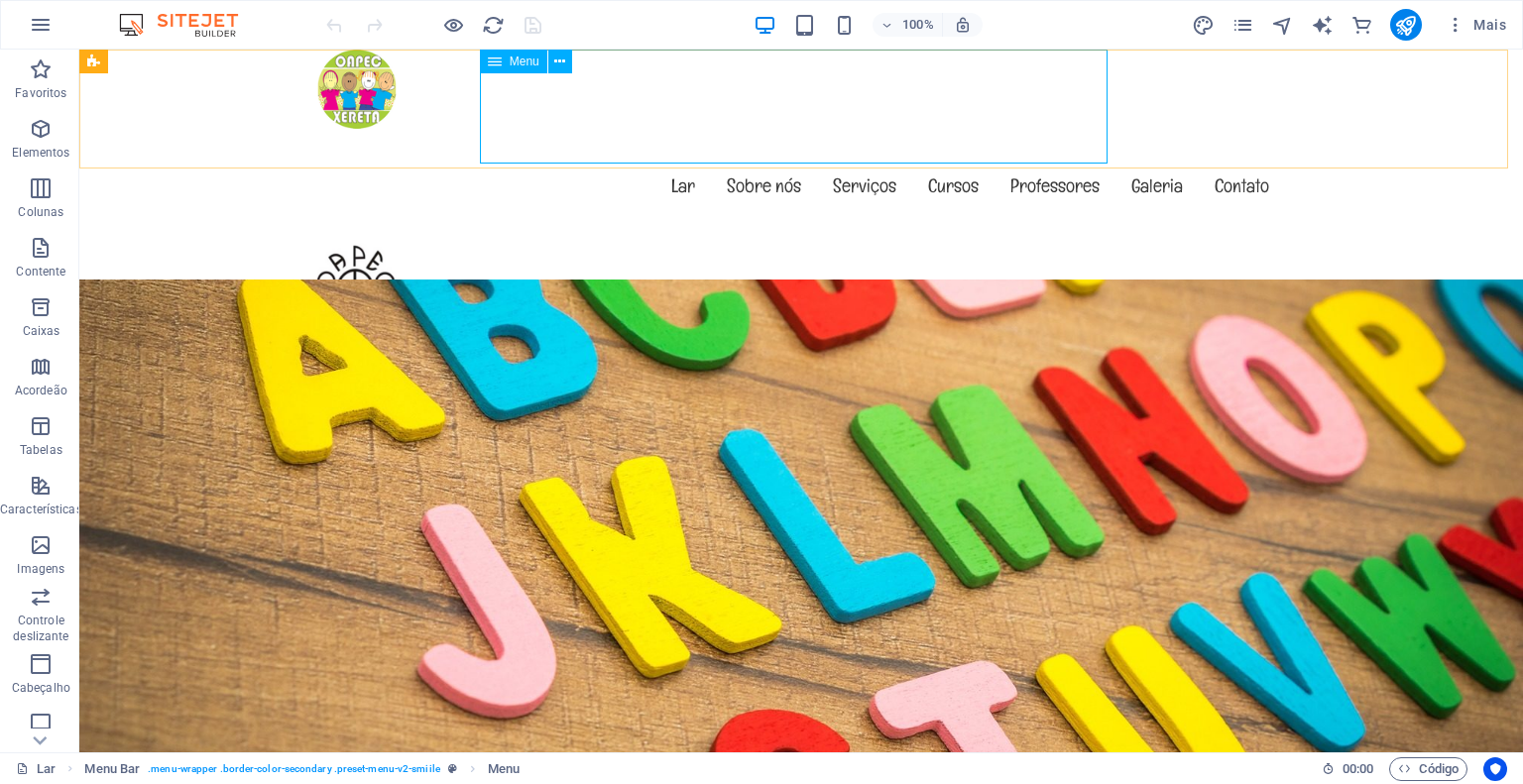 click on "Menu" at bounding box center (525, 61) 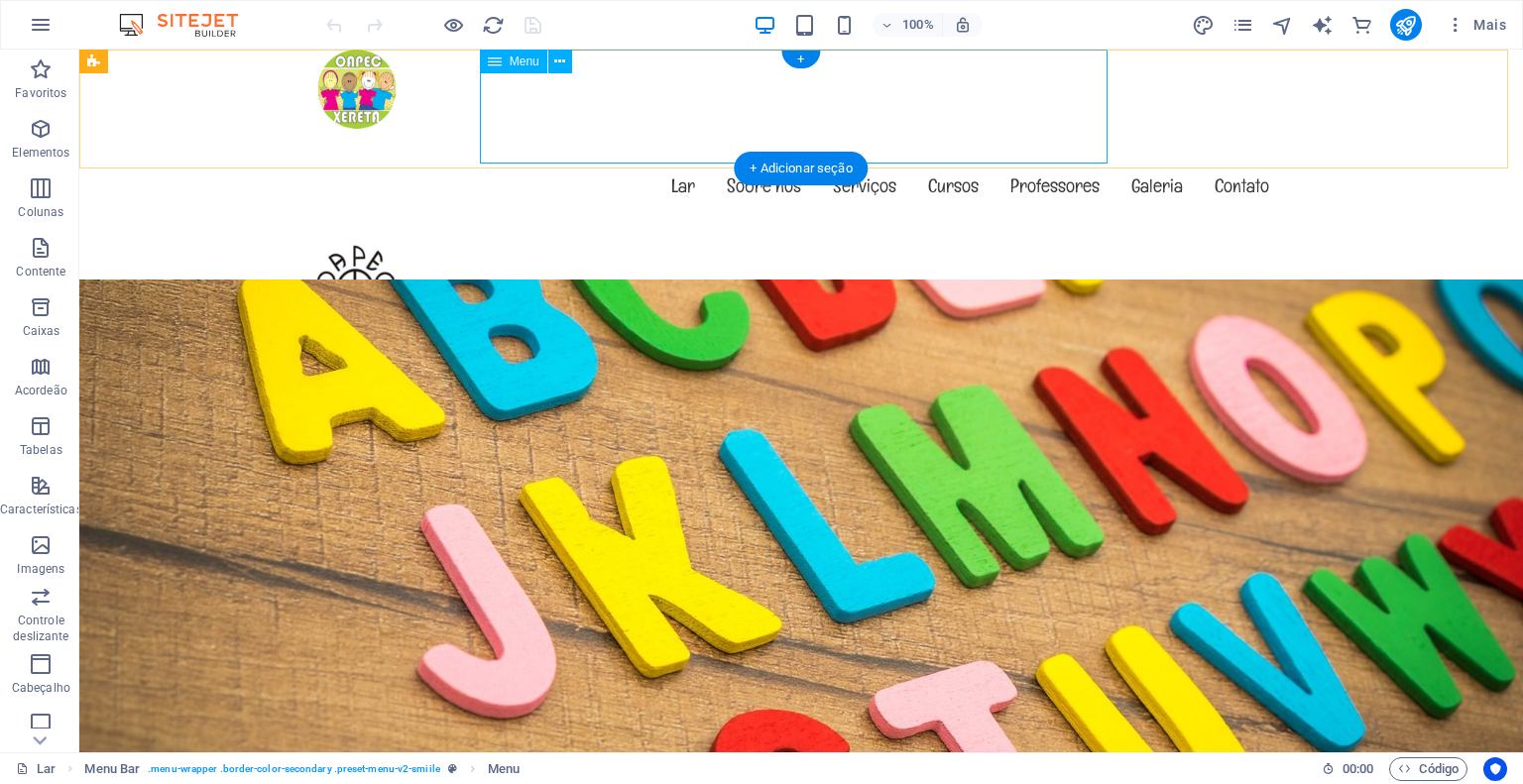 click on "Lar Sobre nós Serviços Cursos Professores Galeria Contato" at bounding box center [801, 185] 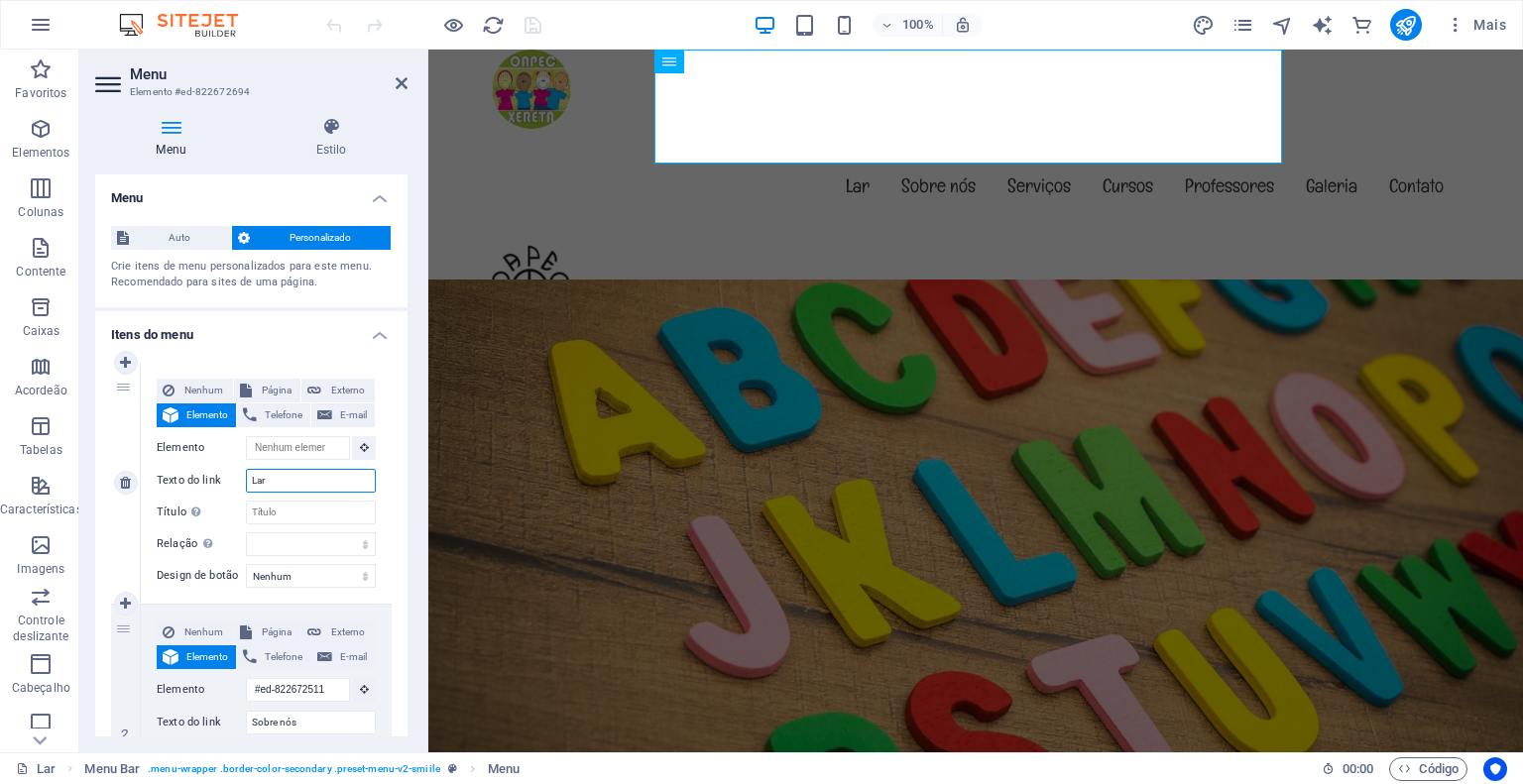 drag, startPoint x: 288, startPoint y: 482, endPoint x: 228, endPoint y: 480, distance: 60.033324 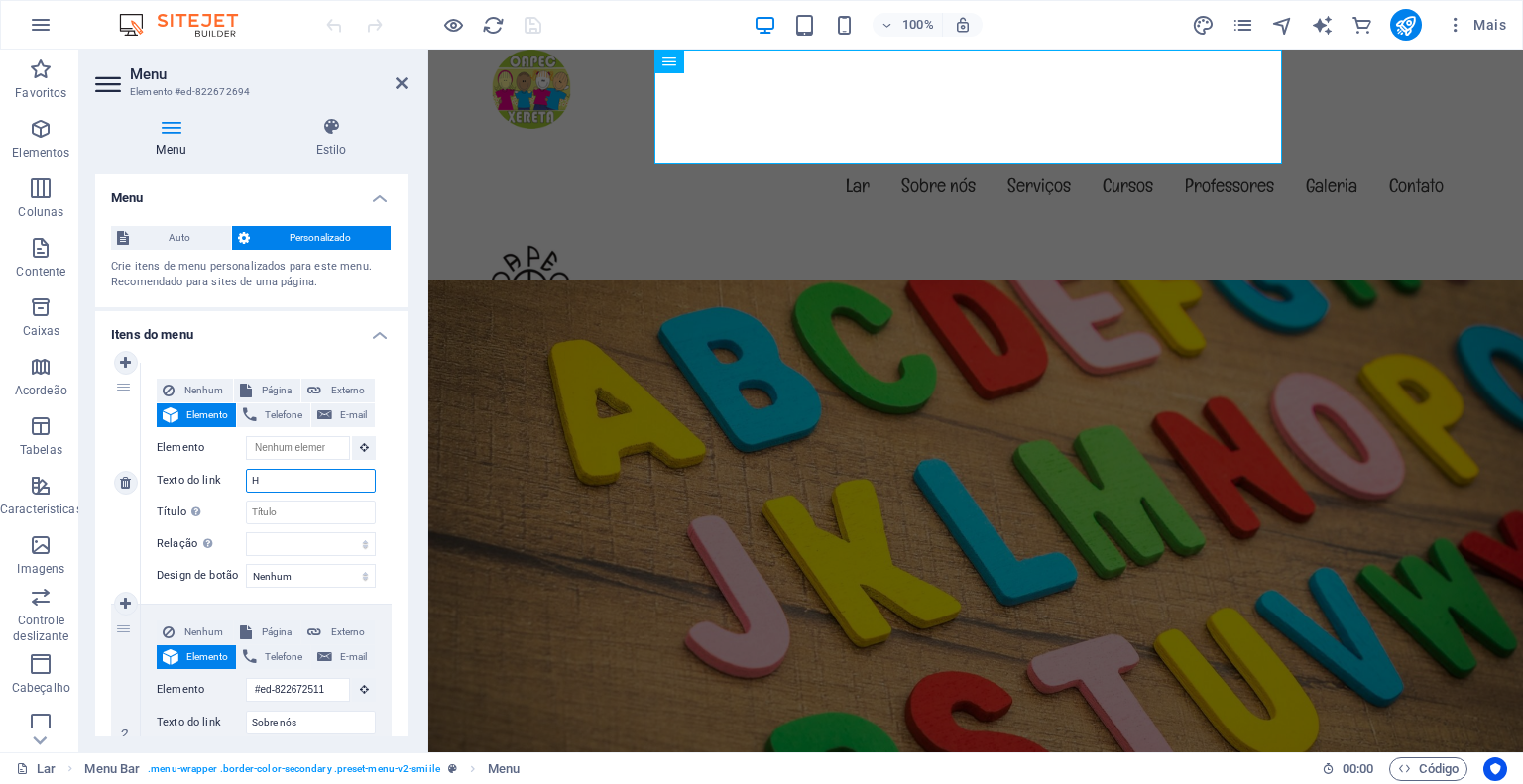 type on "HO" 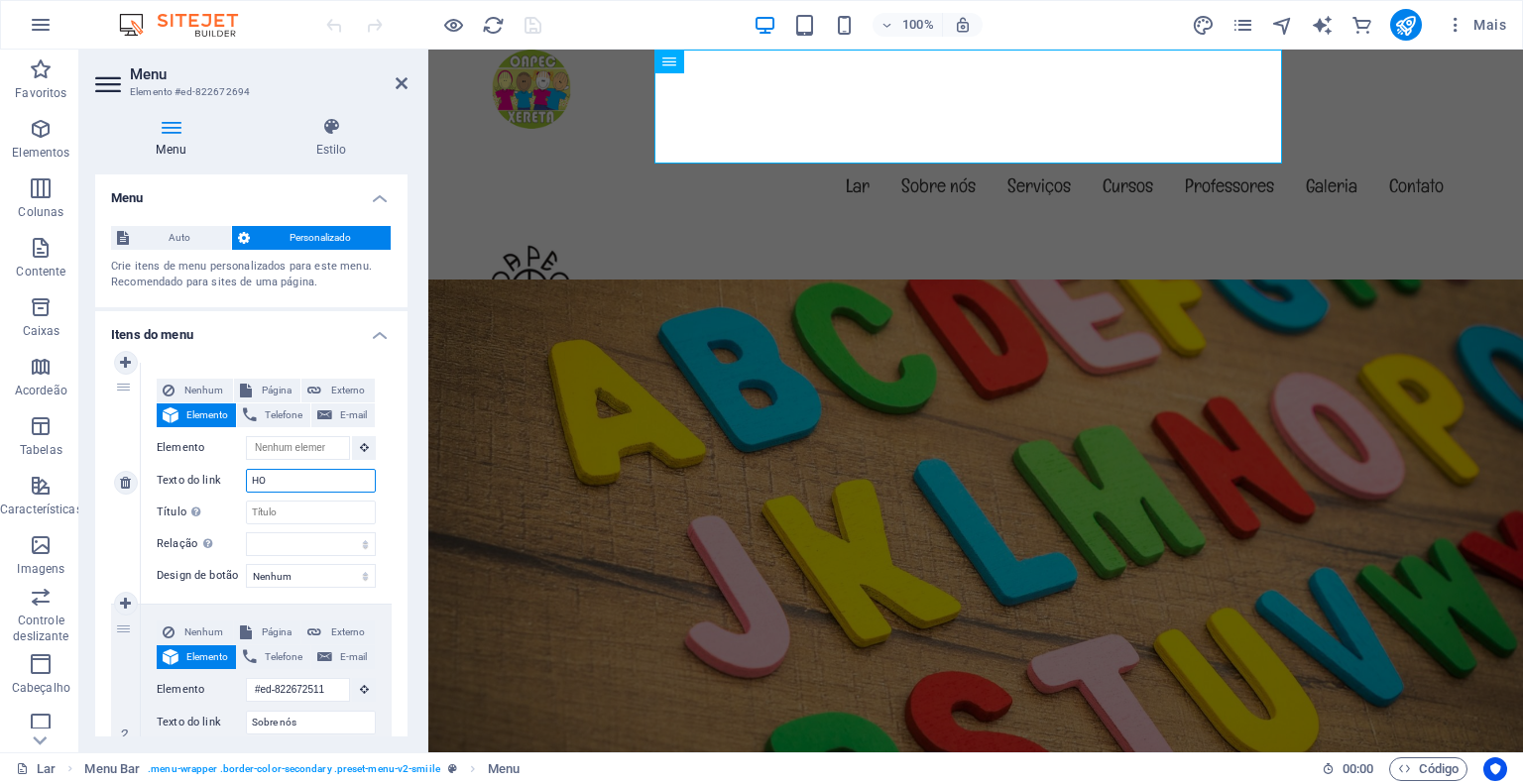 select 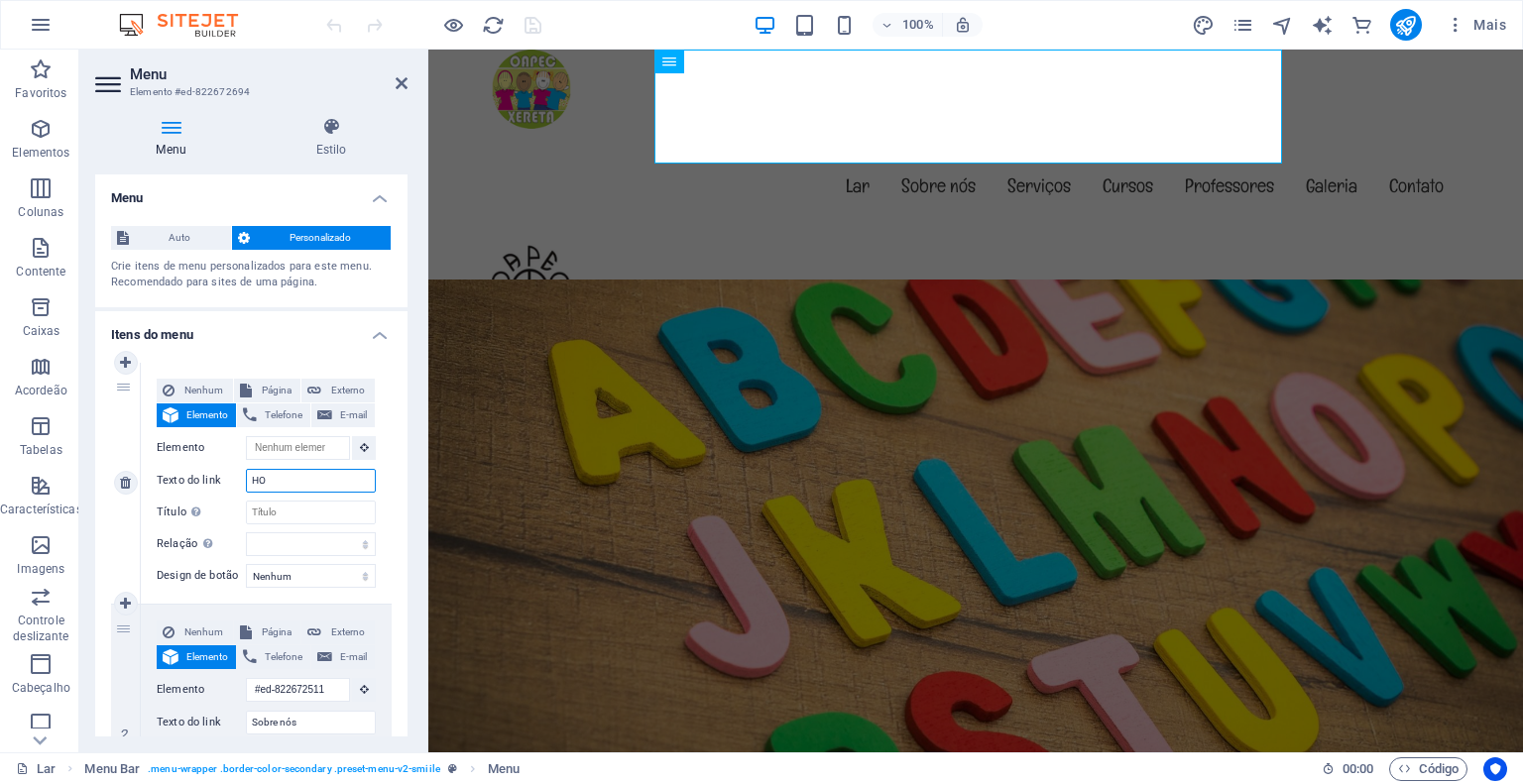 select 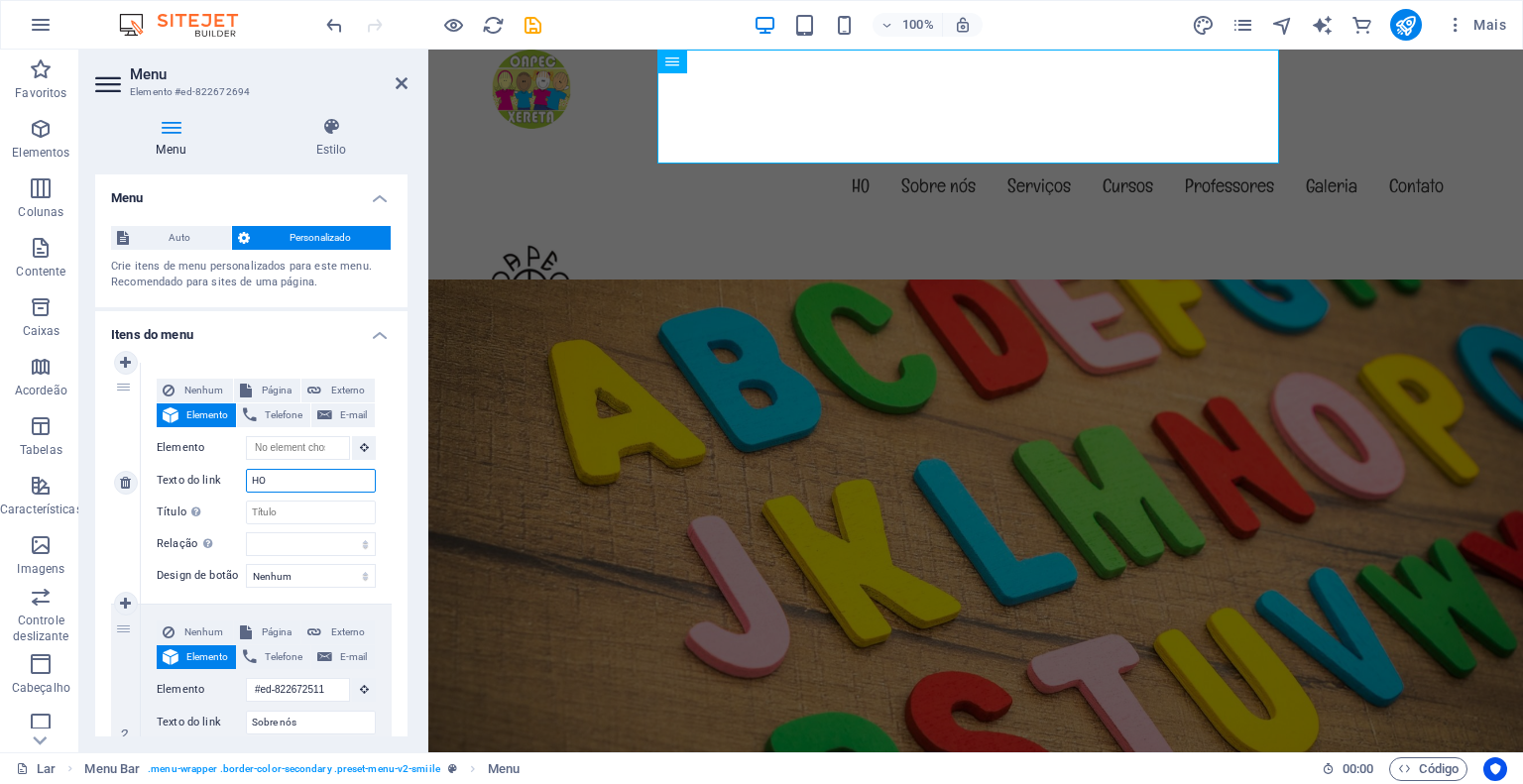 type on "H" 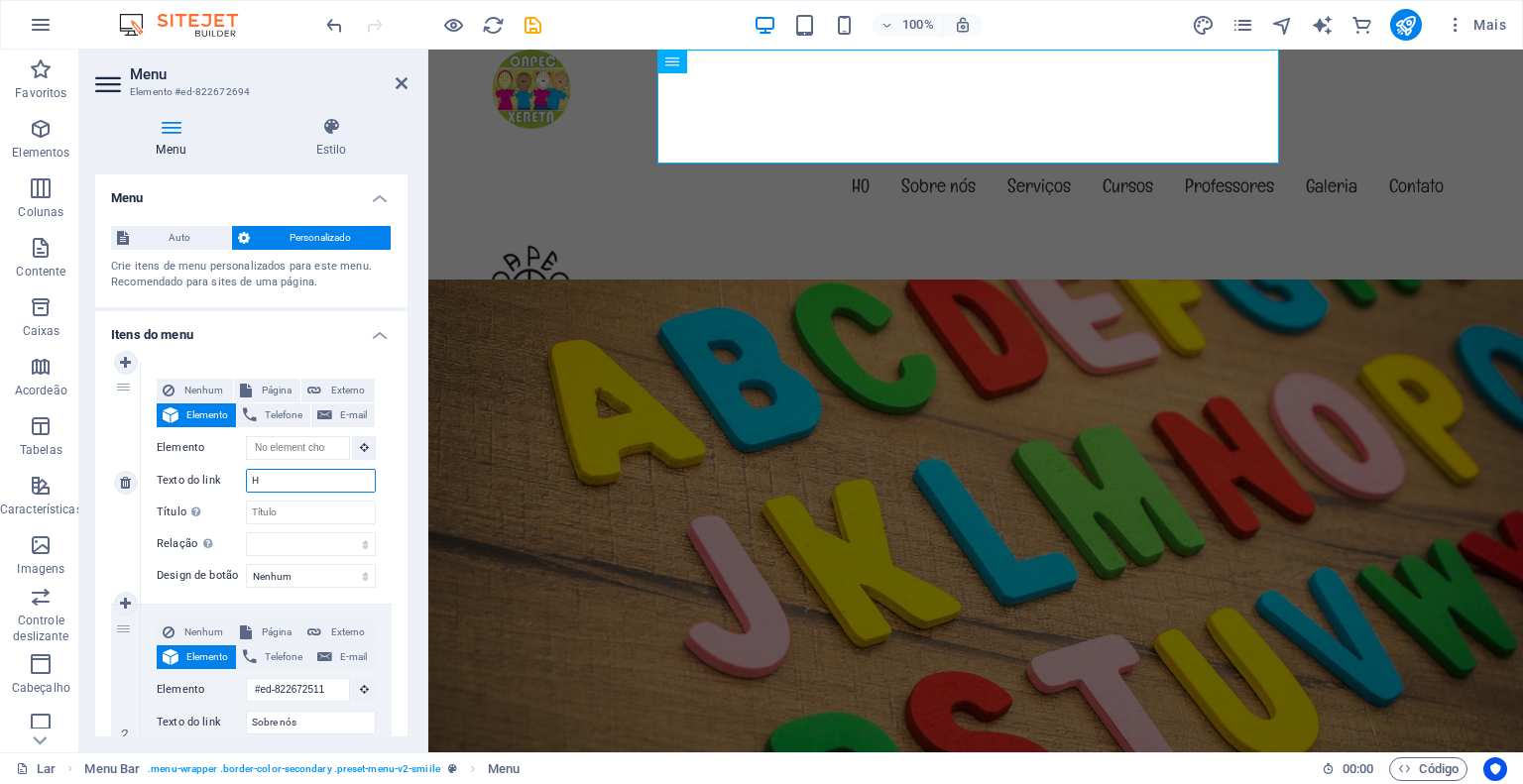 select 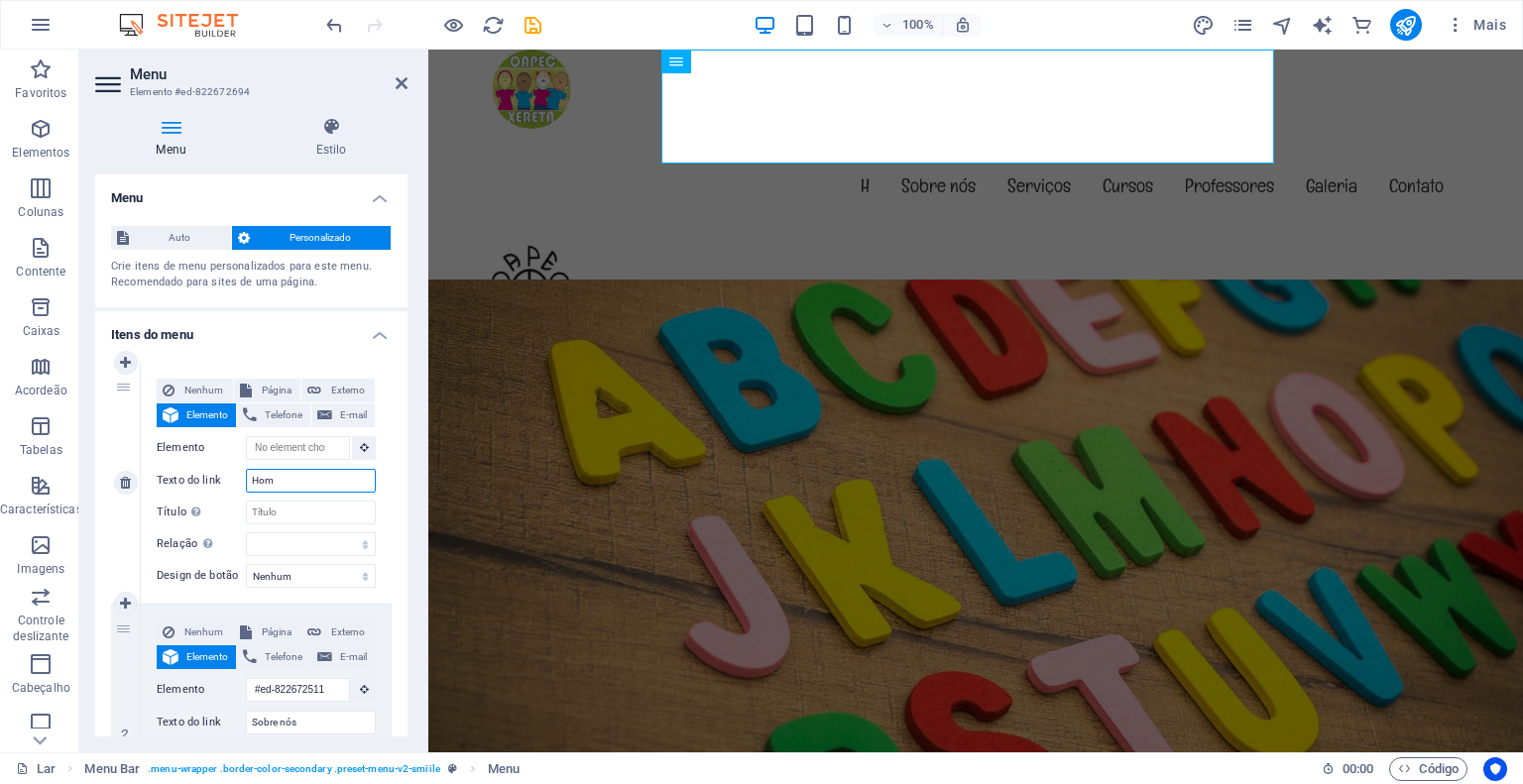 type on "Home" 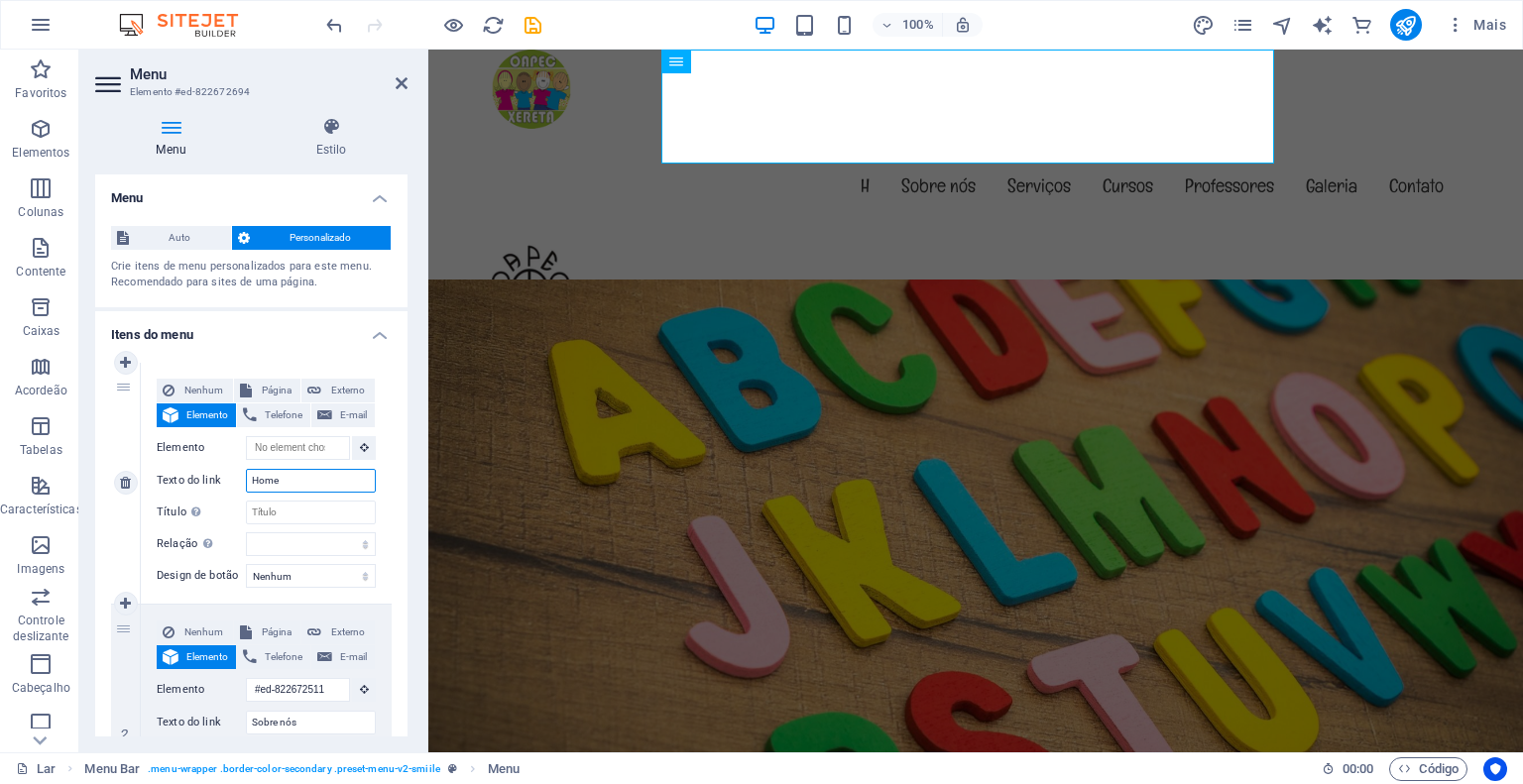 select 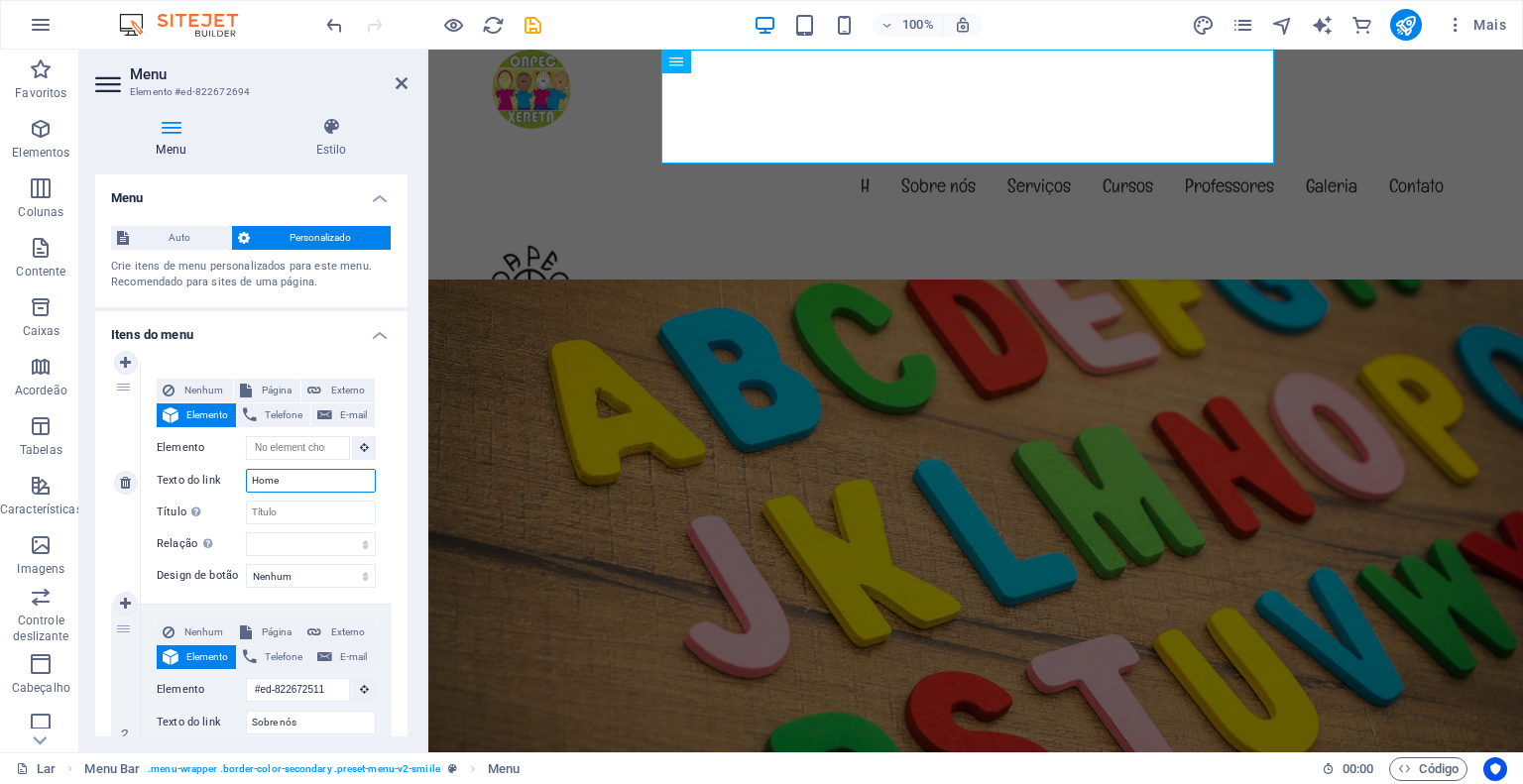 select 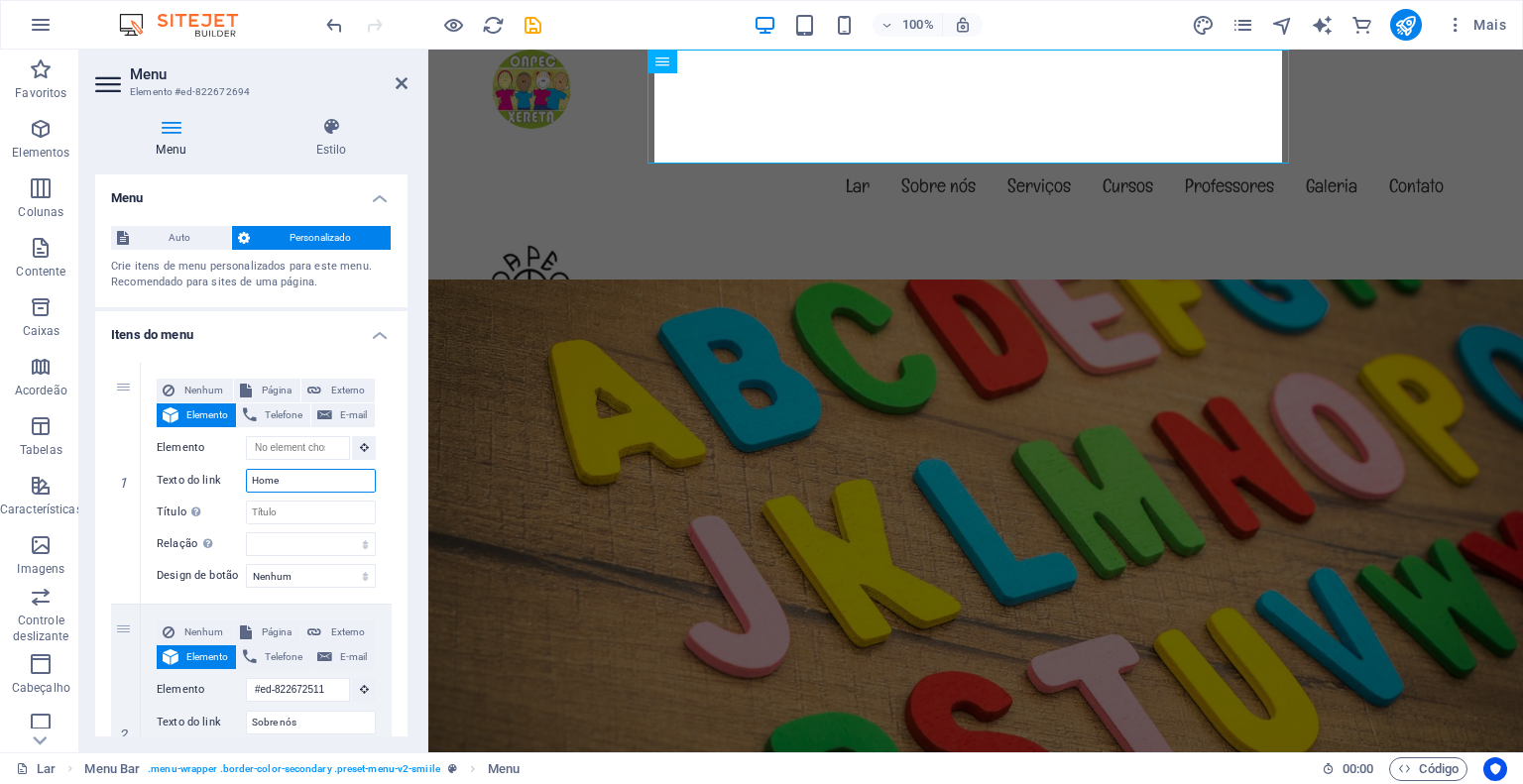 type on "Home" 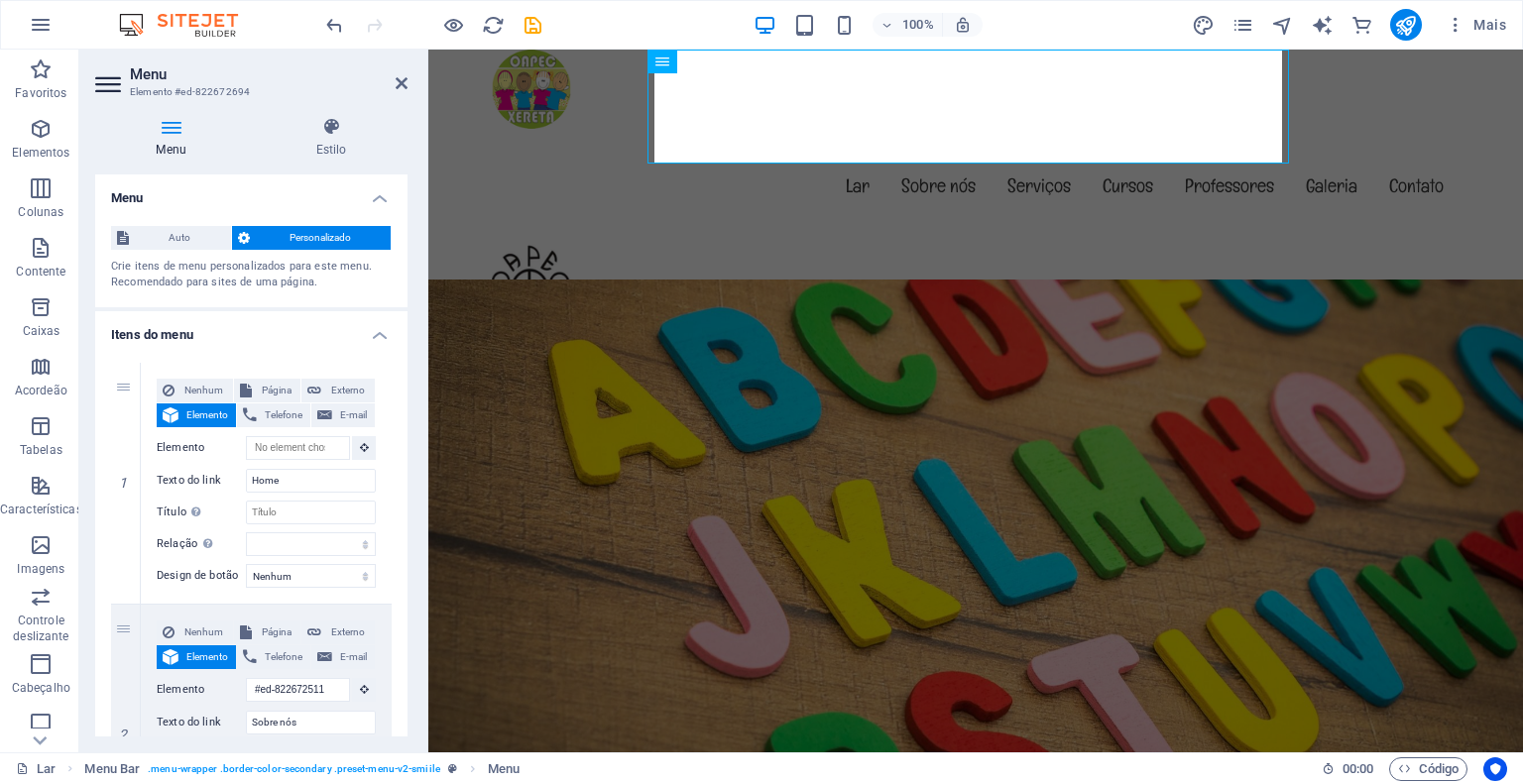 click on "Menu Estilo Menu Auto Personalizado Crie itens de menu personalizados para este menu. Recomendado para sites de uma página. Gerenciar páginas Itens do menu 1 Nenhum Página Externo Elemento Telefone E-mail Página Lar Subpágina Aviso Legal Privacidade Elemento URL Telefone E-mail Texto do link Home Alvo do link Nova aba Mesma aba Sobreposição Título A descrição adicional do link não deve ser igual ao texto do link. O título geralmente é exibido como um texto de dica de ferramenta quando o mouse passa sobre o elemento. Deixe em branco se não tiver certeza. Relação Define a relação deste link com o destino do link . Por exemplo, o valor "nofollow" instrui os mecanismos de busca a não seguirem o link. Pode ser deixado em branco. alternar autor marcador de página externo ajuda licença próximo nofollow noreferrer noopener anterior procurar marcação Design de botão Nenhum Padrão Primário Secundário 2 Nenhum Página Externo Elemento Telefone E-mail Página Lar URL" at bounding box center (251, 426) 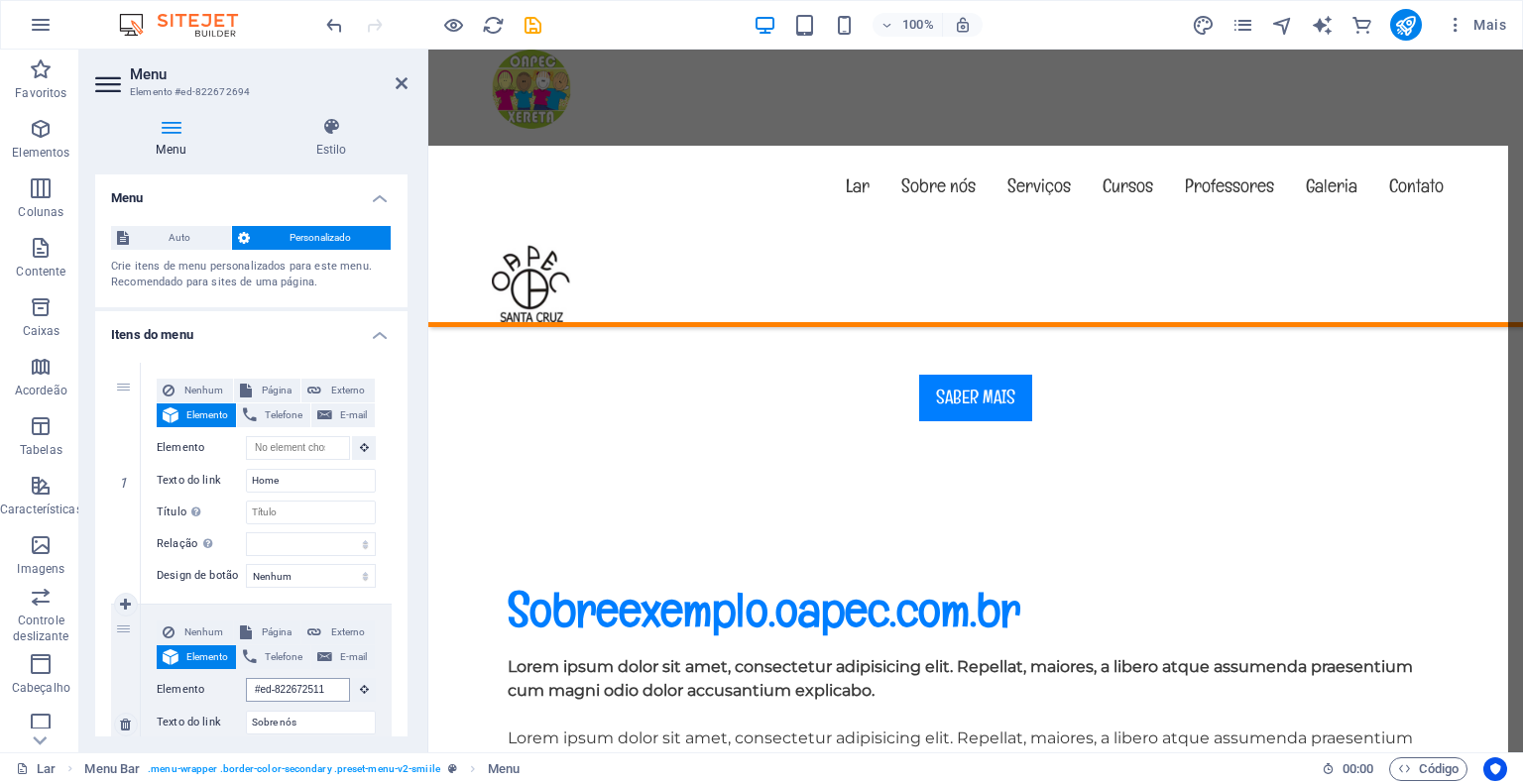 scroll, scrollTop: 666, scrollLeft: 0, axis: vertical 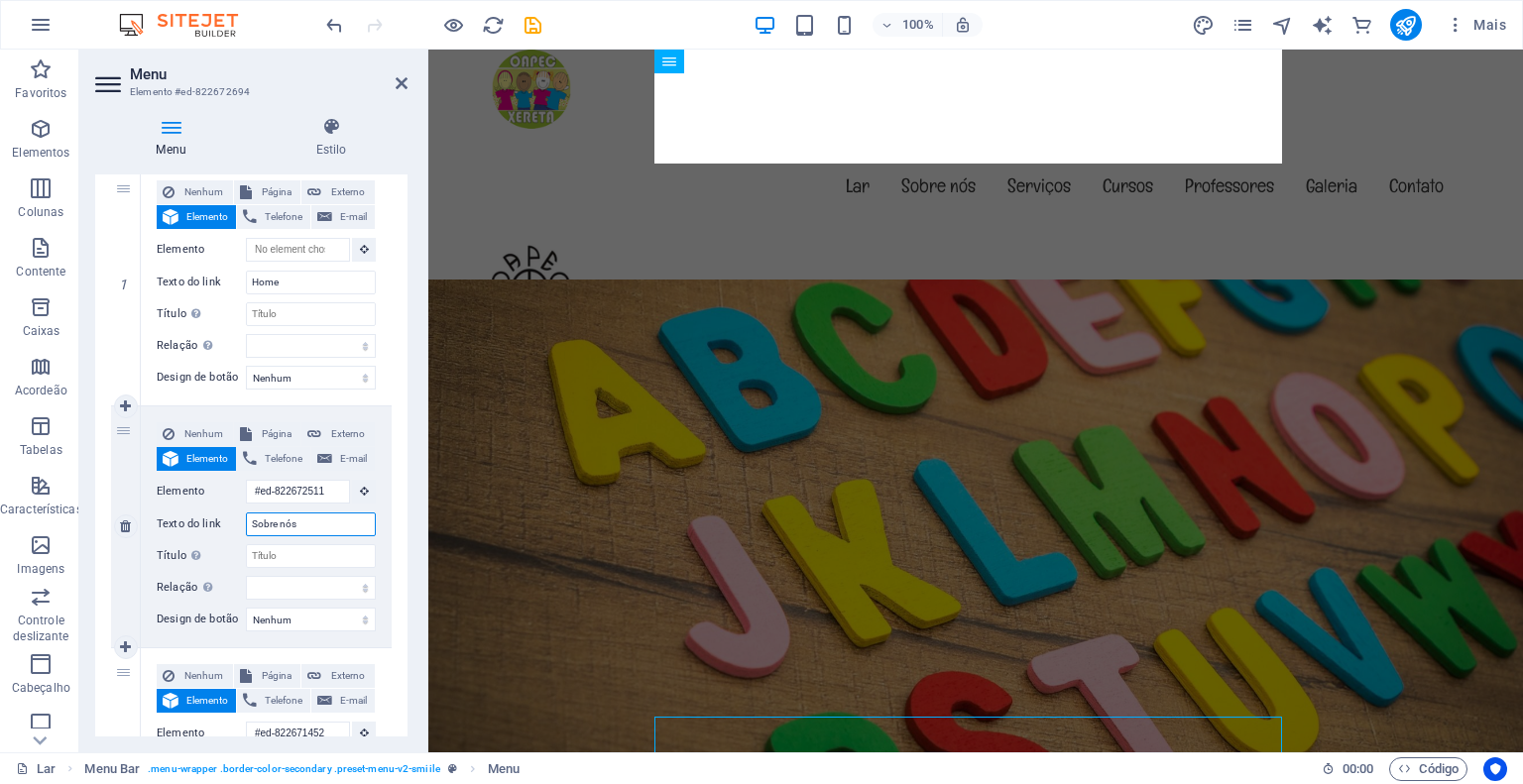 click on "Sobre nós" at bounding box center (310, 524) 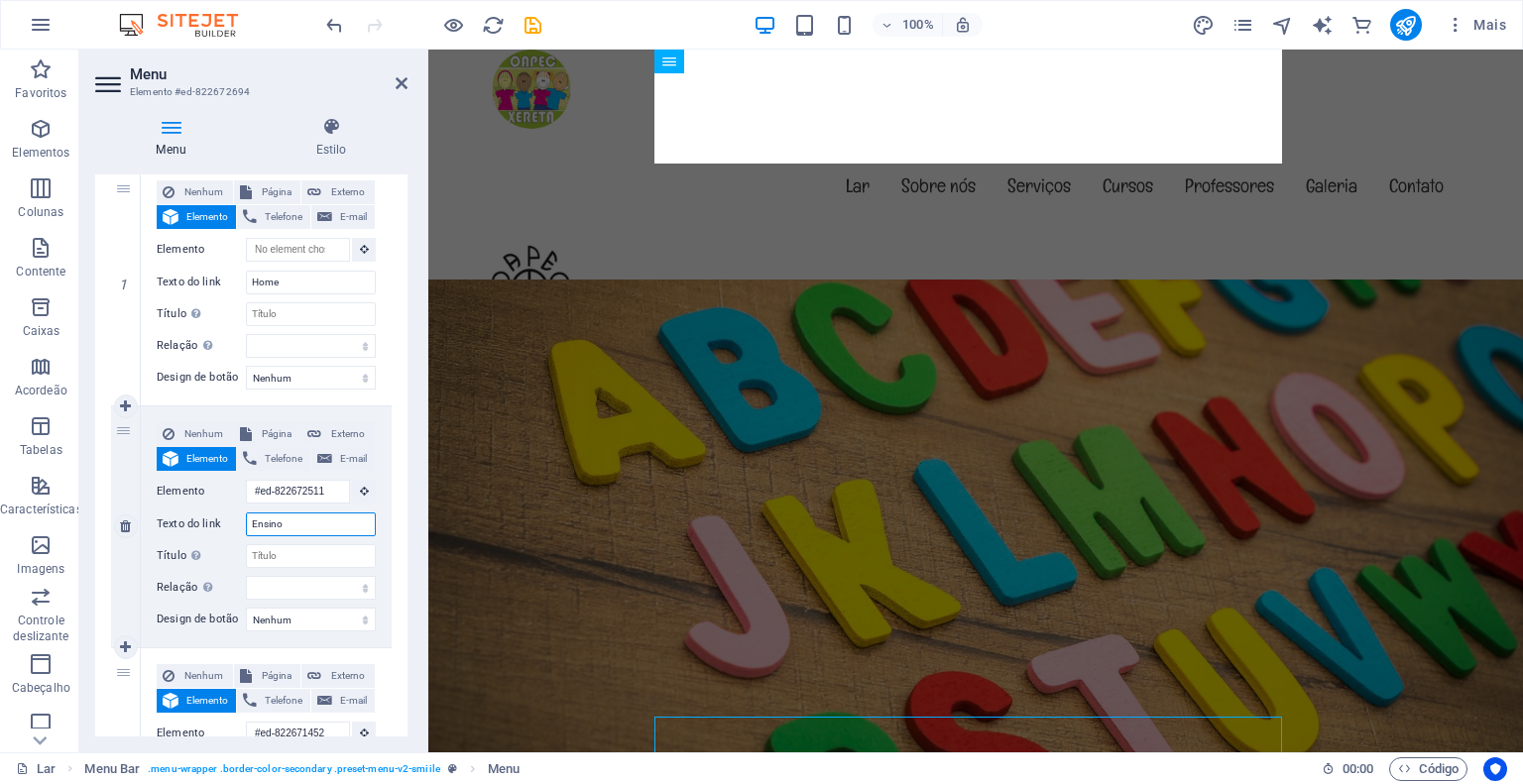 type on "Ensino" 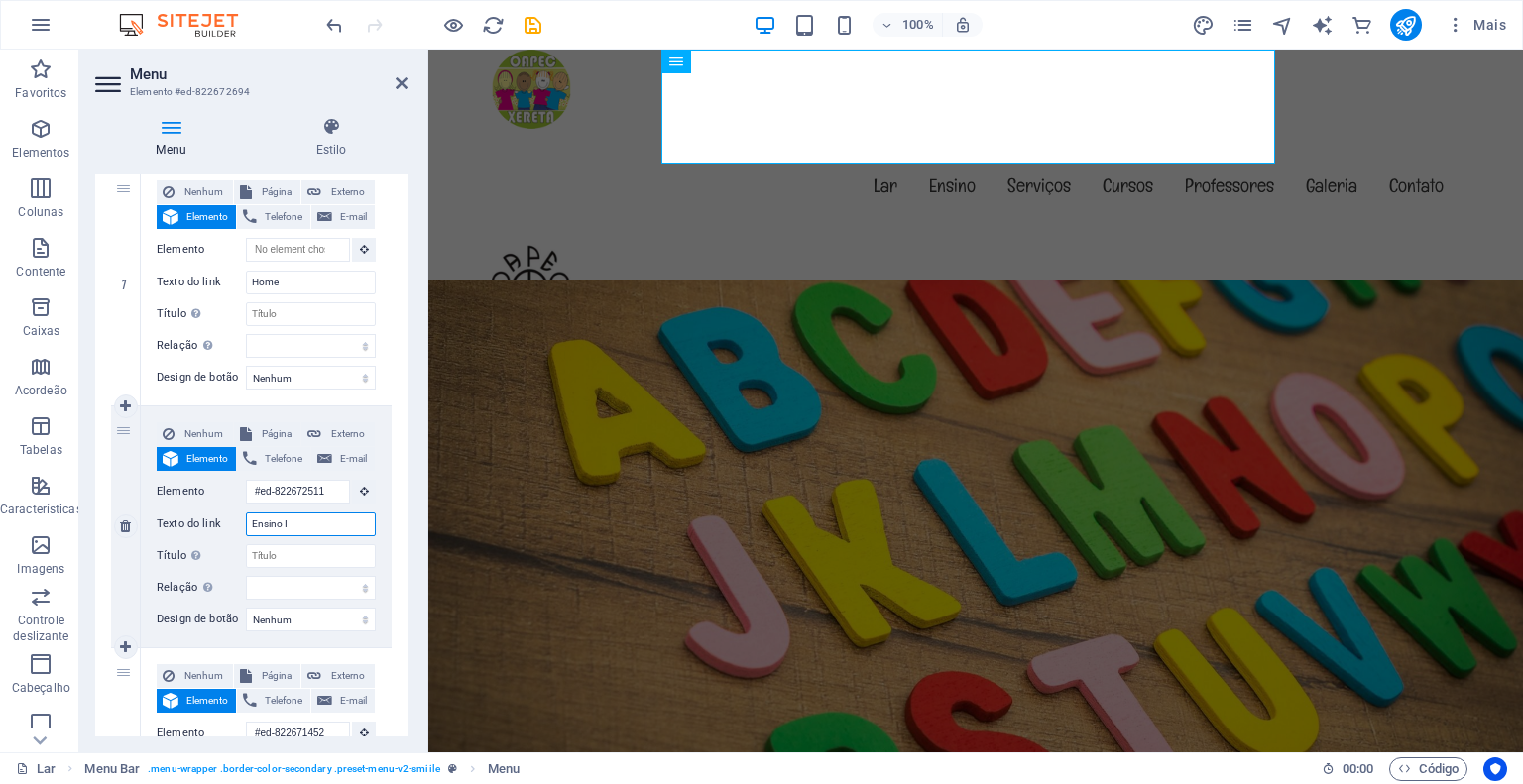 type on "Ensino In" 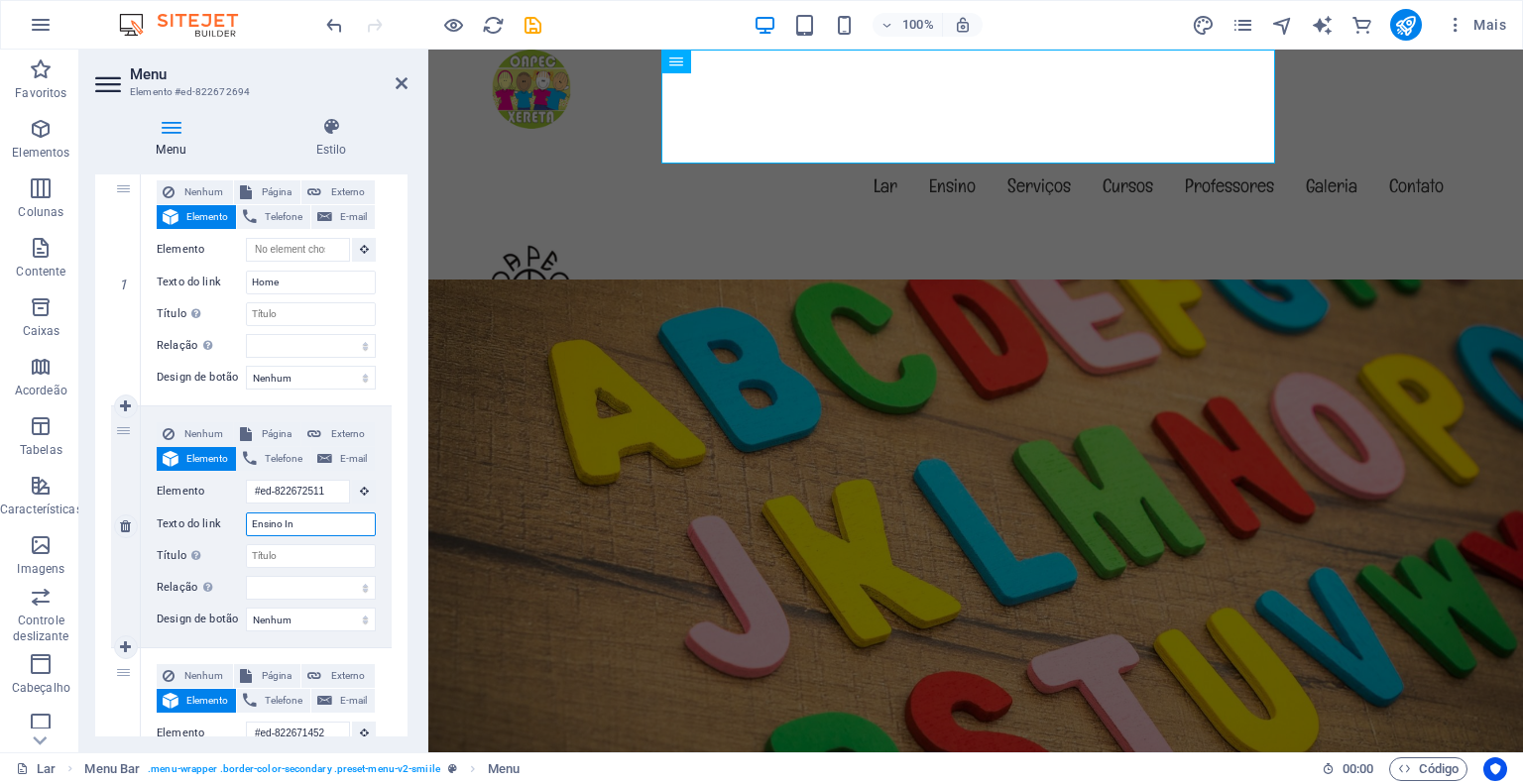 select 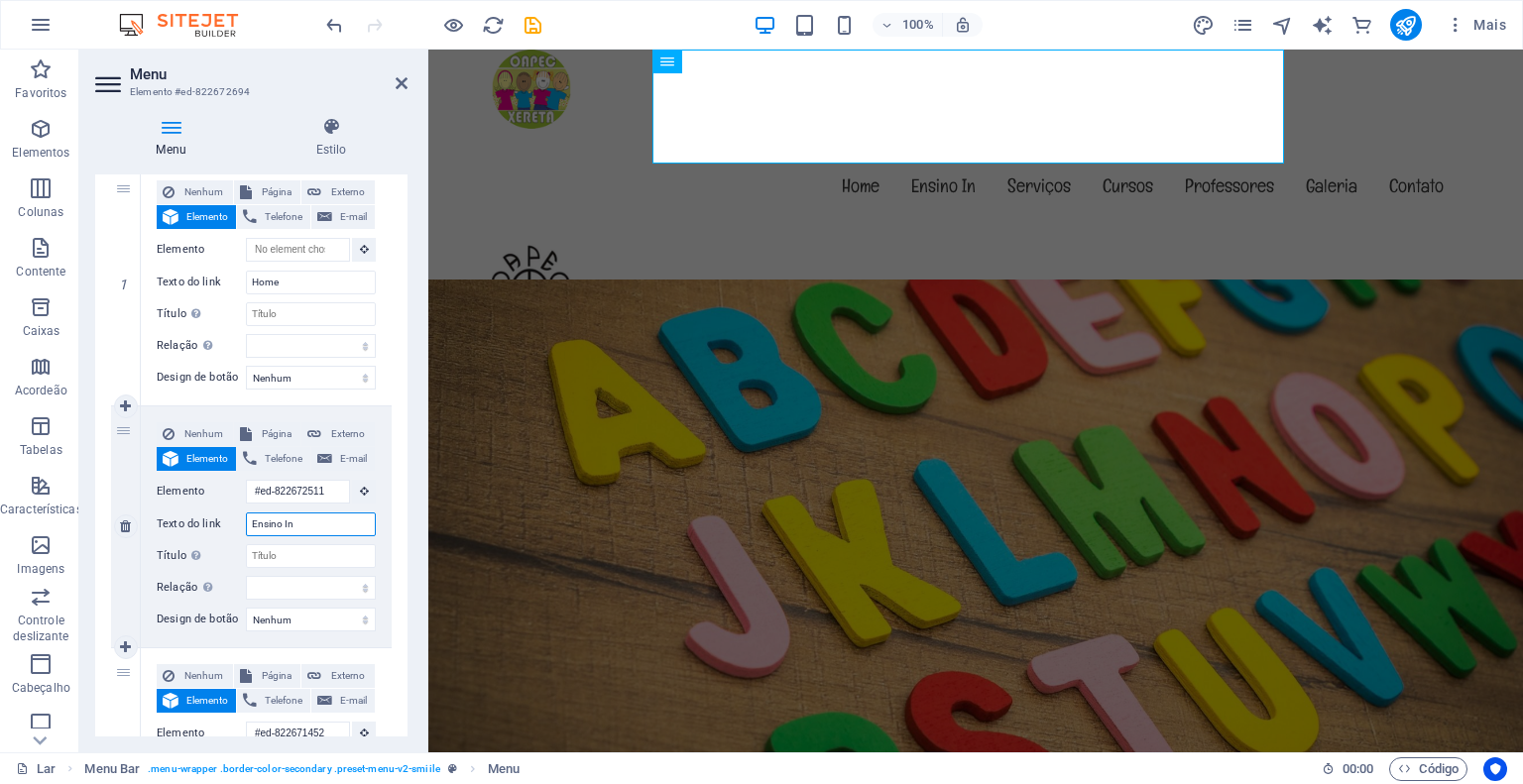type on "Ensino Inf" 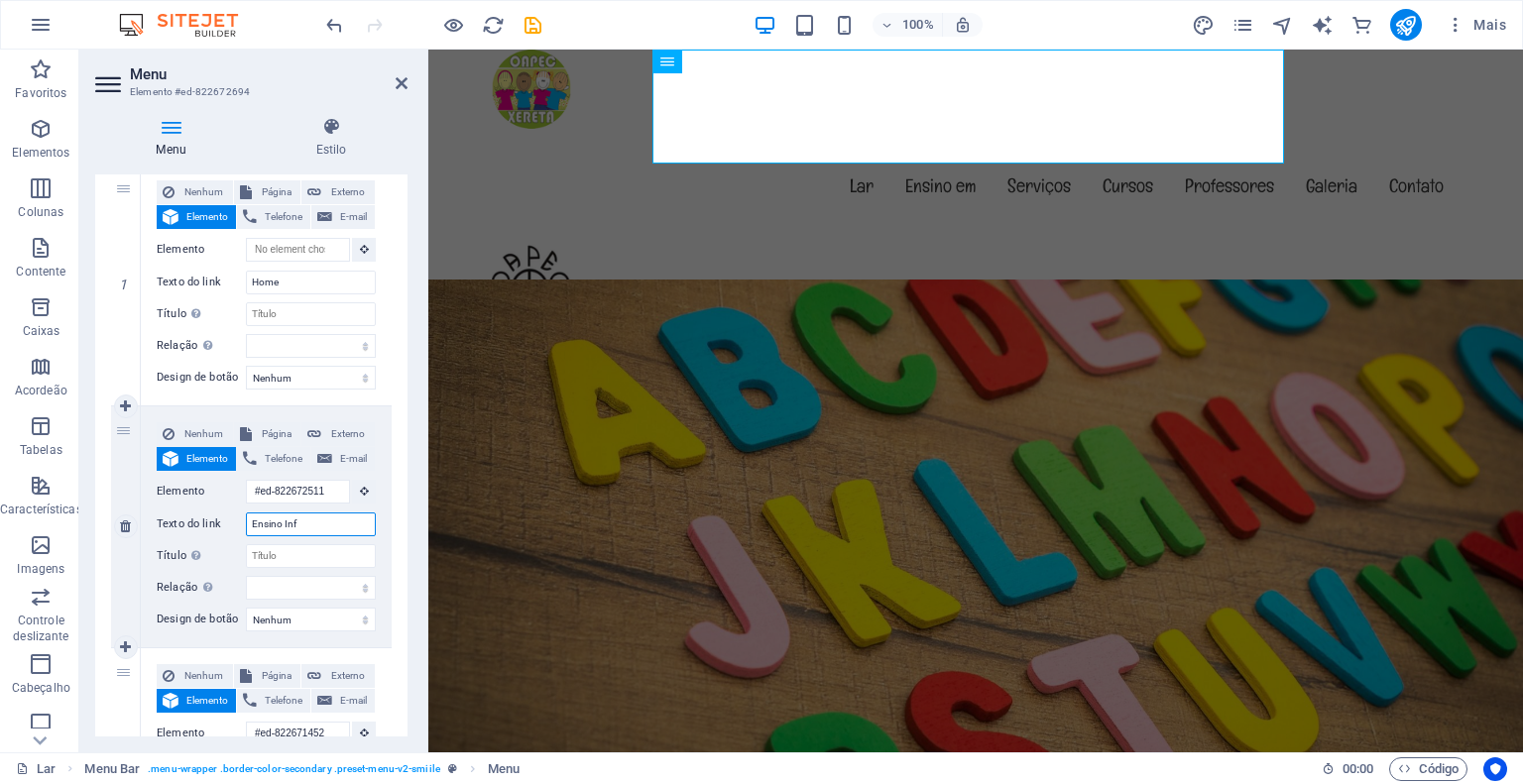 select 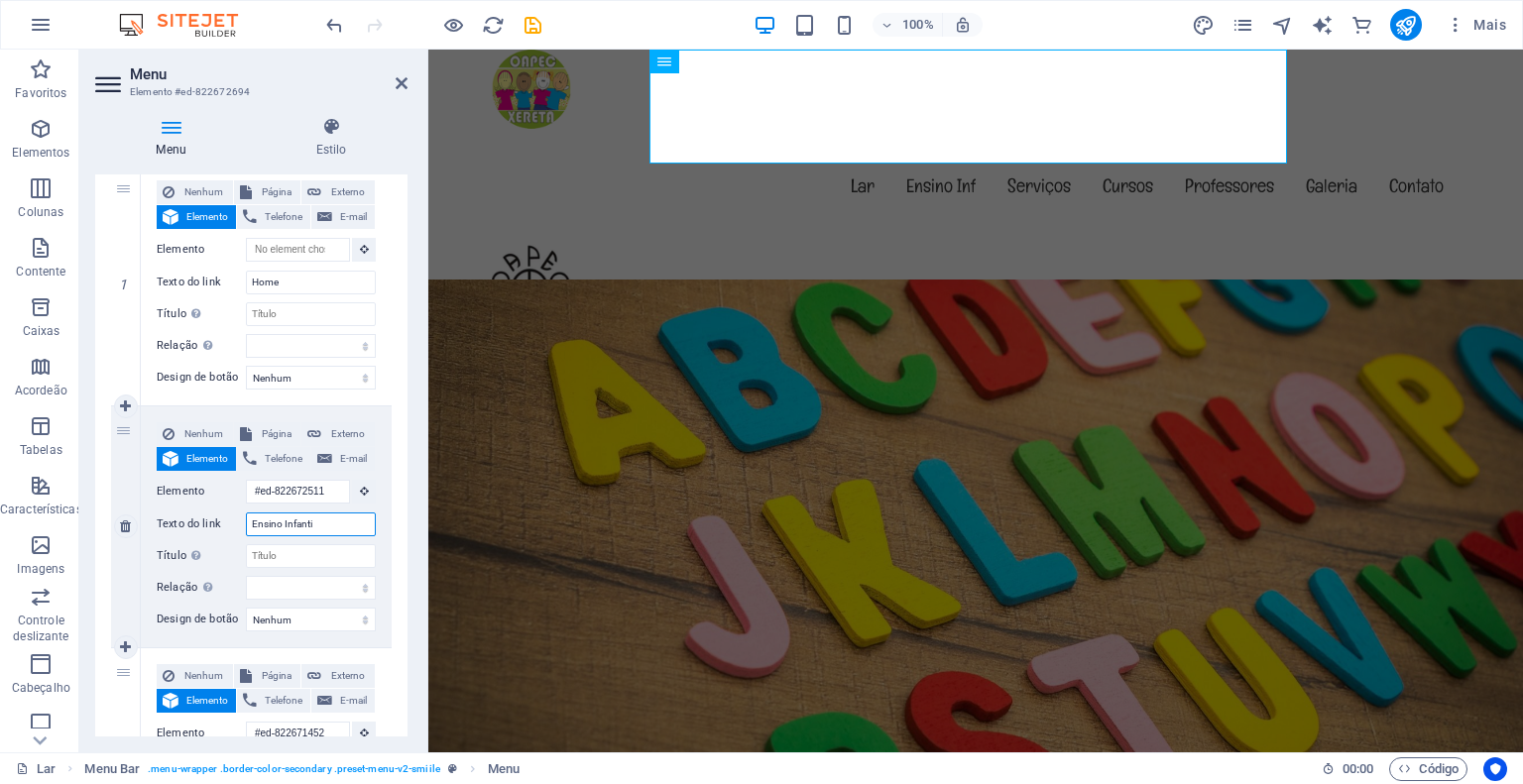 type on "Ensino Infantil" 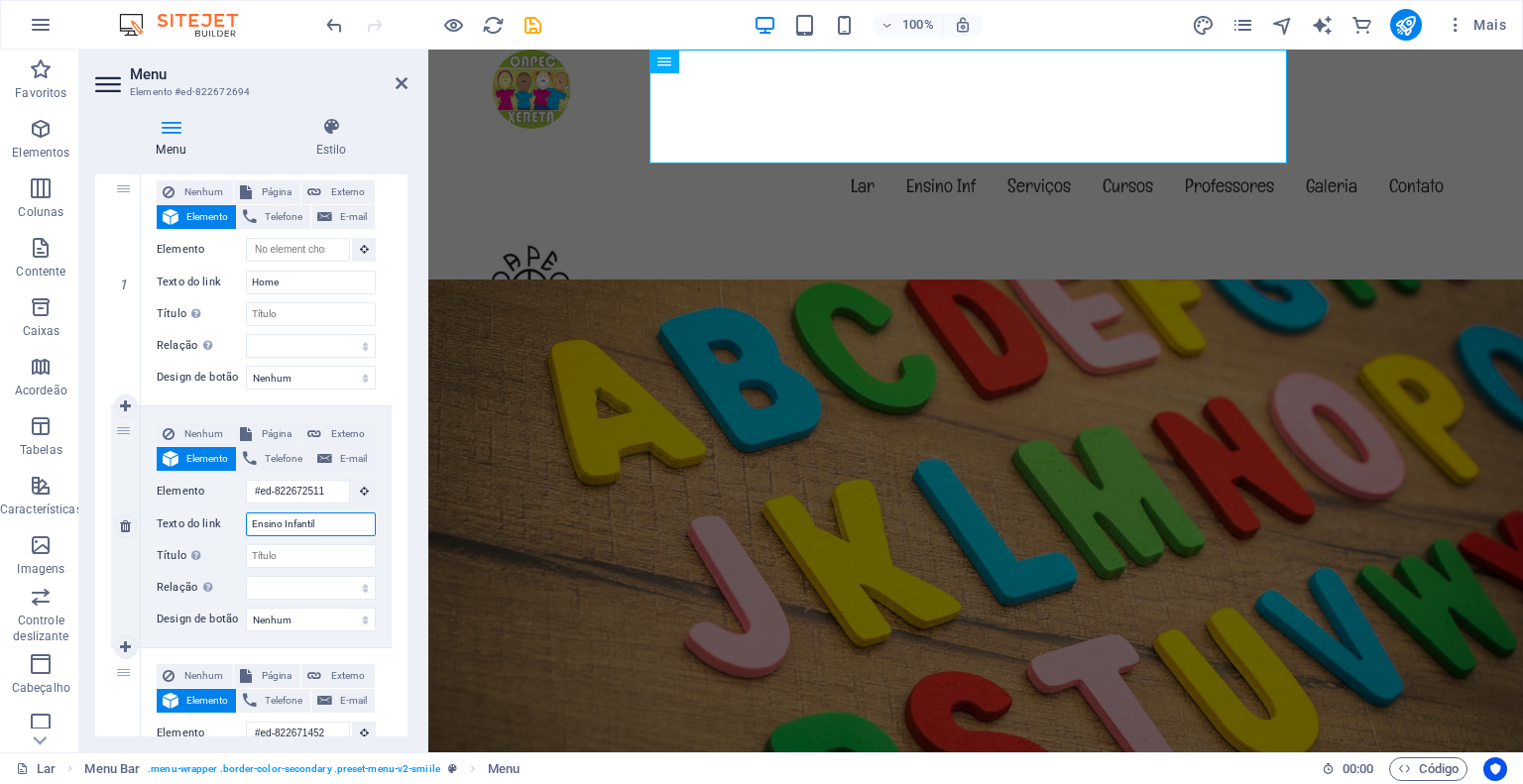 select 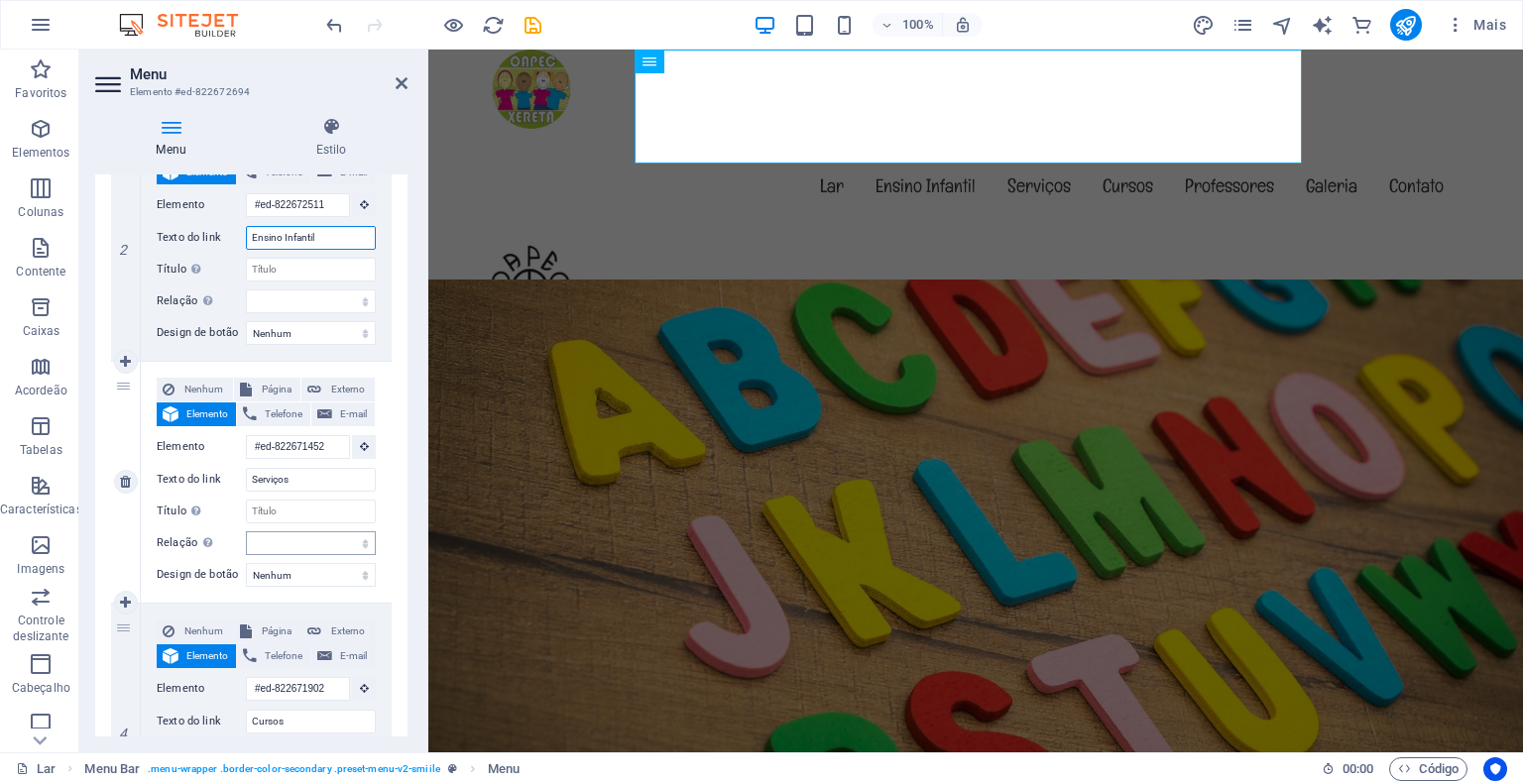 scroll, scrollTop: 496, scrollLeft: 0, axis: vertical 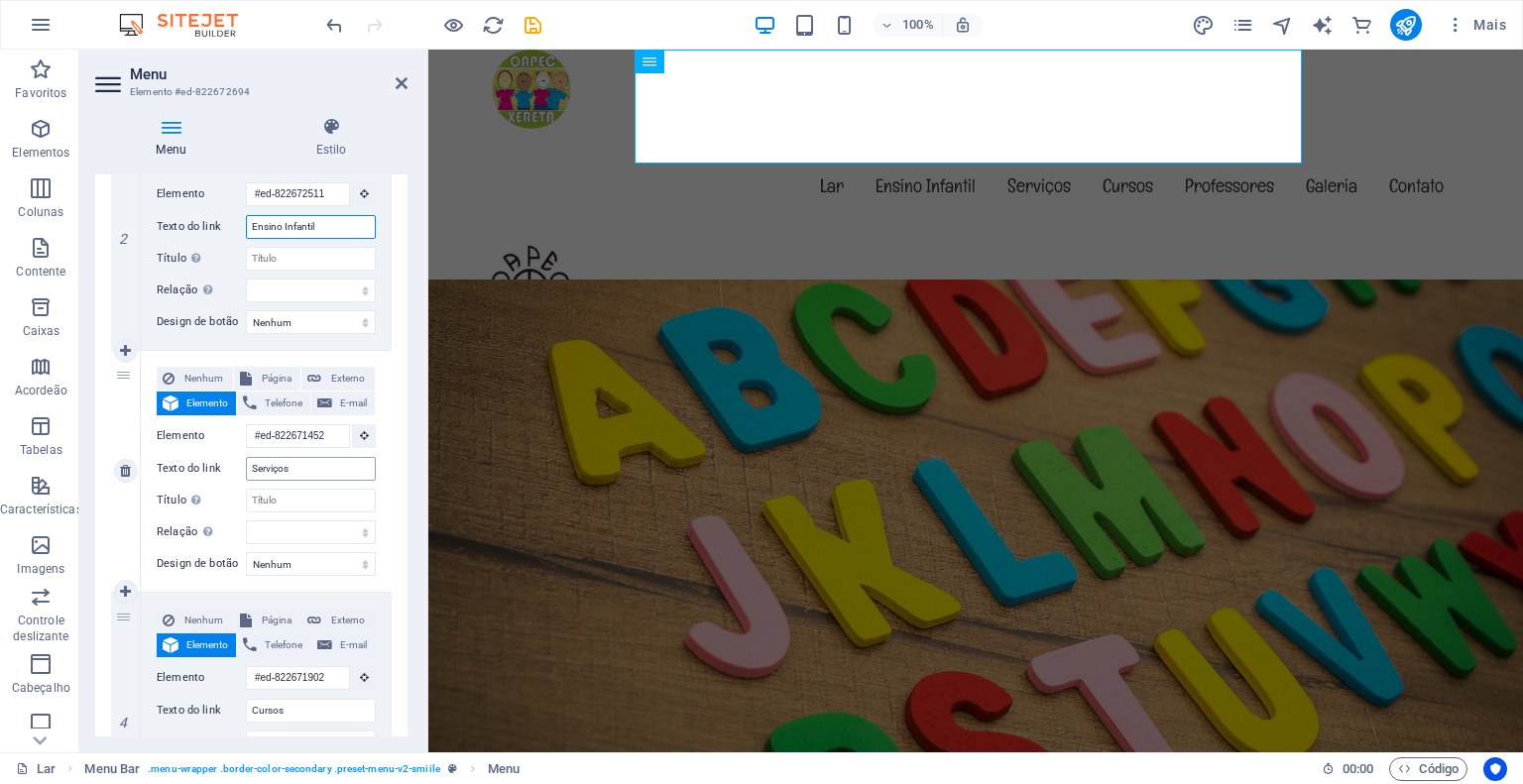 type on "Ensino Infantil" 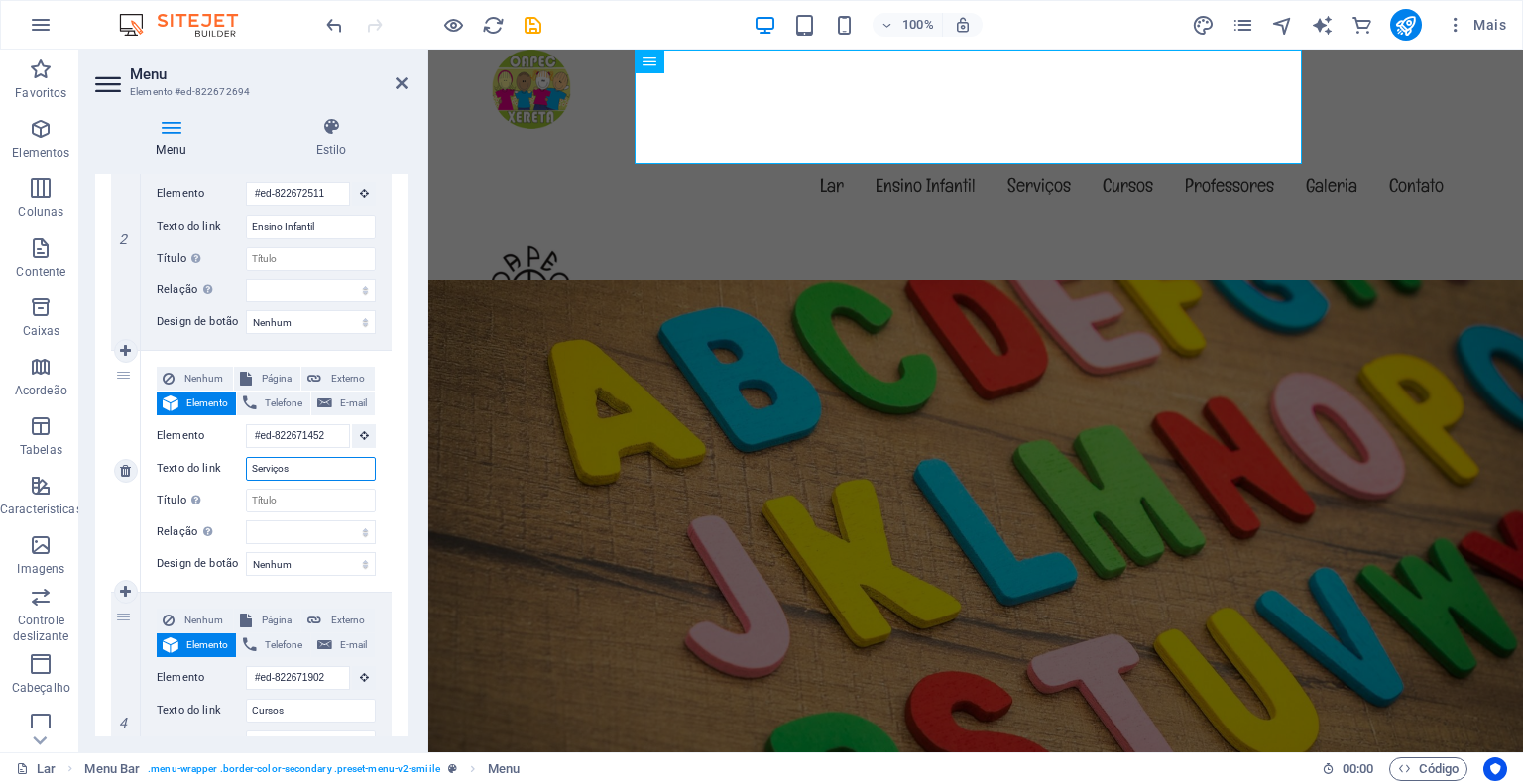click on "Serviços" at bounding box center (310, 469) 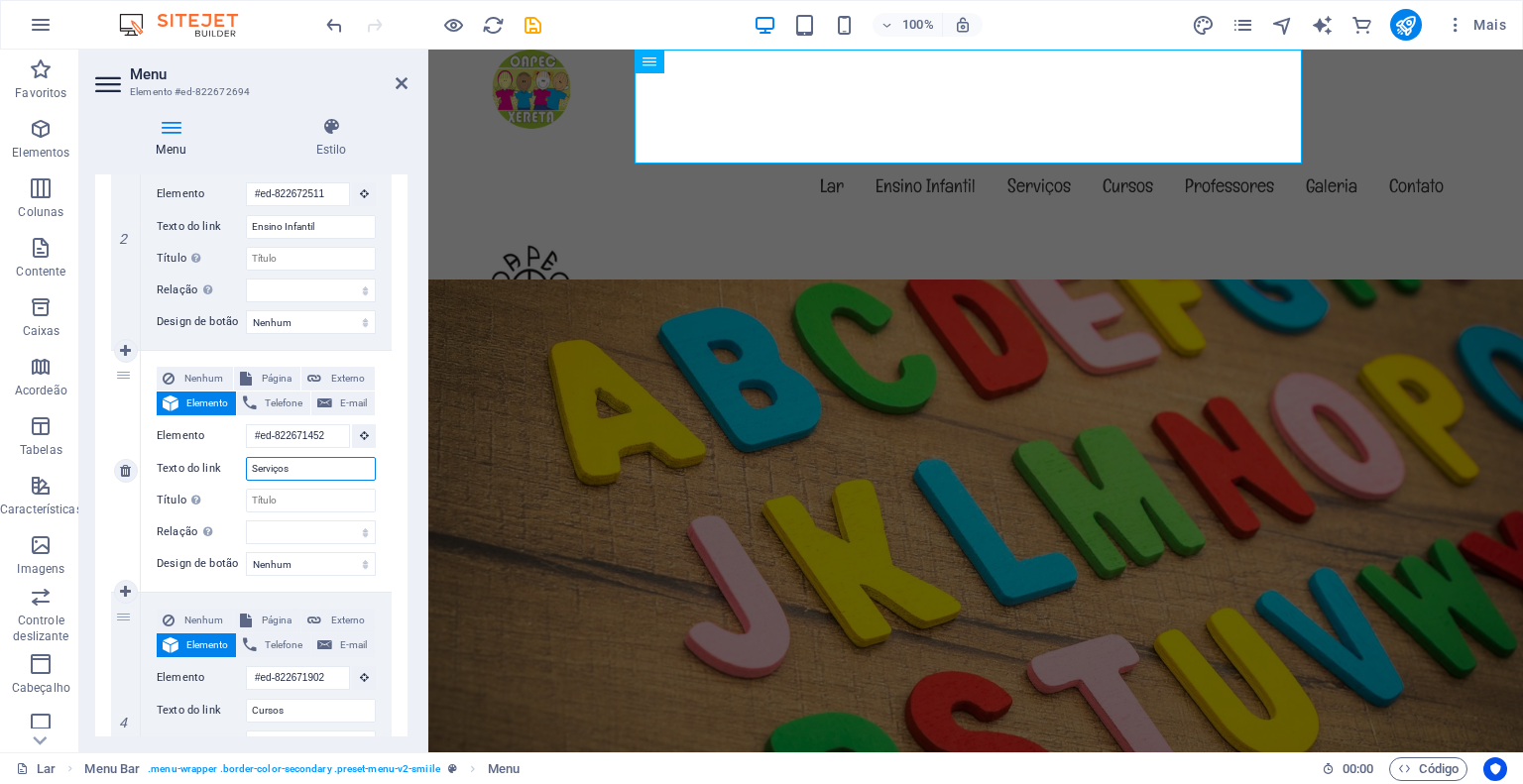 drag, startPoint x: 304, startPoint y: 467, endPoint x: 225, endPoint y: 474, distance: 79.30952 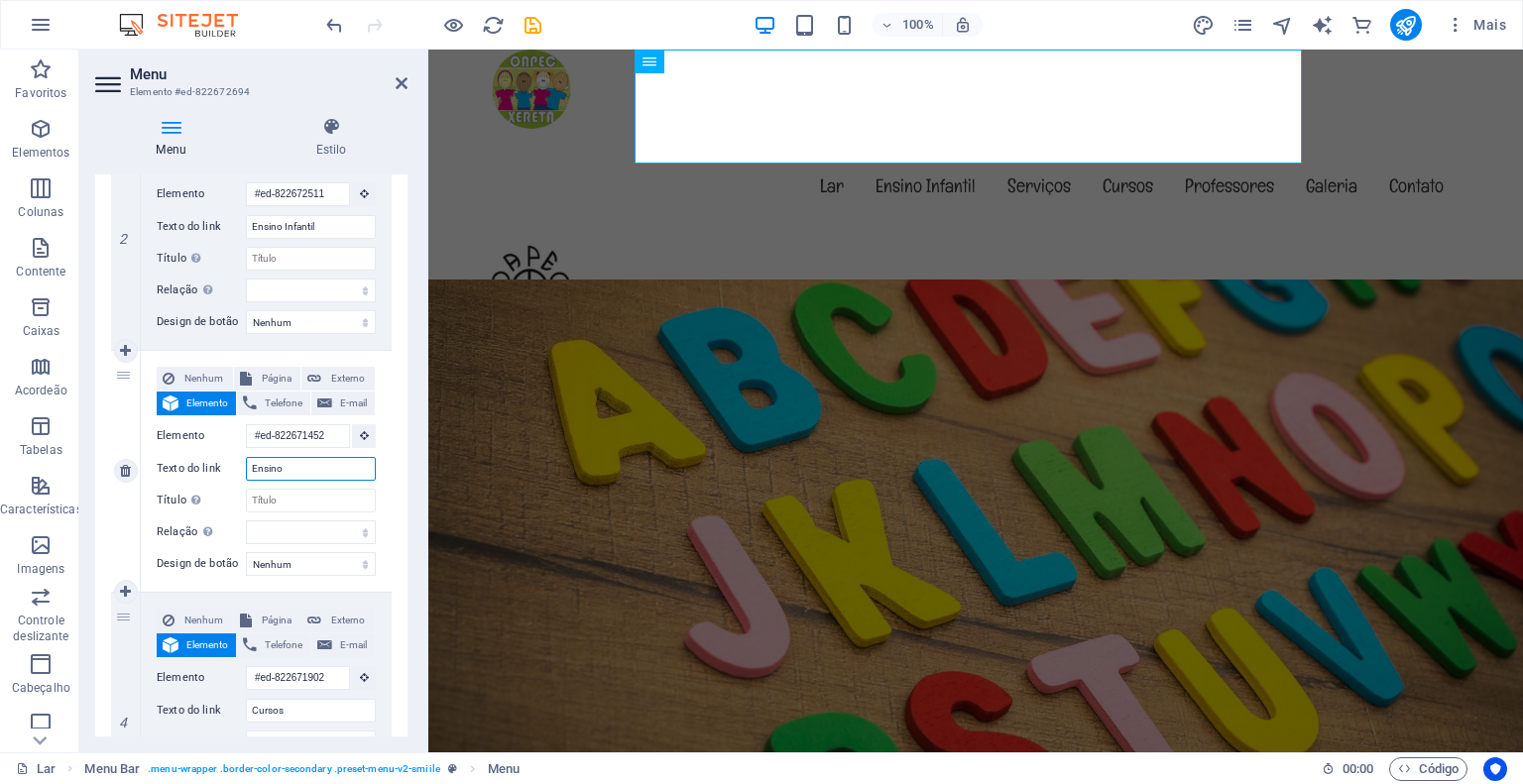 type on "Ensino" 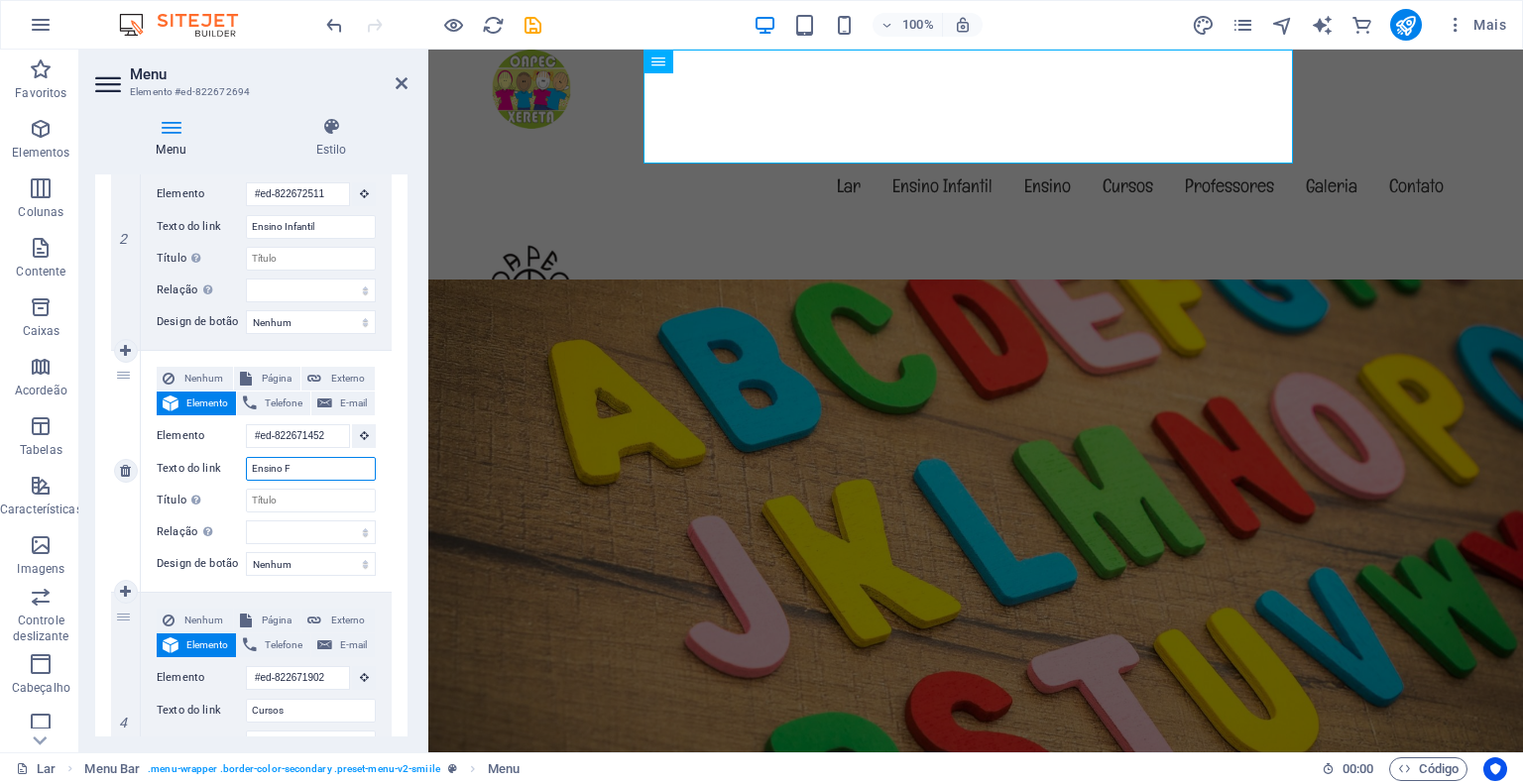 type on "Ensino Fu" 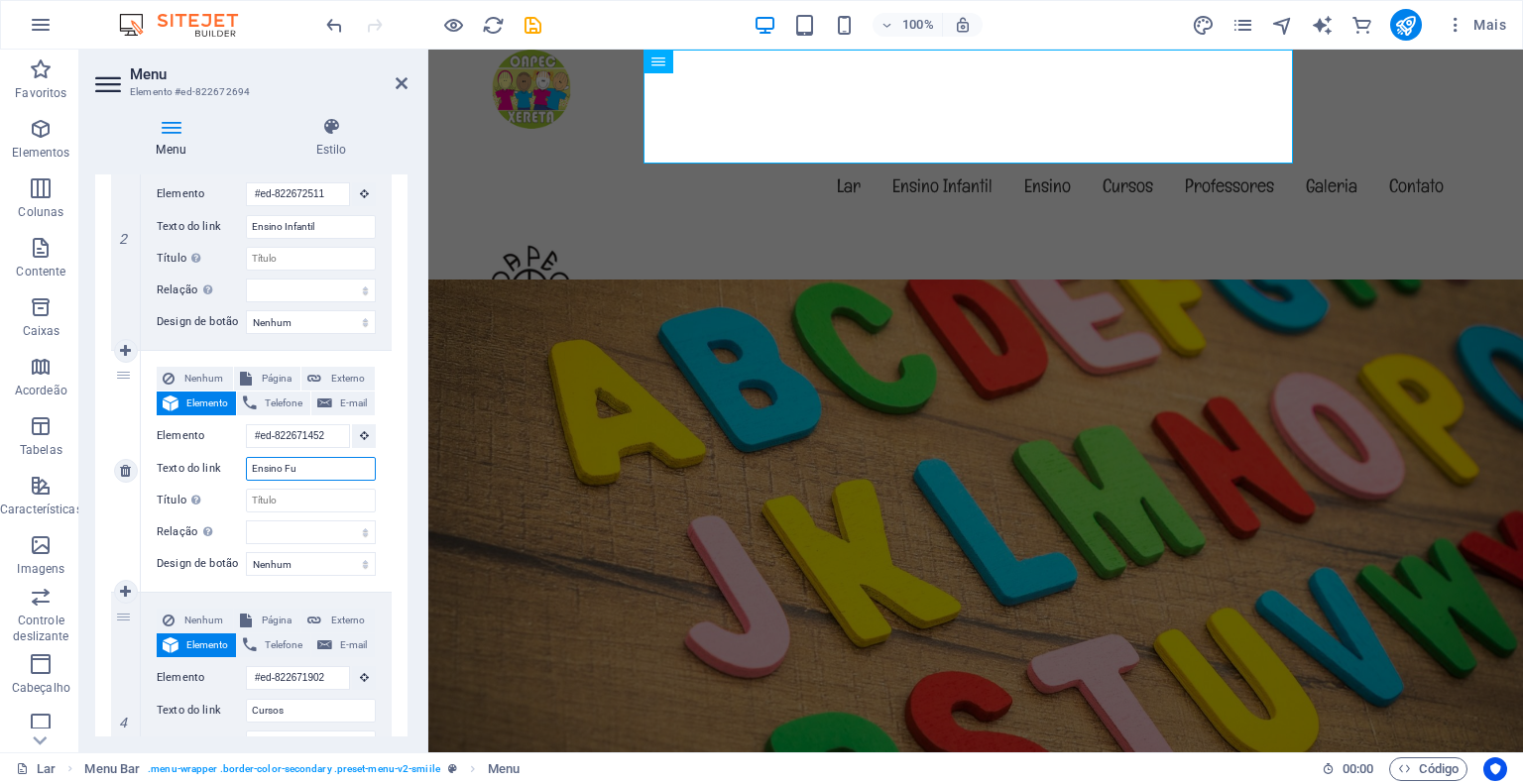select 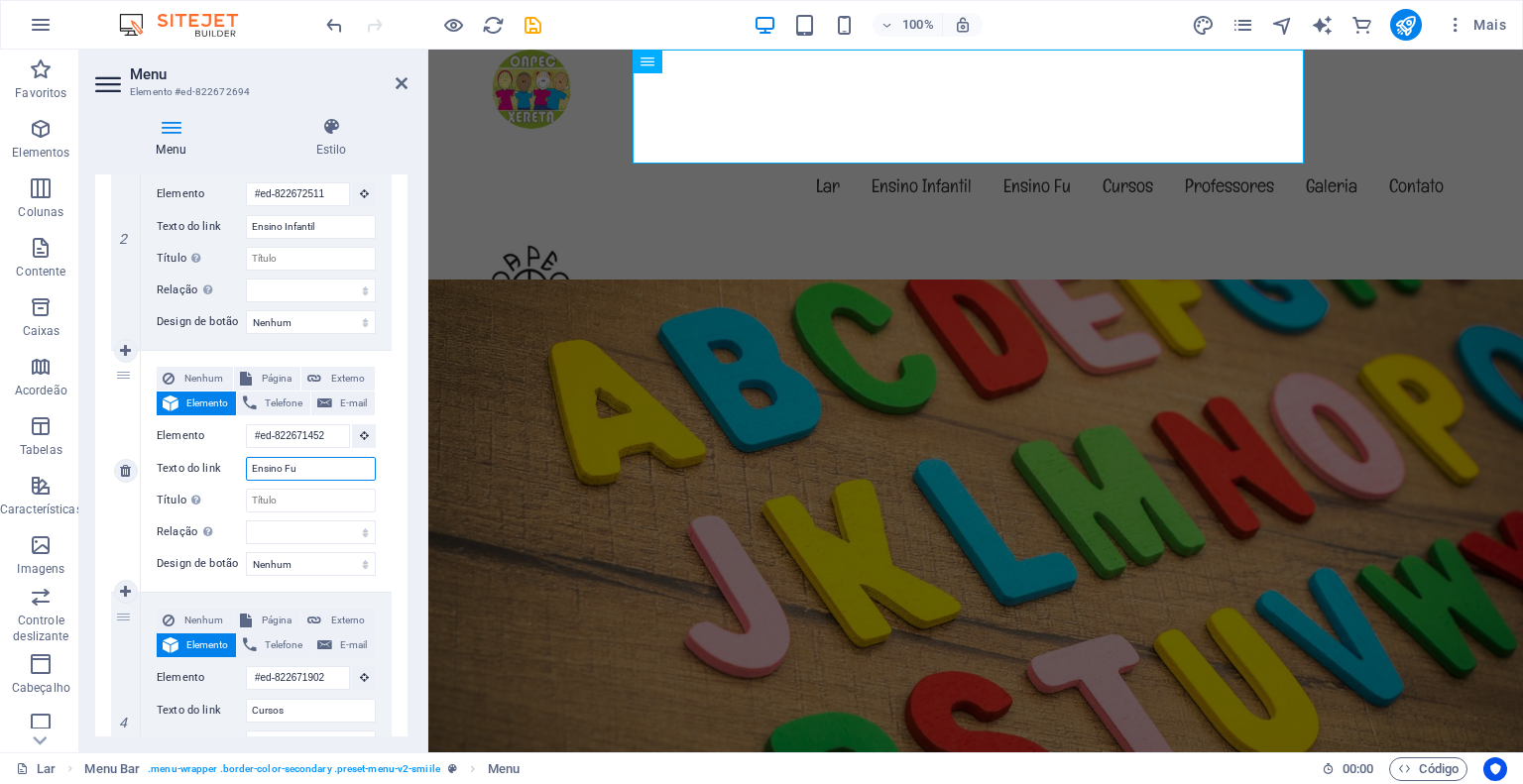 type on "Ensino Fum" 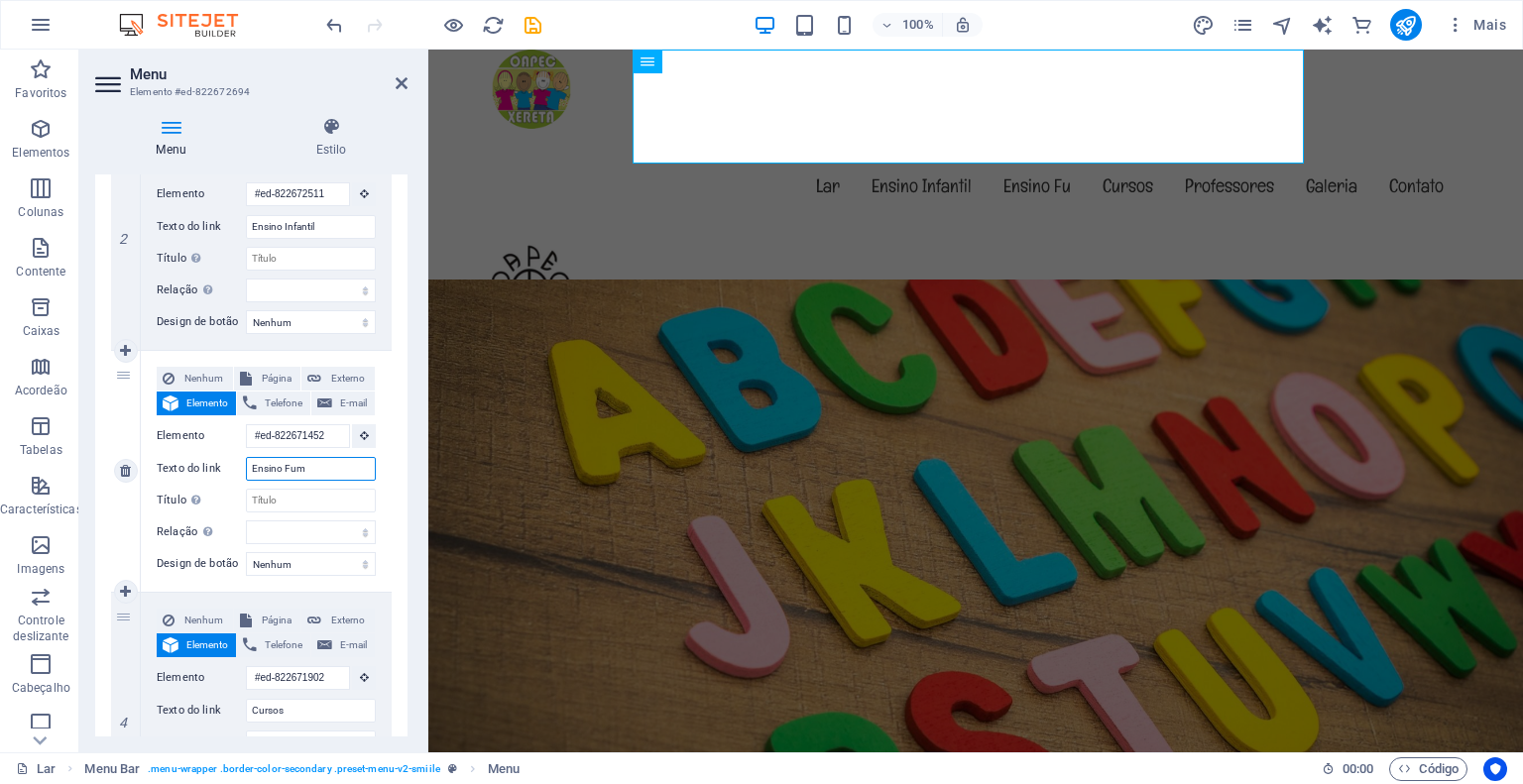 select 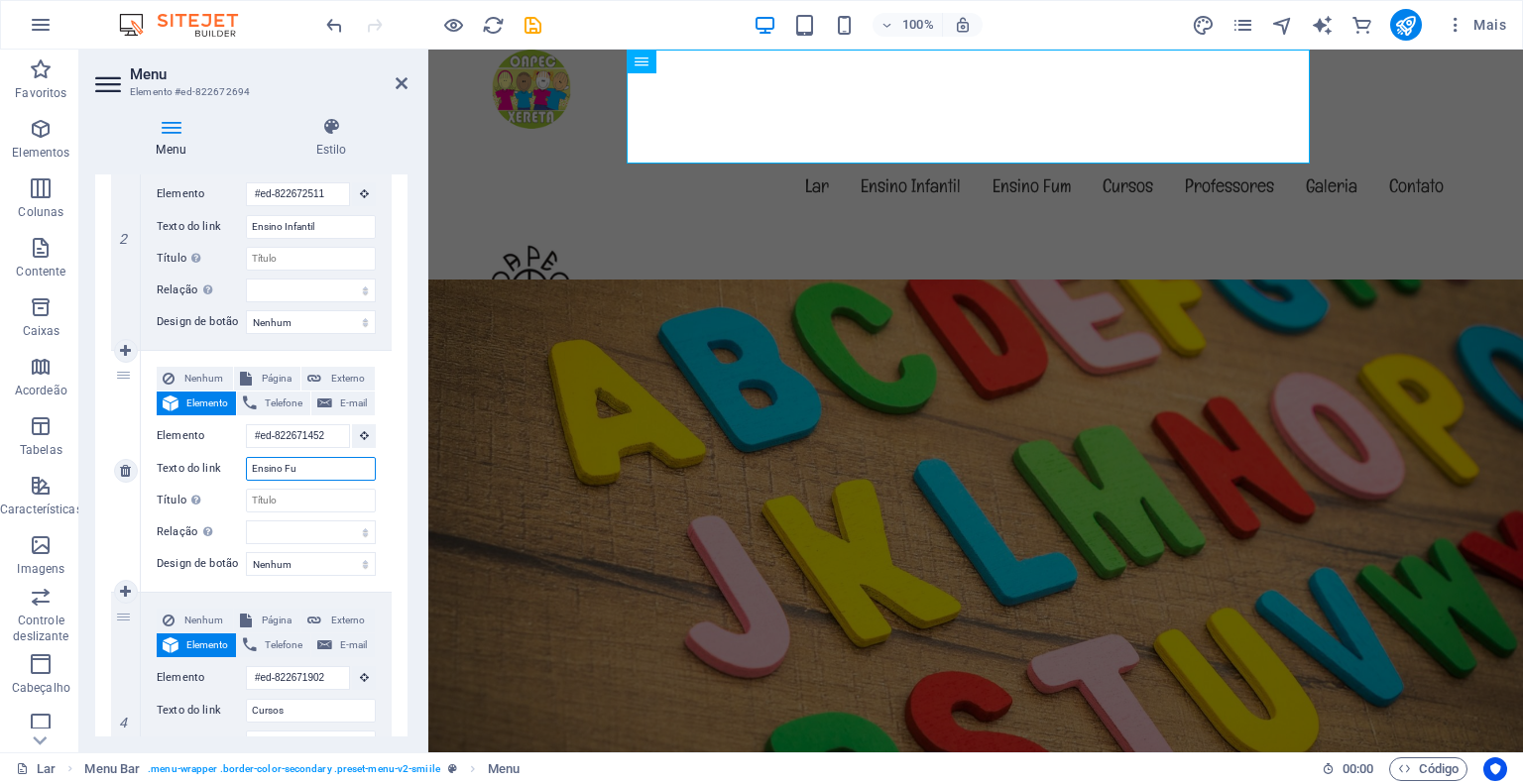 type on "Ensino Fun" 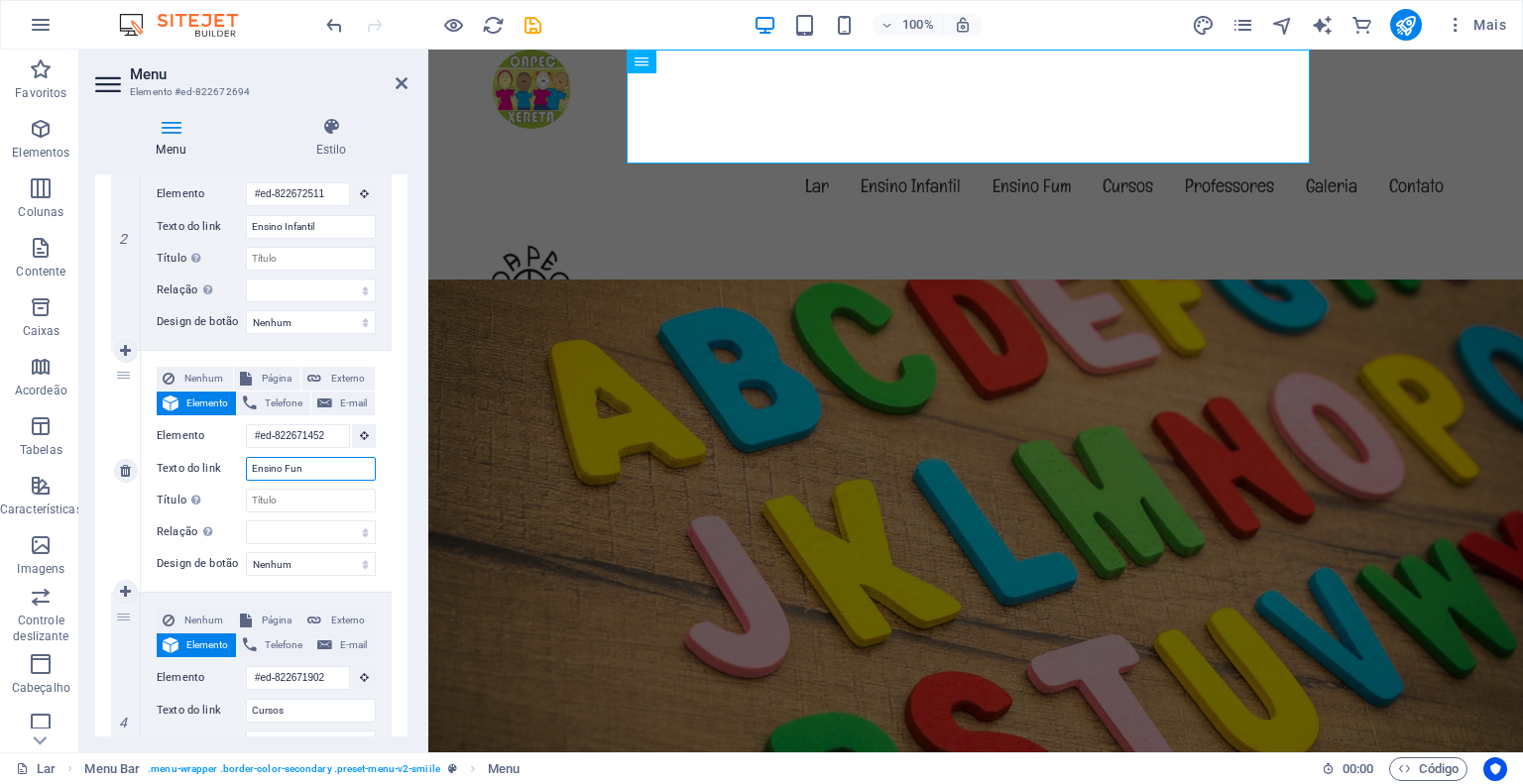 select 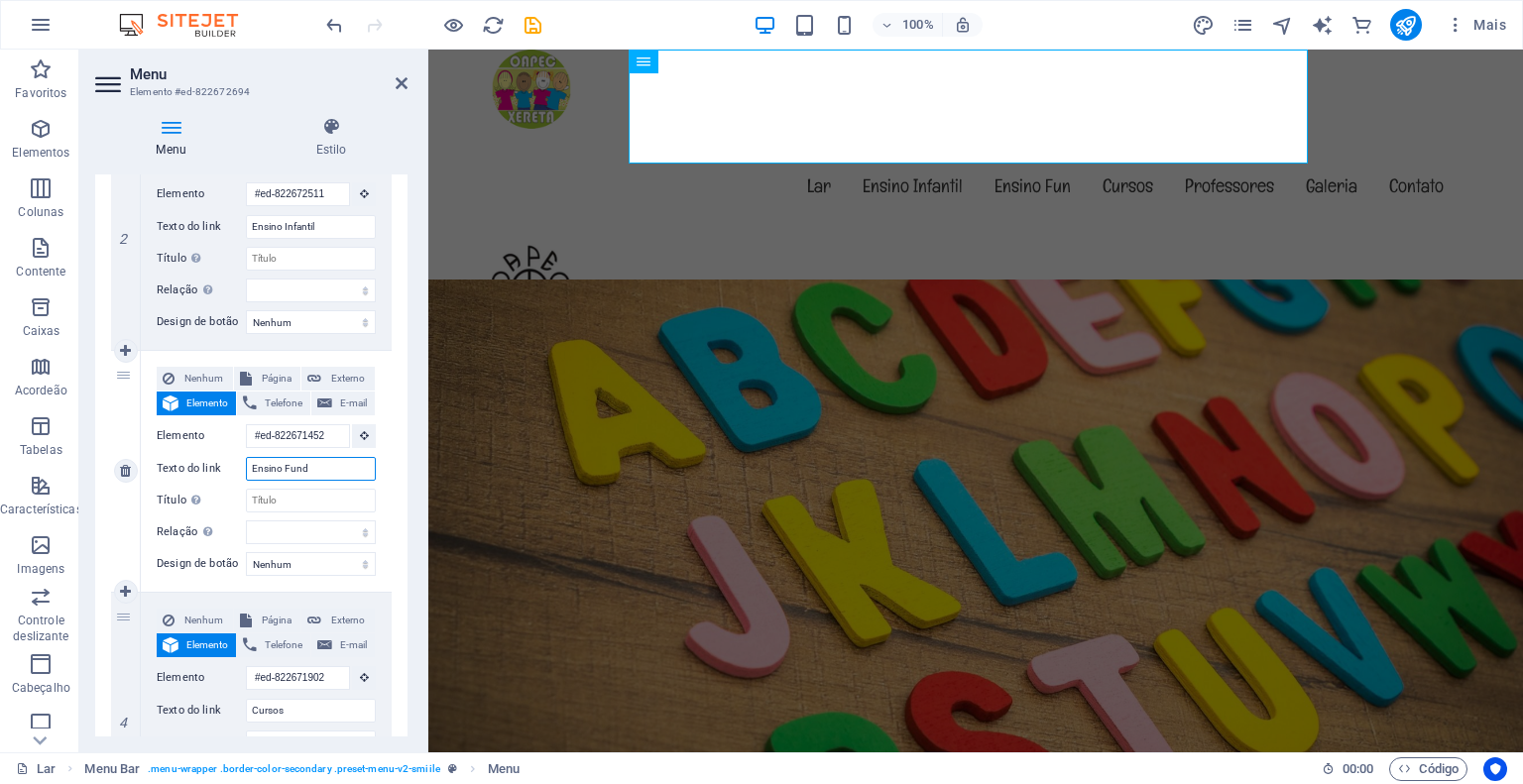 type on "Ensino Funda" 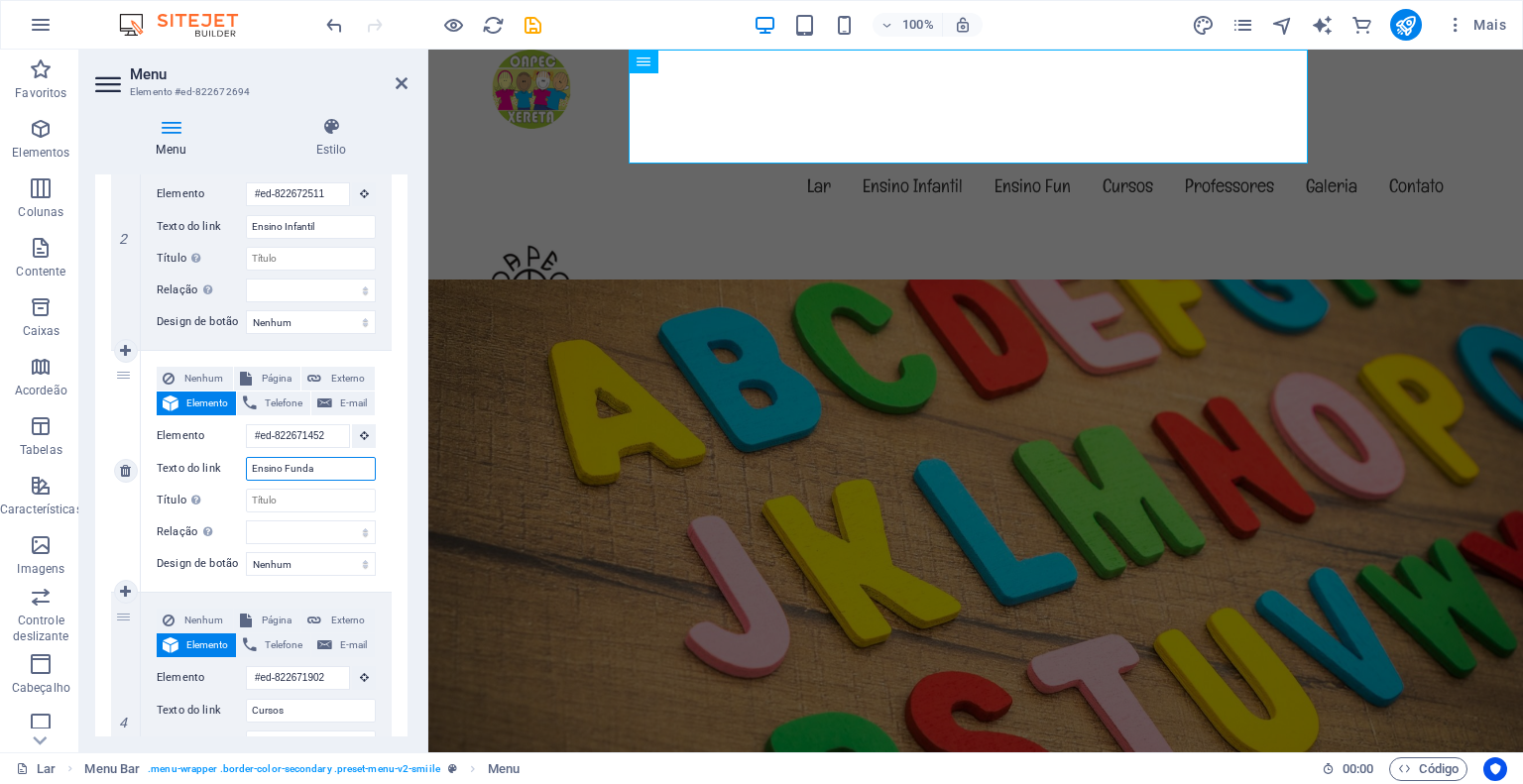 select 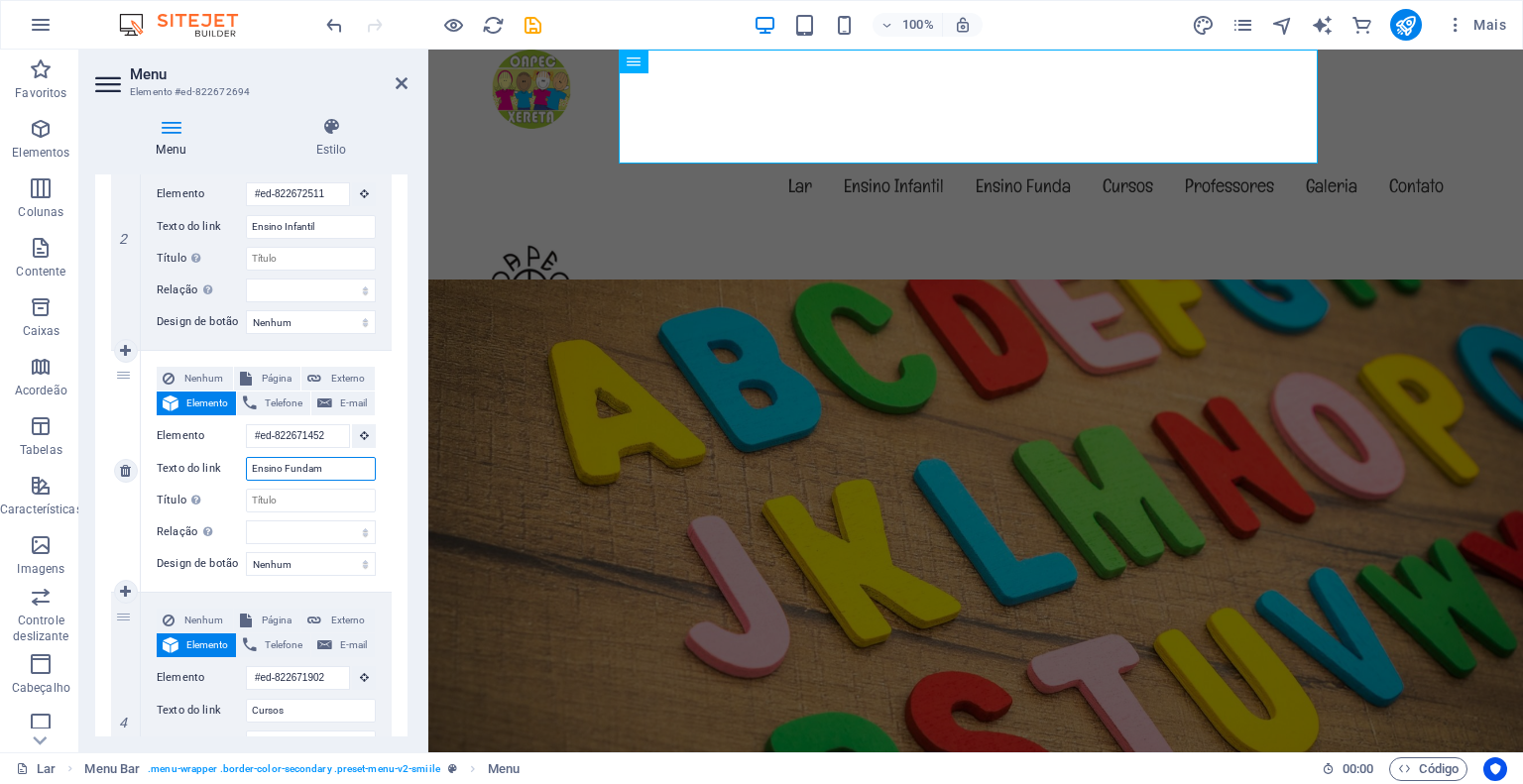 type on "Ensino Fundame" 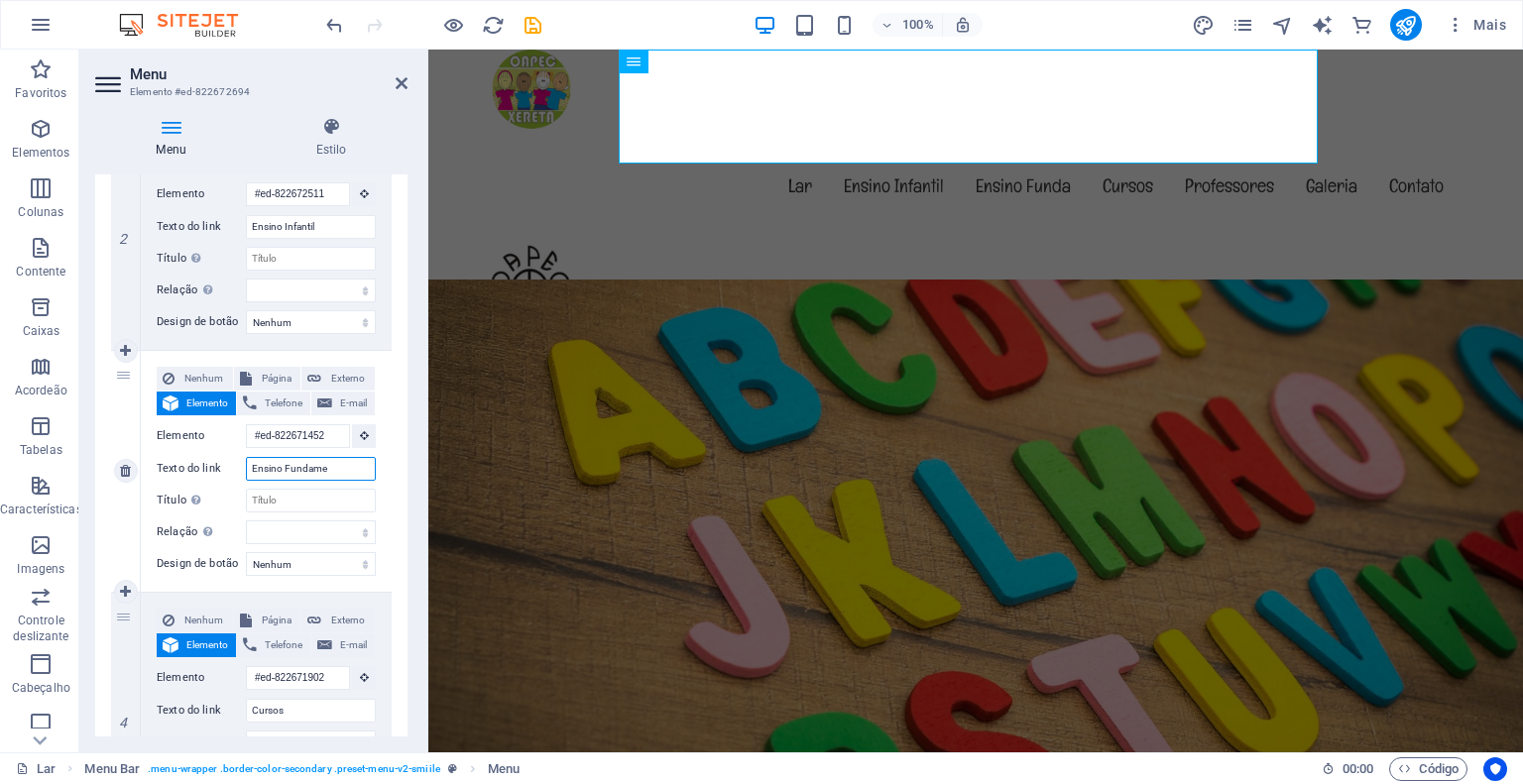 select 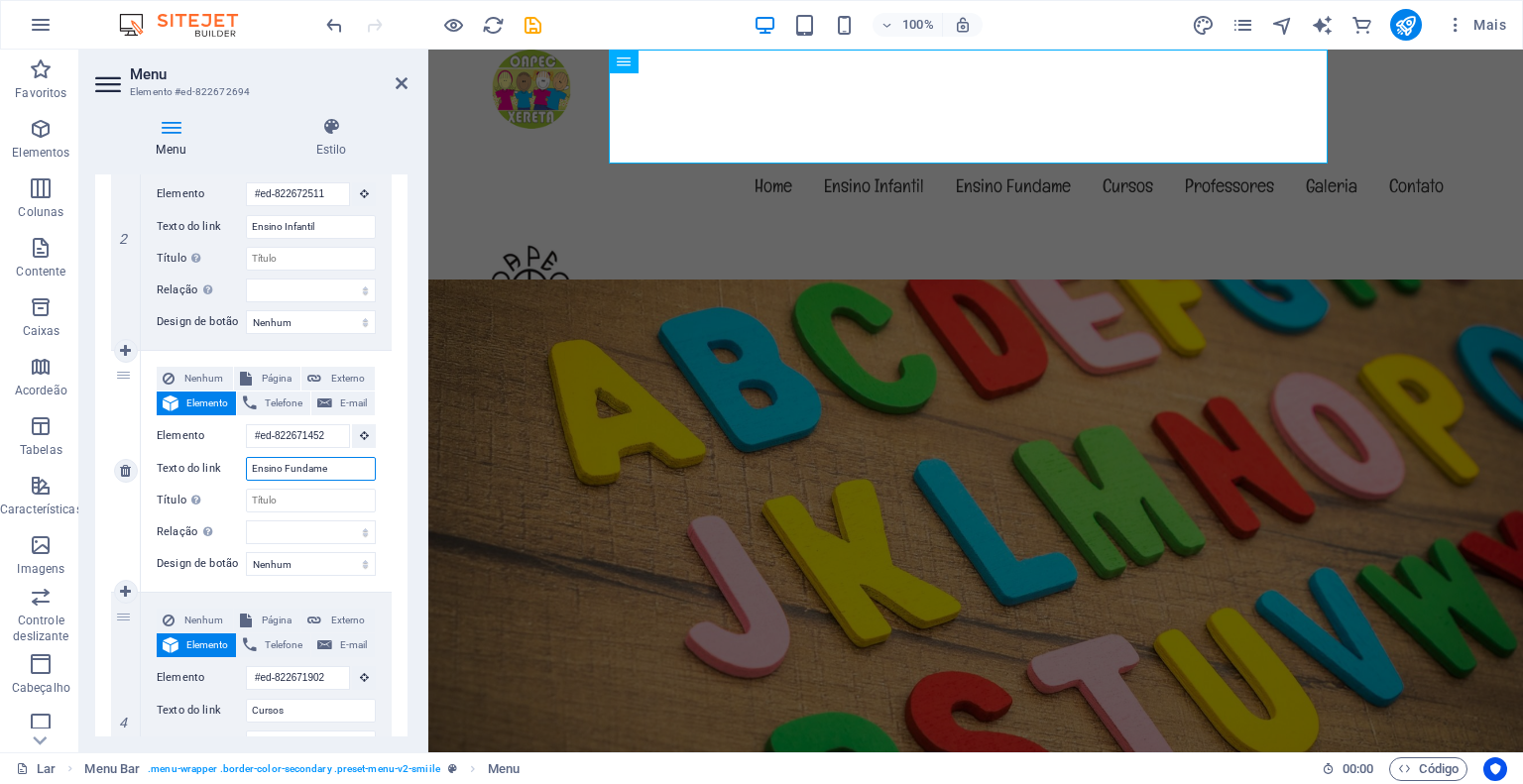 type on "Ensino Fundamen" 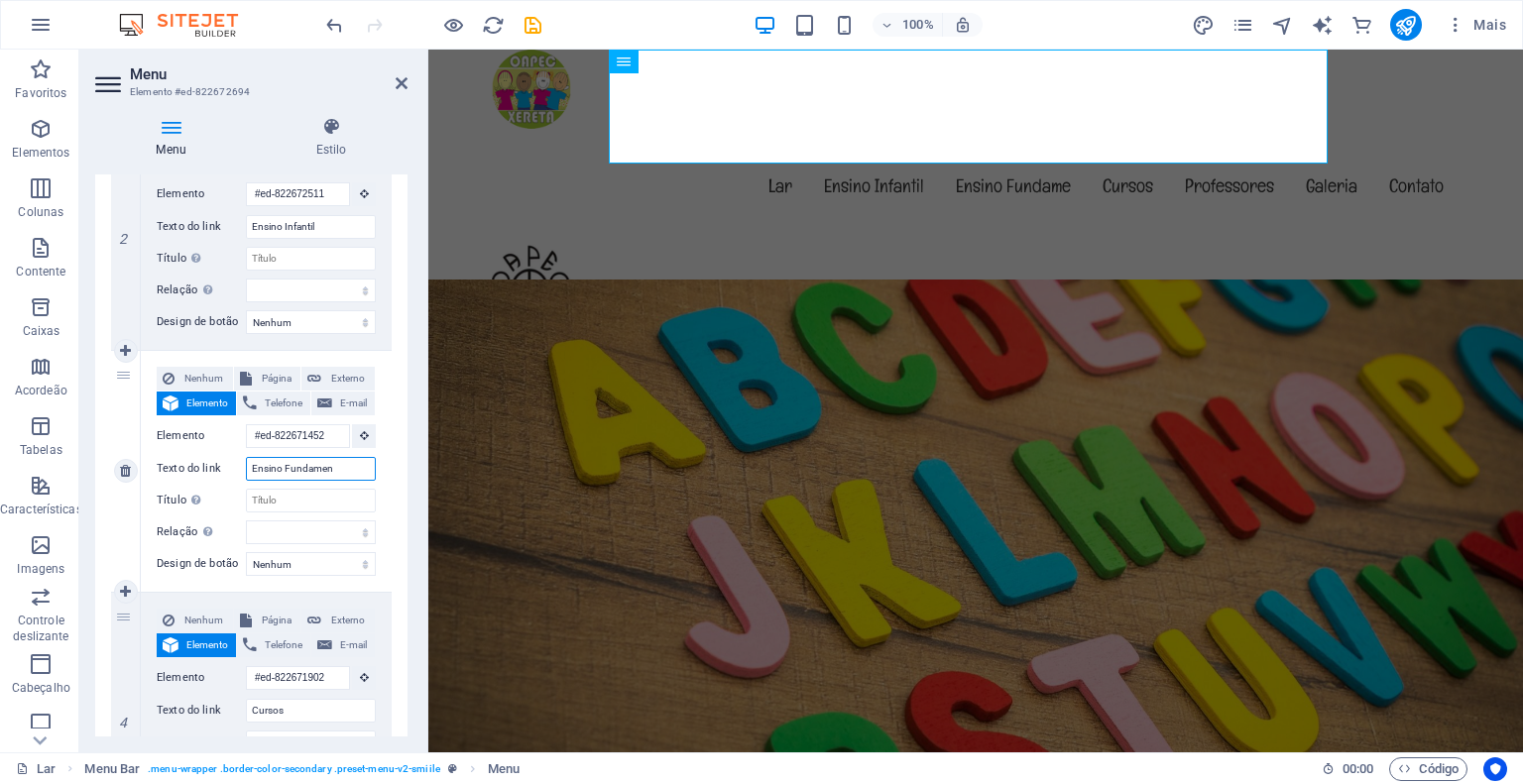 select 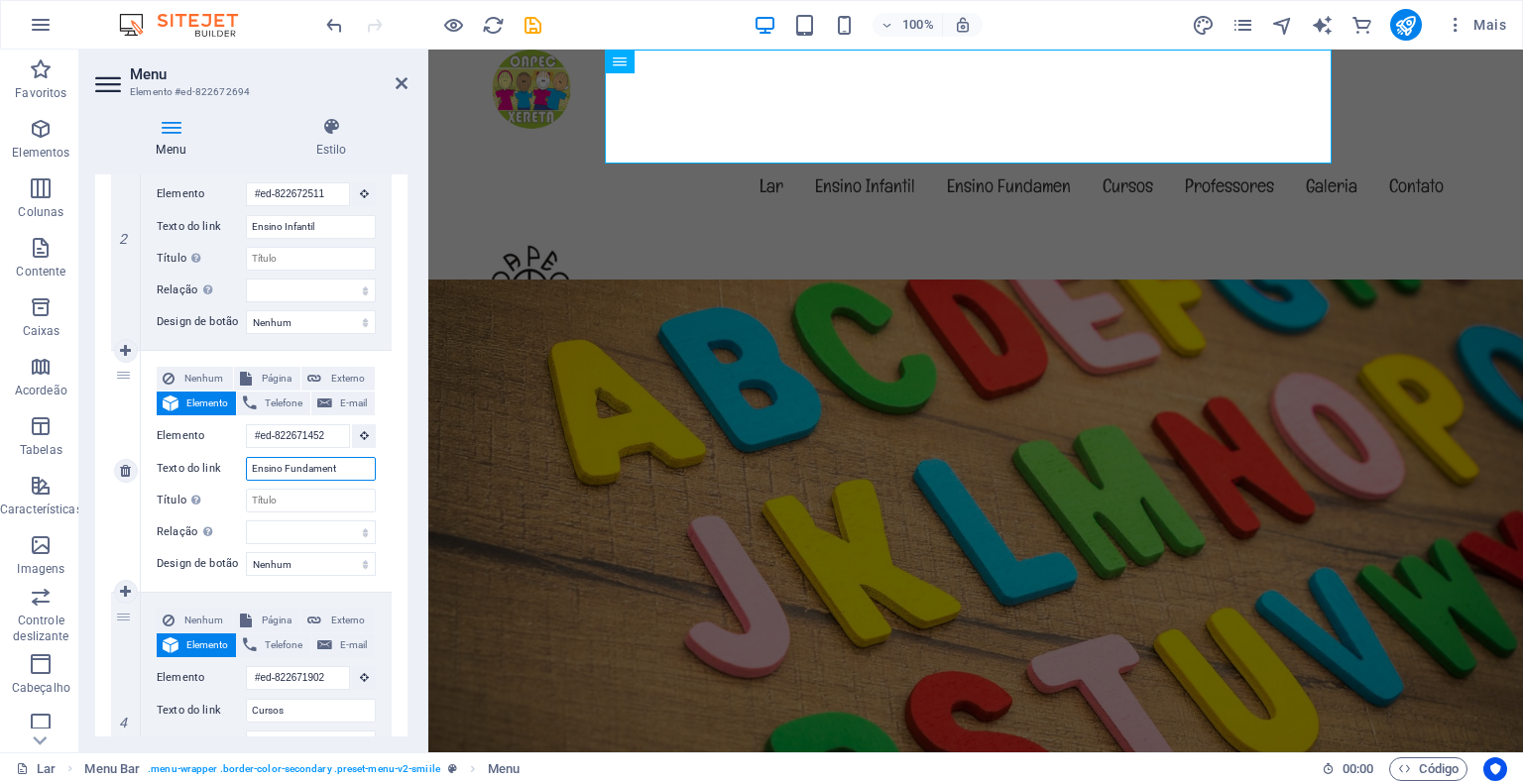 select 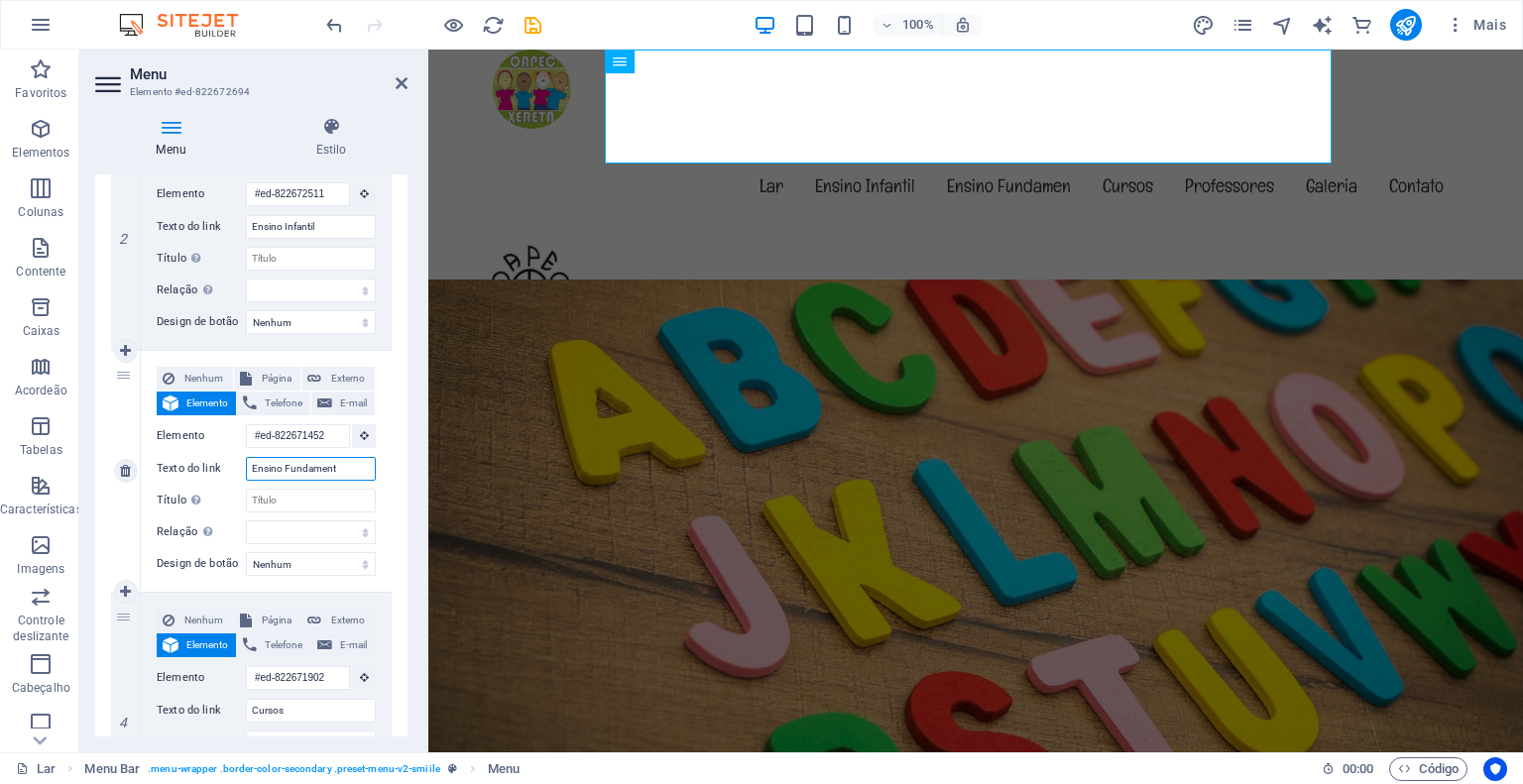 select 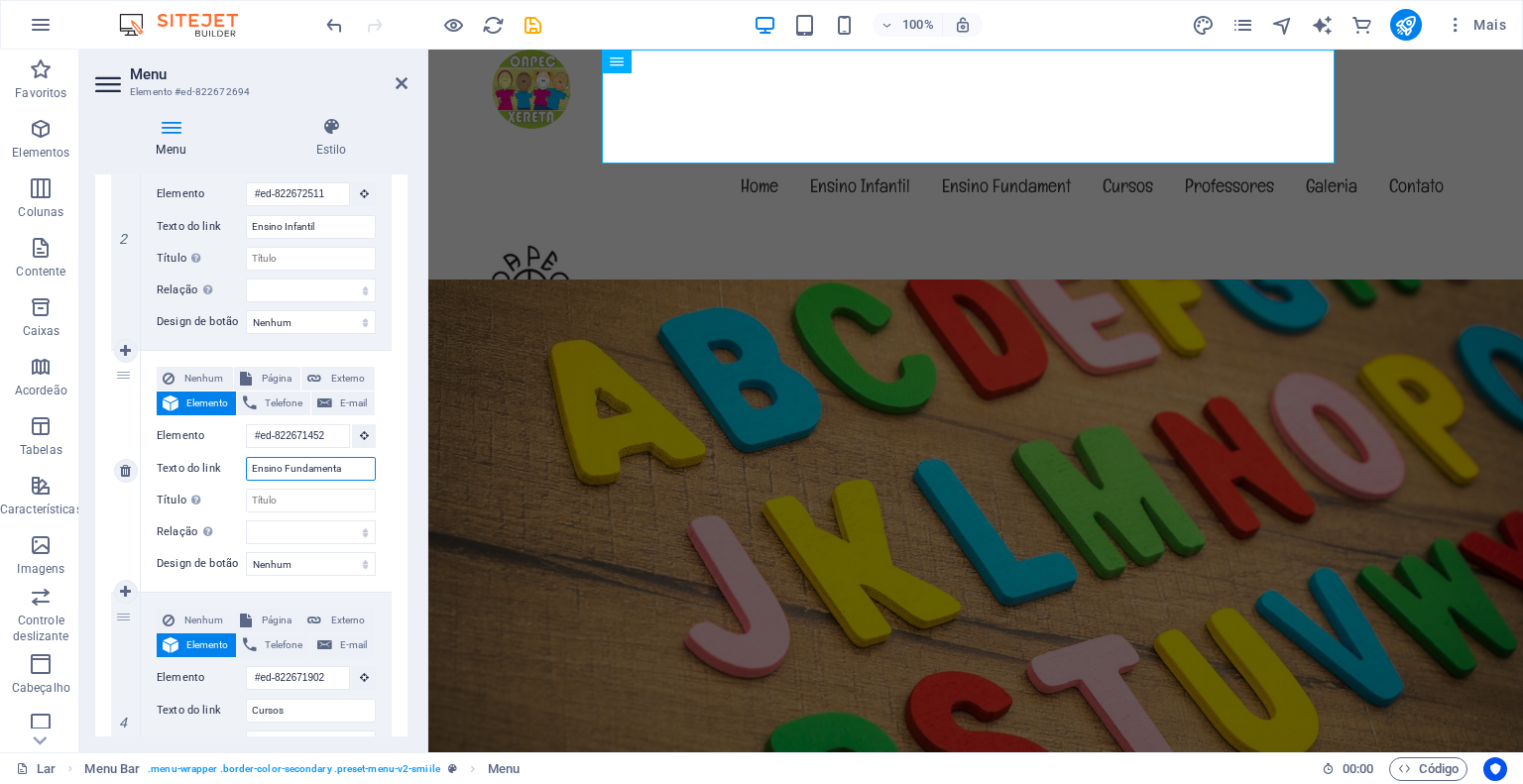 type on "Ensino Fundamental" 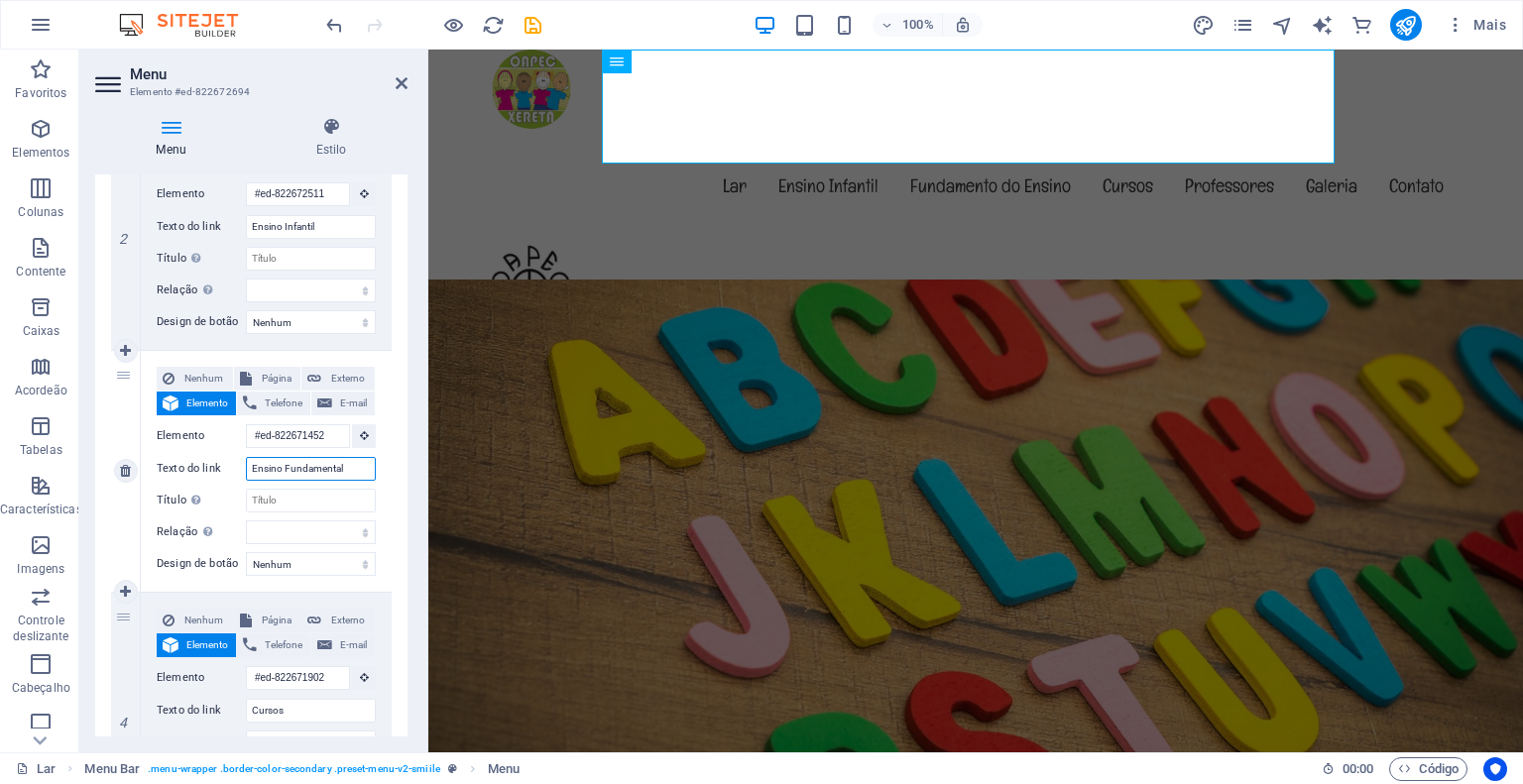 select 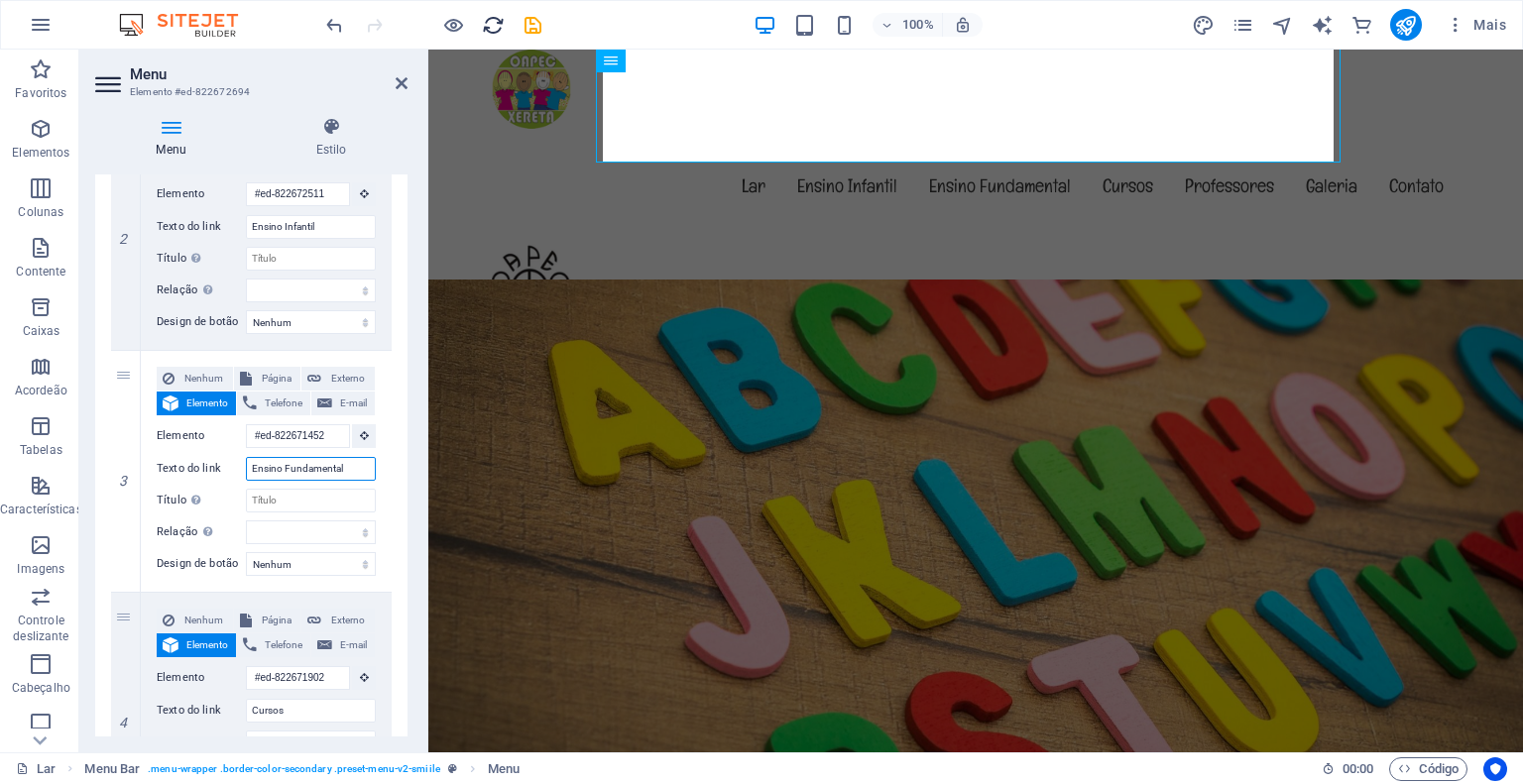 scroll, scrollTop: 0, scrollLeft: 0, axis: both 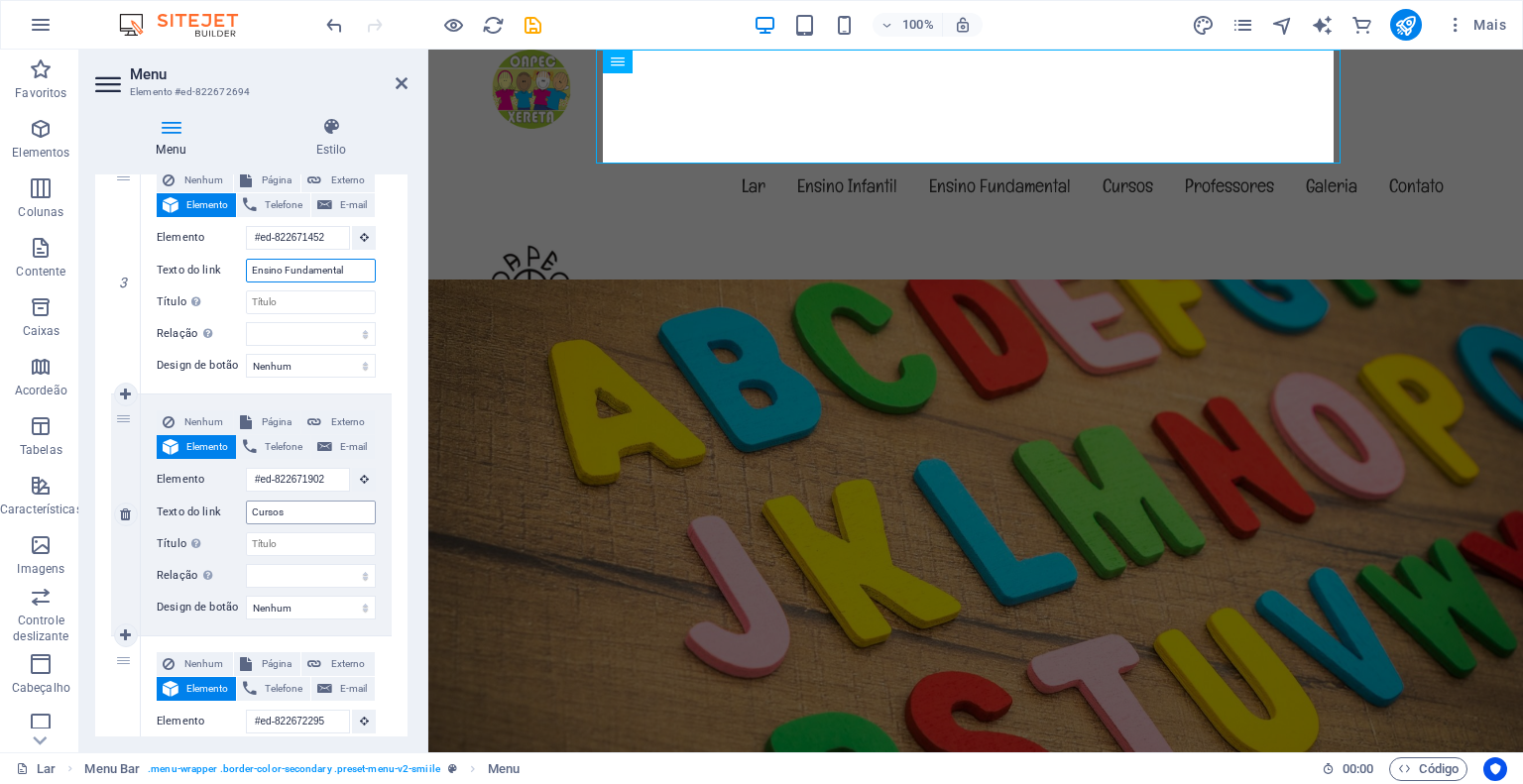 type on "Ensino Fundamental" 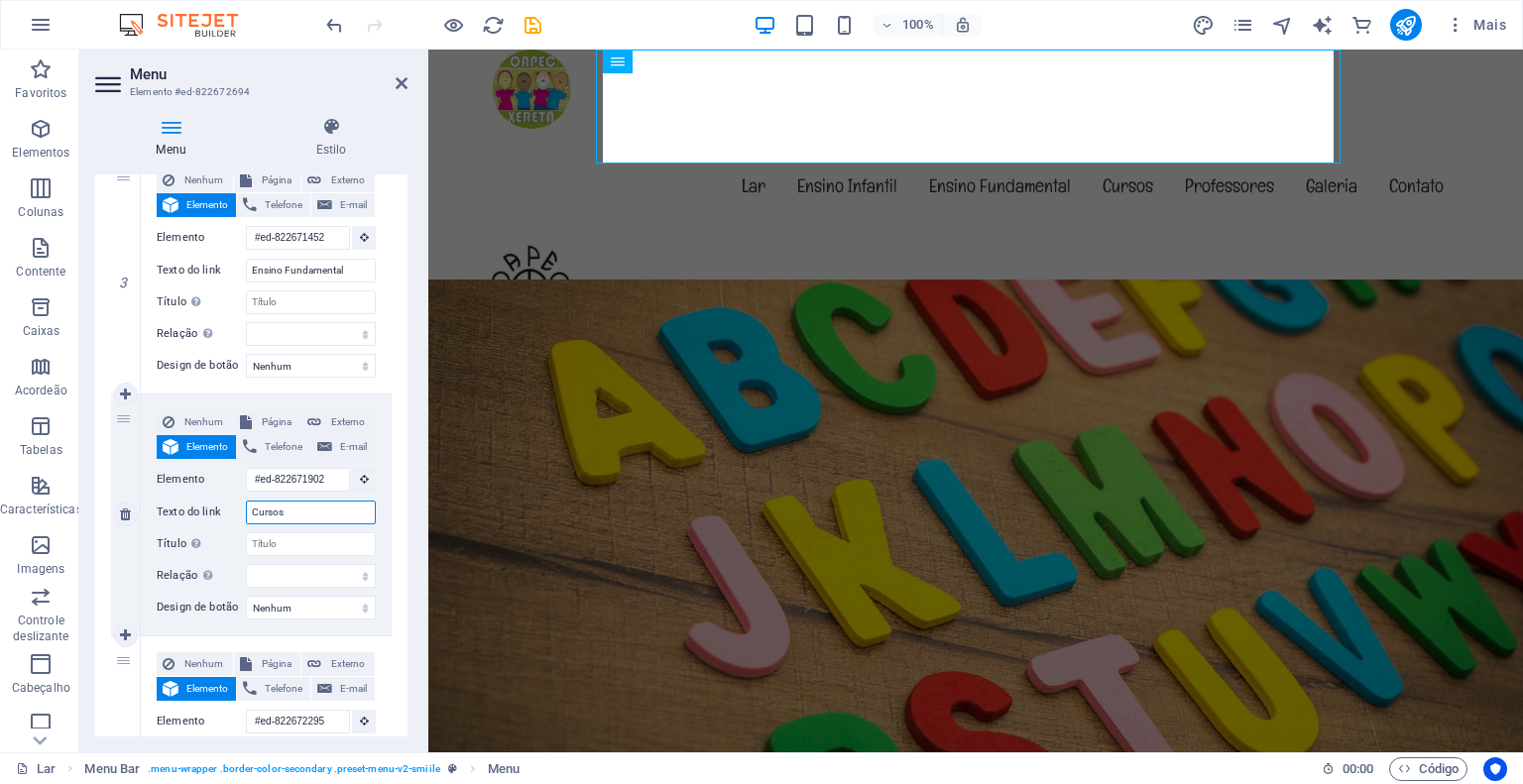 drag, startPoint x: 305, startPoint y: 505, endPoint x: 241, endPoint y: 499, distance: 64.28063 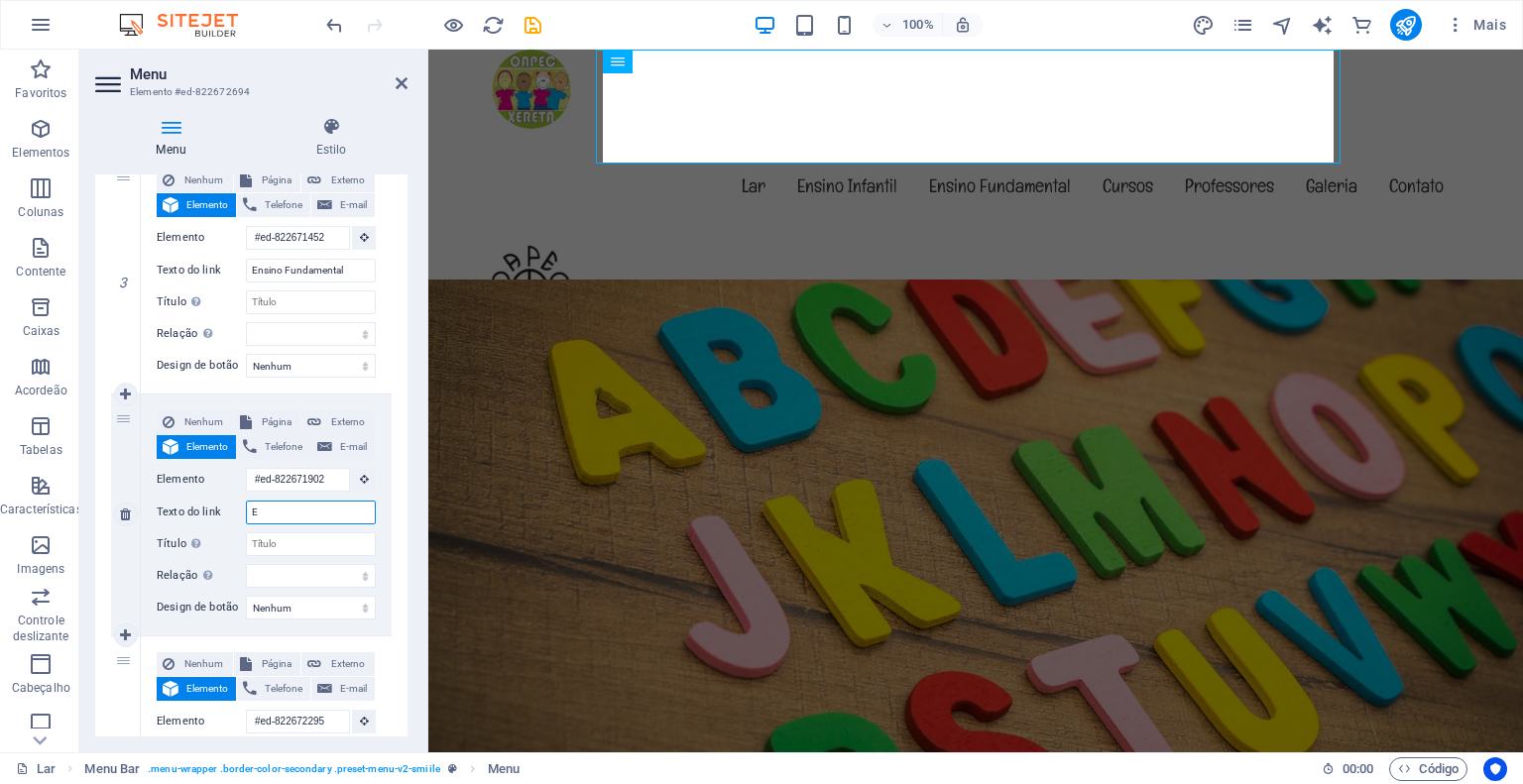 select 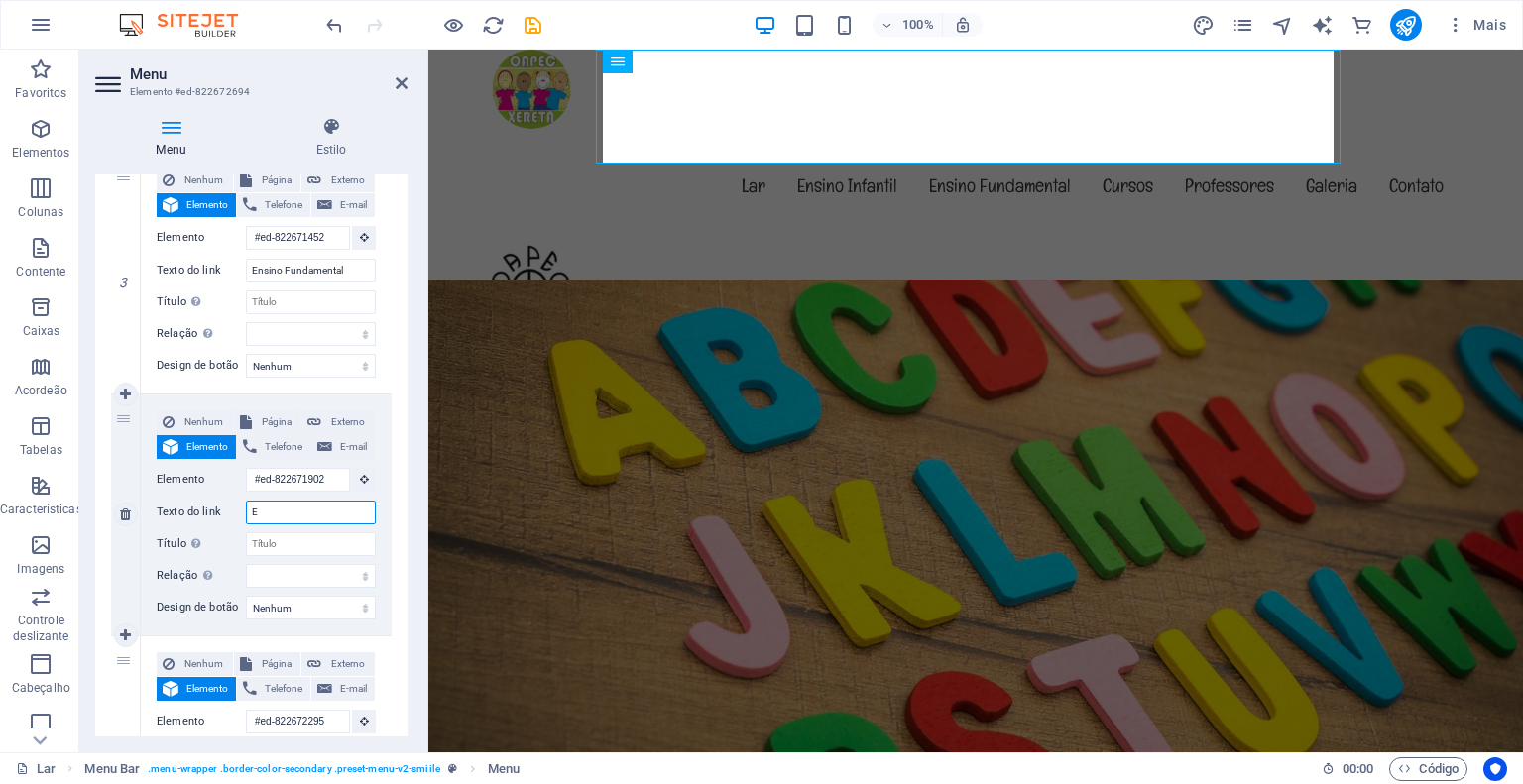 select 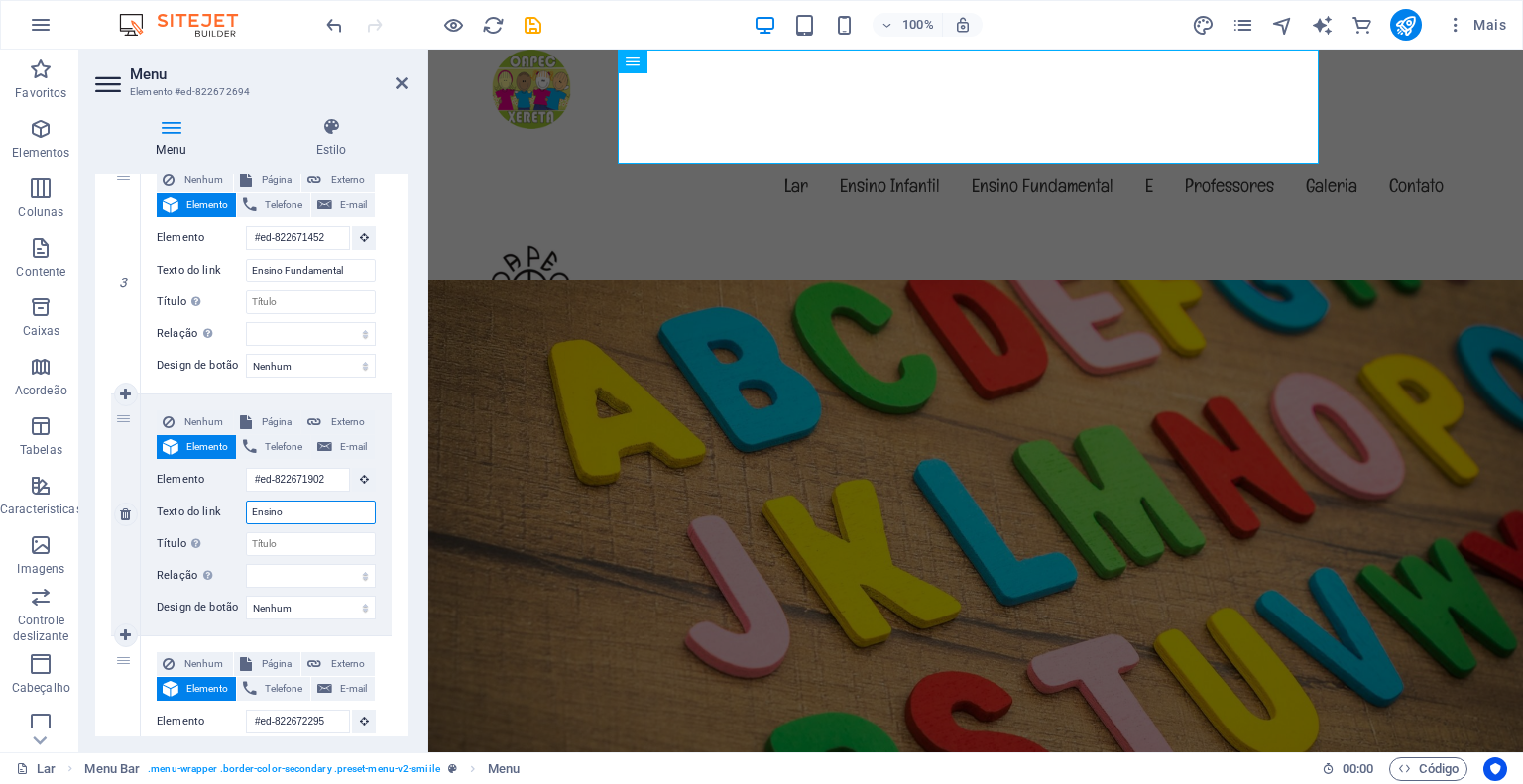 type on "Ensino" 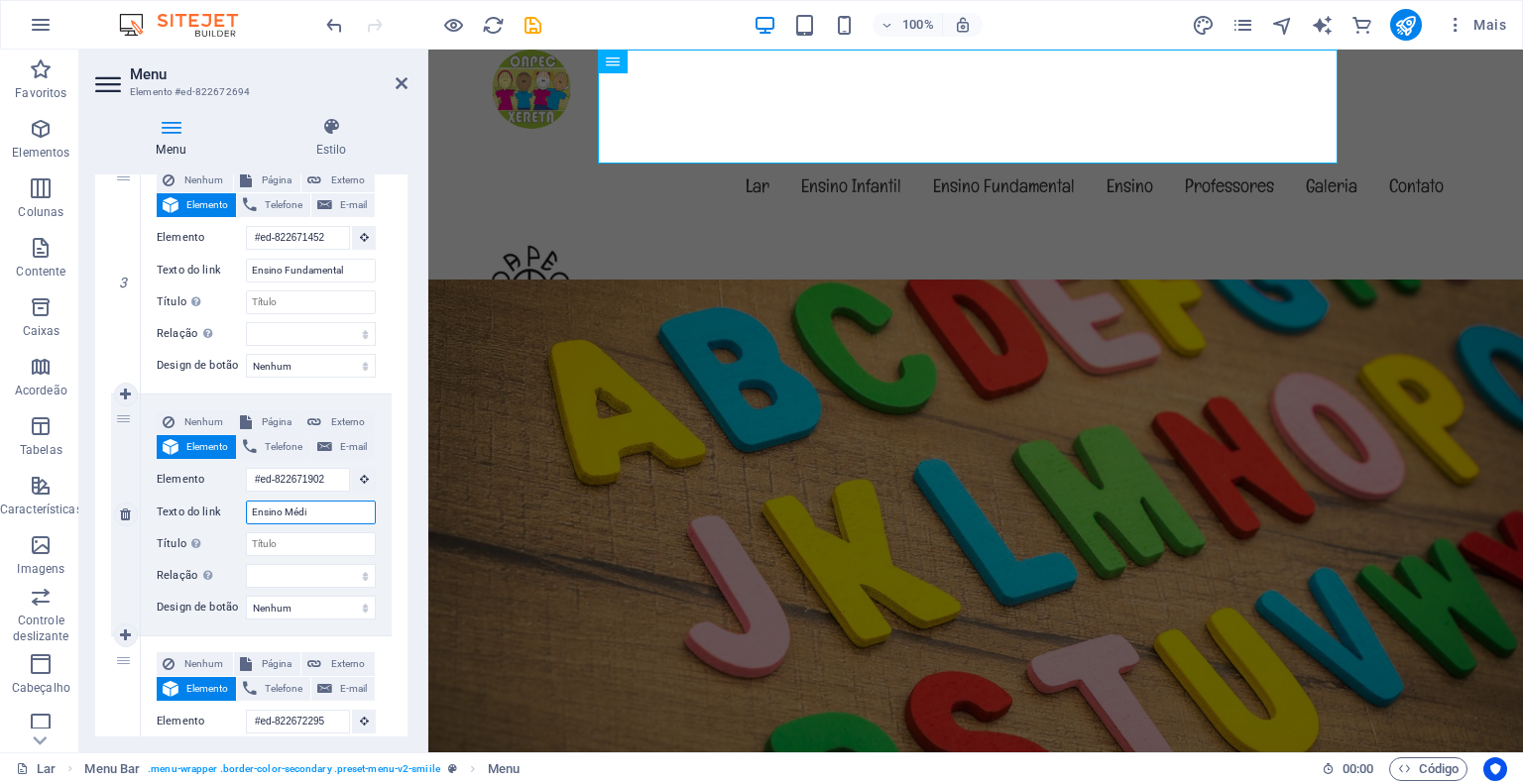 type on "Ensino Médio" 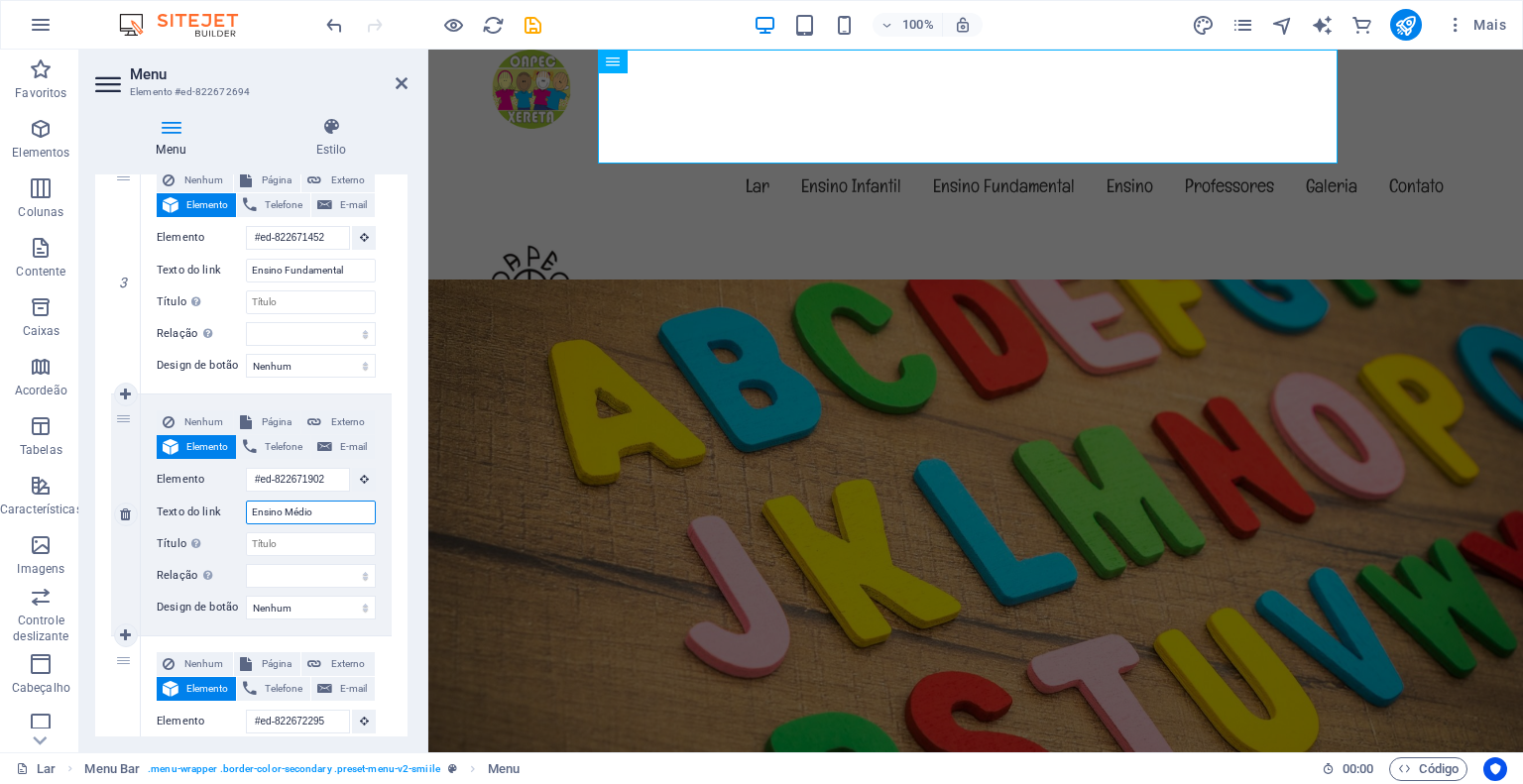 select 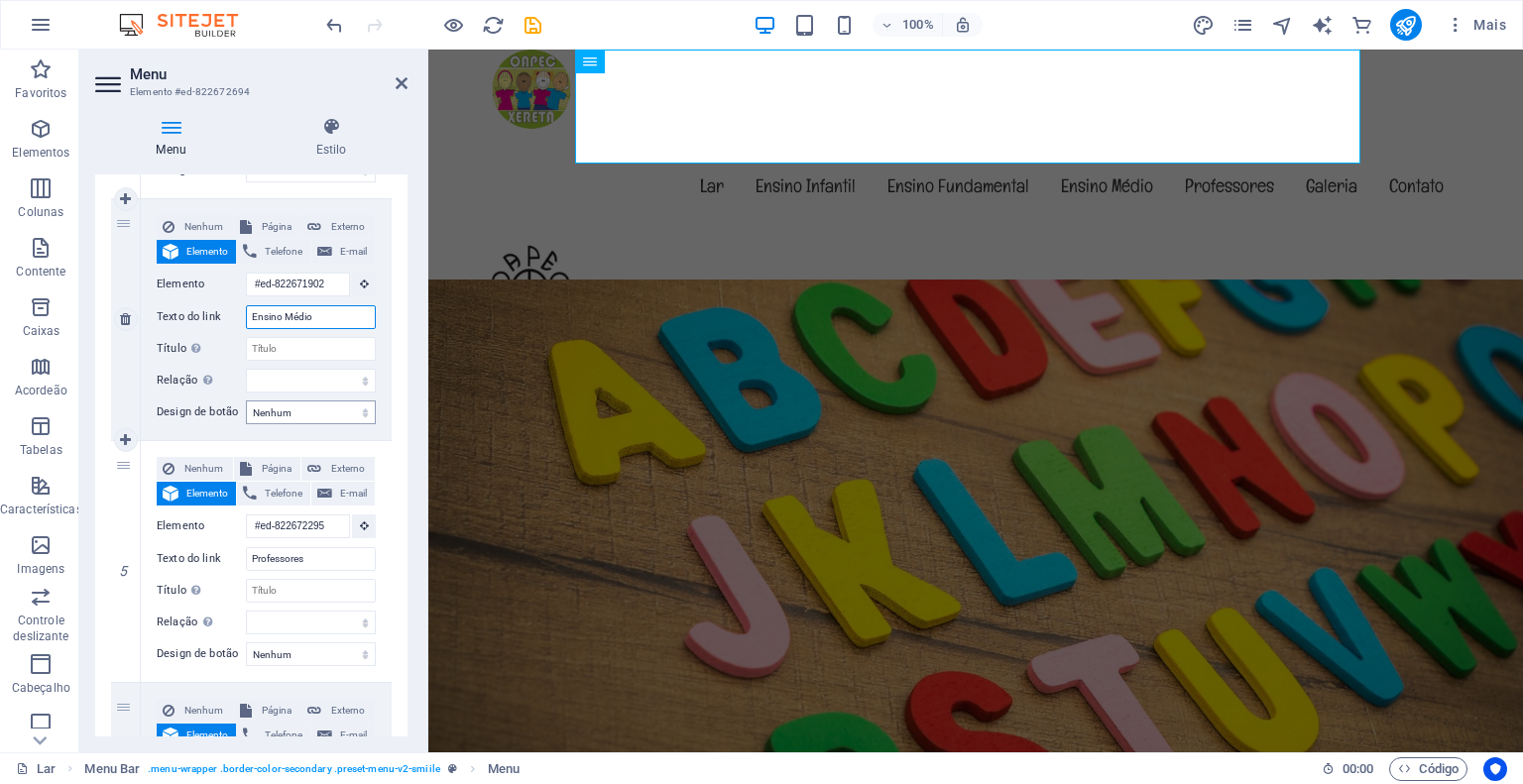 scroll, scrollTop: 892, scrollLeft: 0, axis: vertical 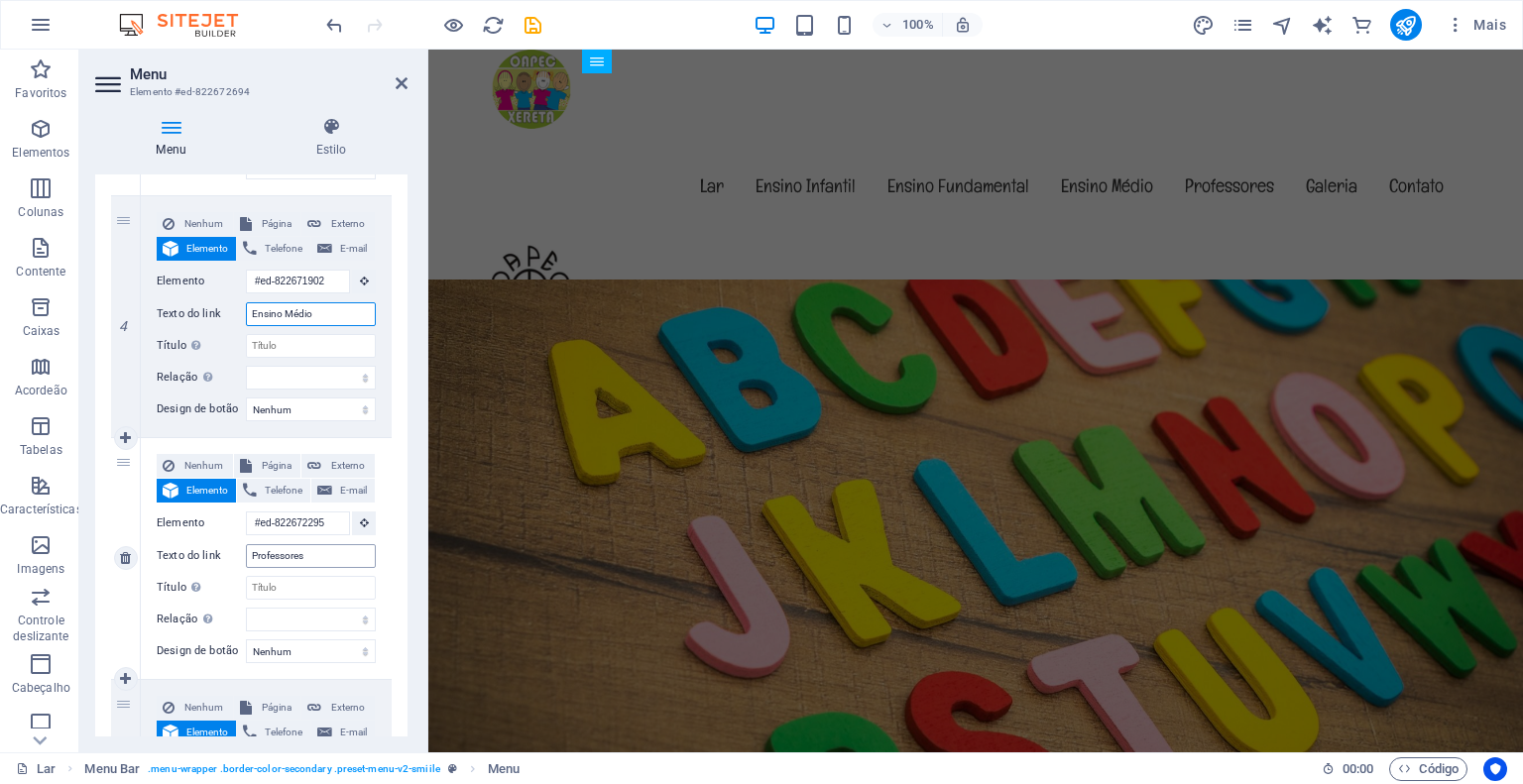 type on "Ensino Médio" 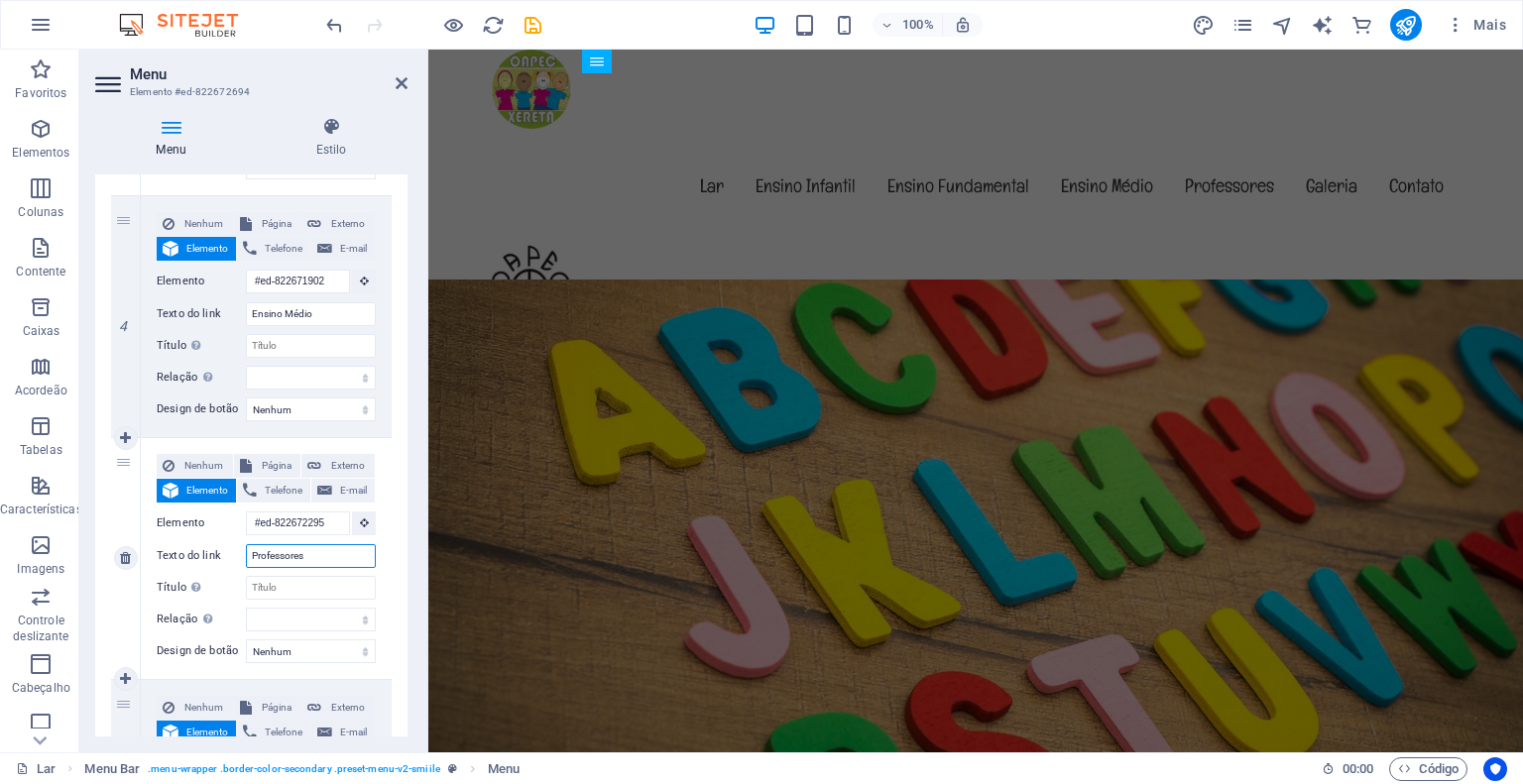 click on "Professores" at bounding box center [310, 556] 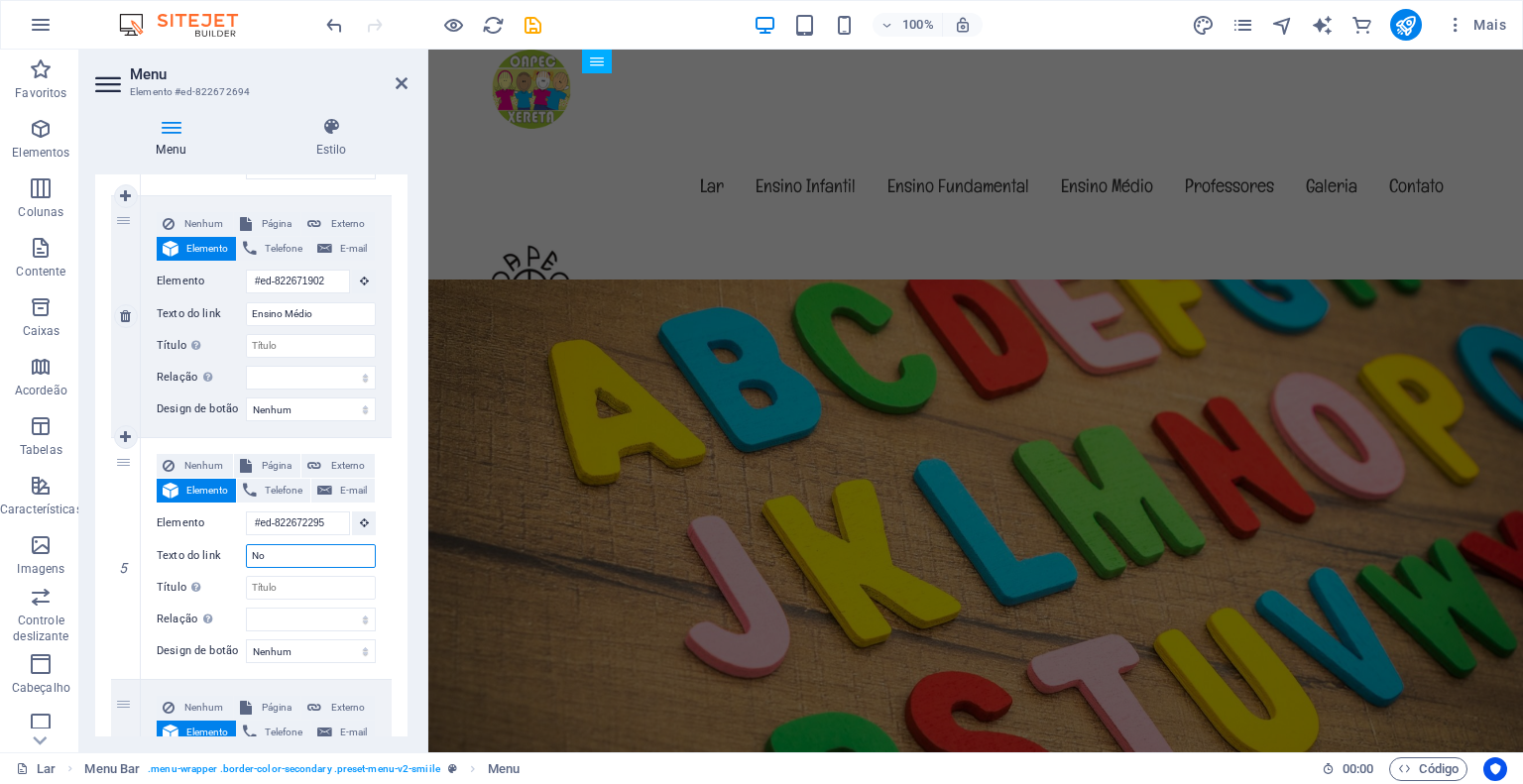 type on "Not" 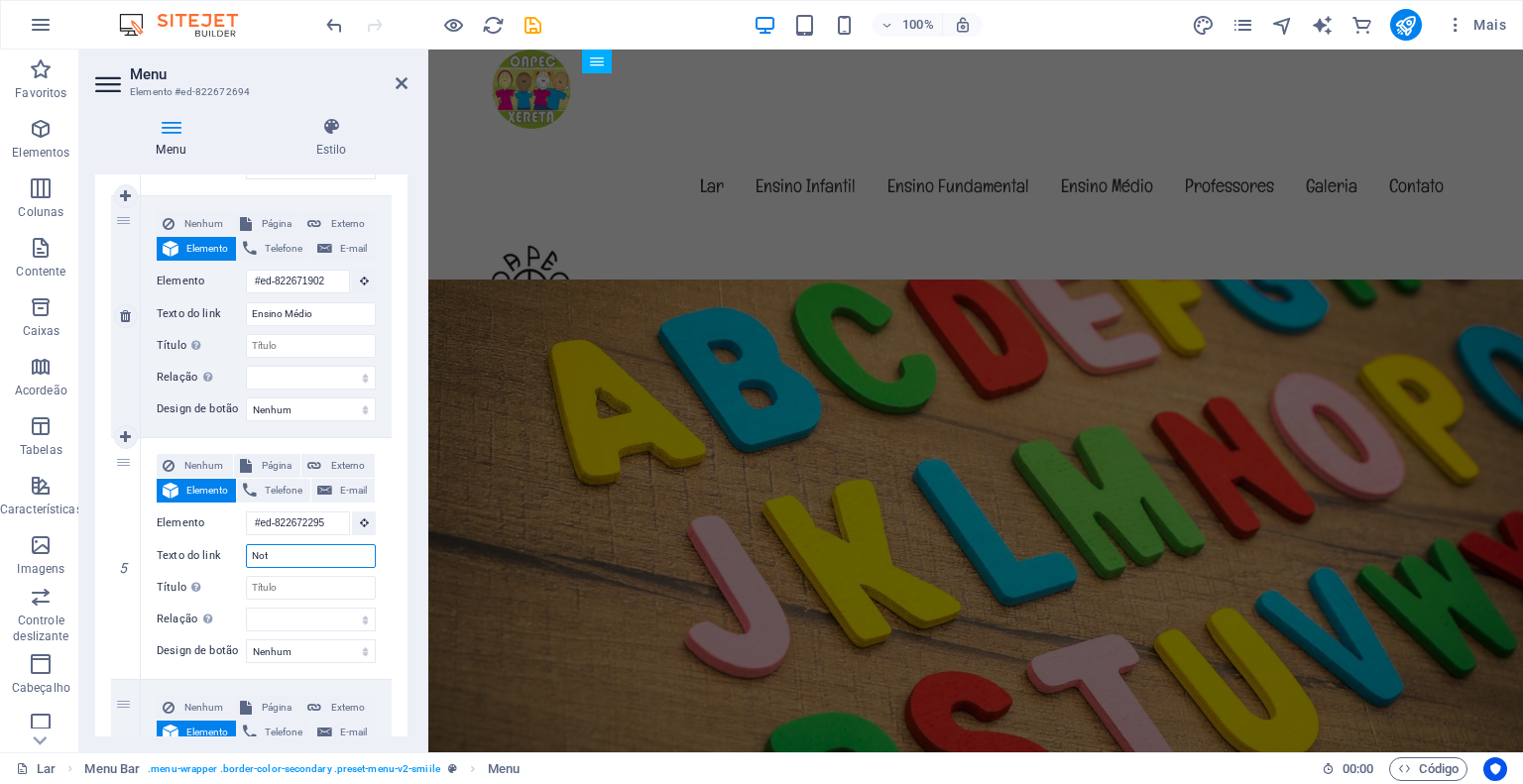 select 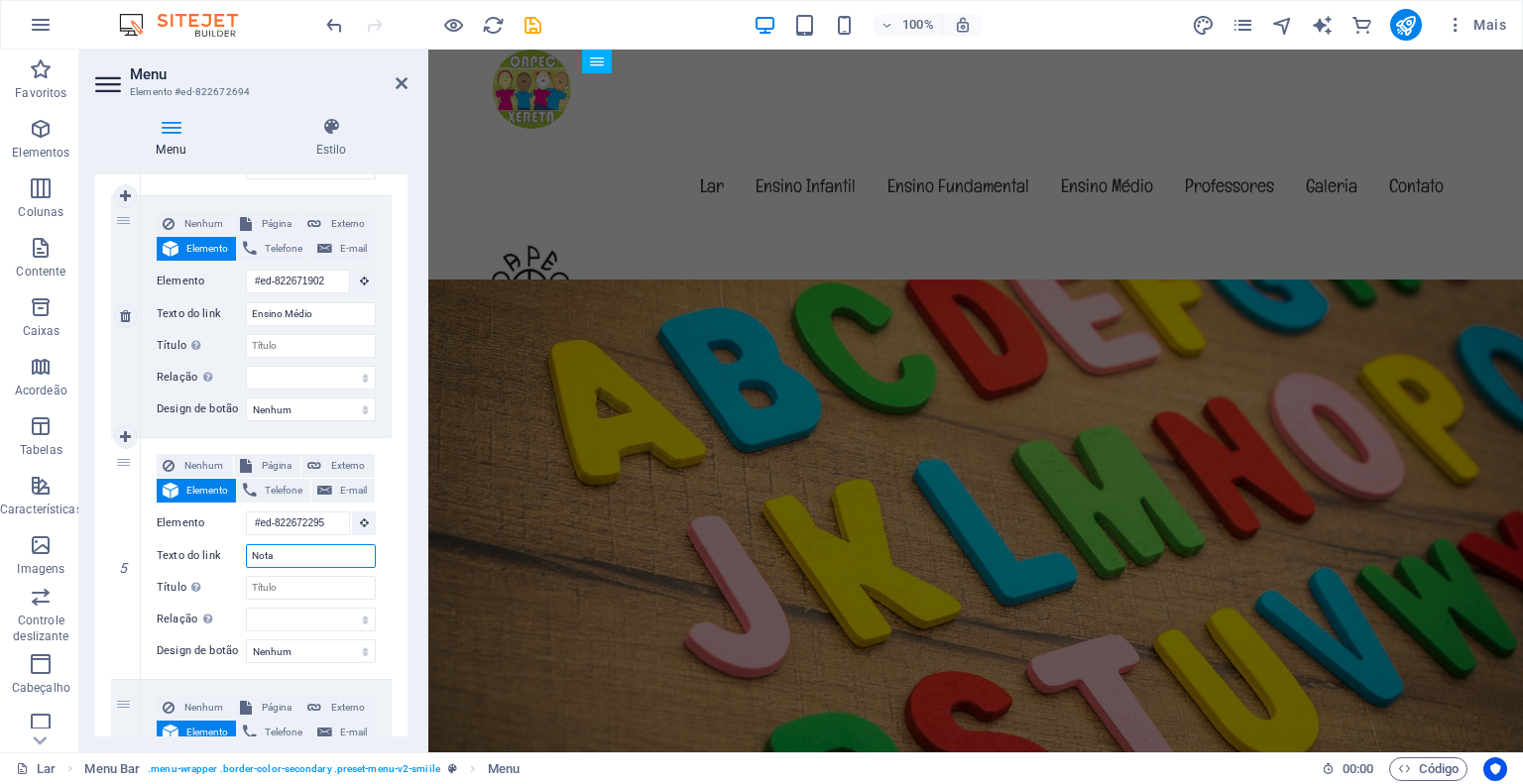 select 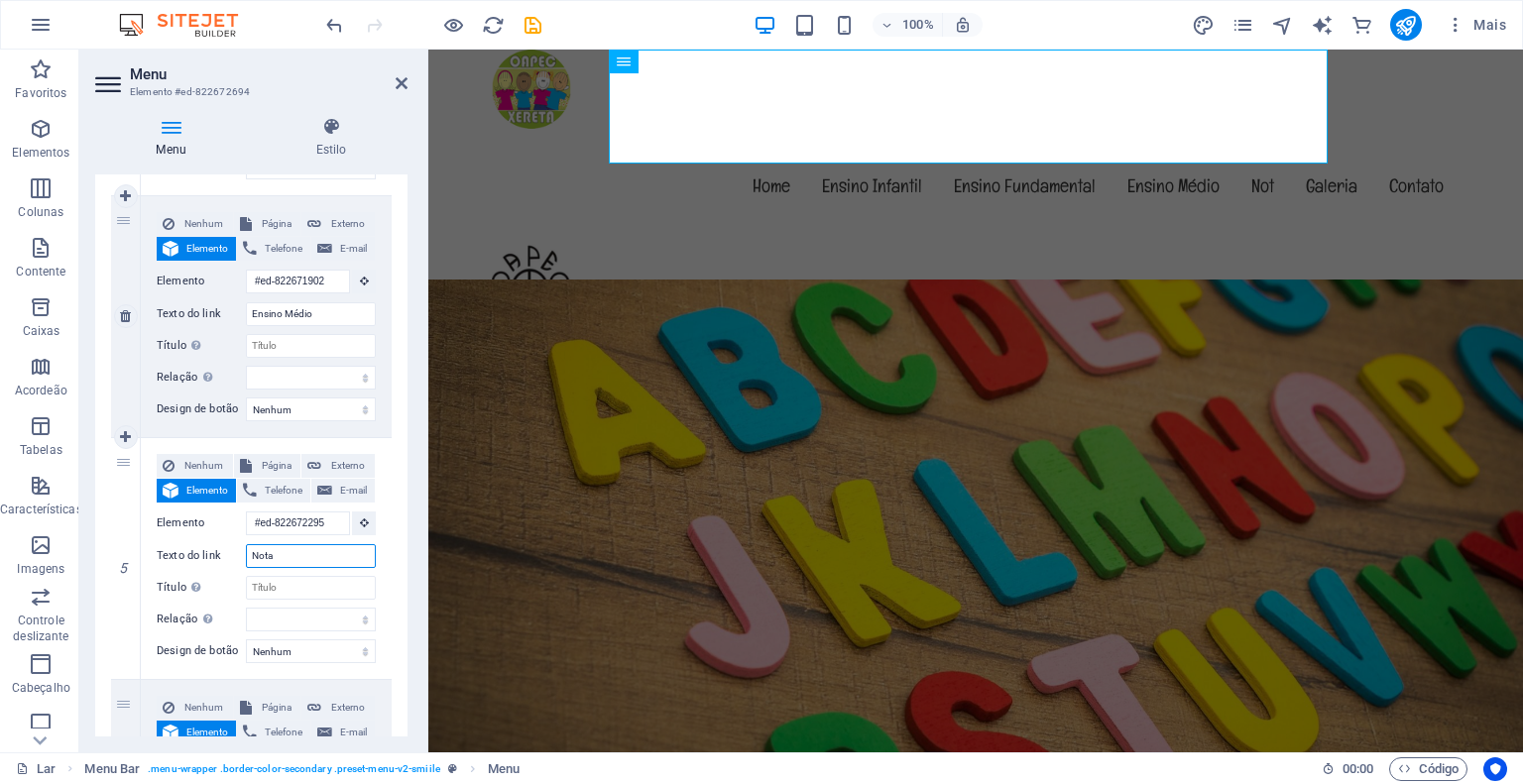 type on "Notas" 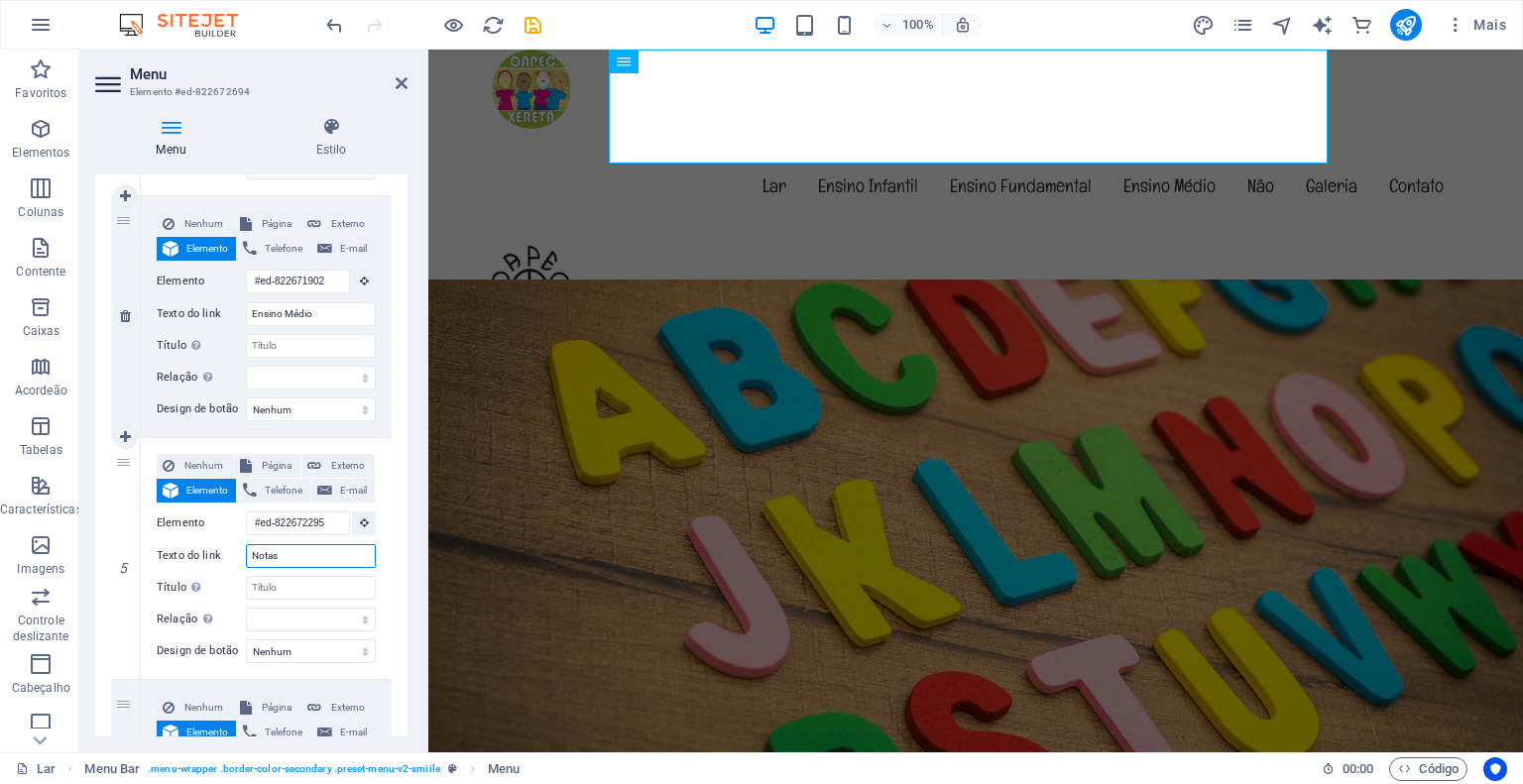 select 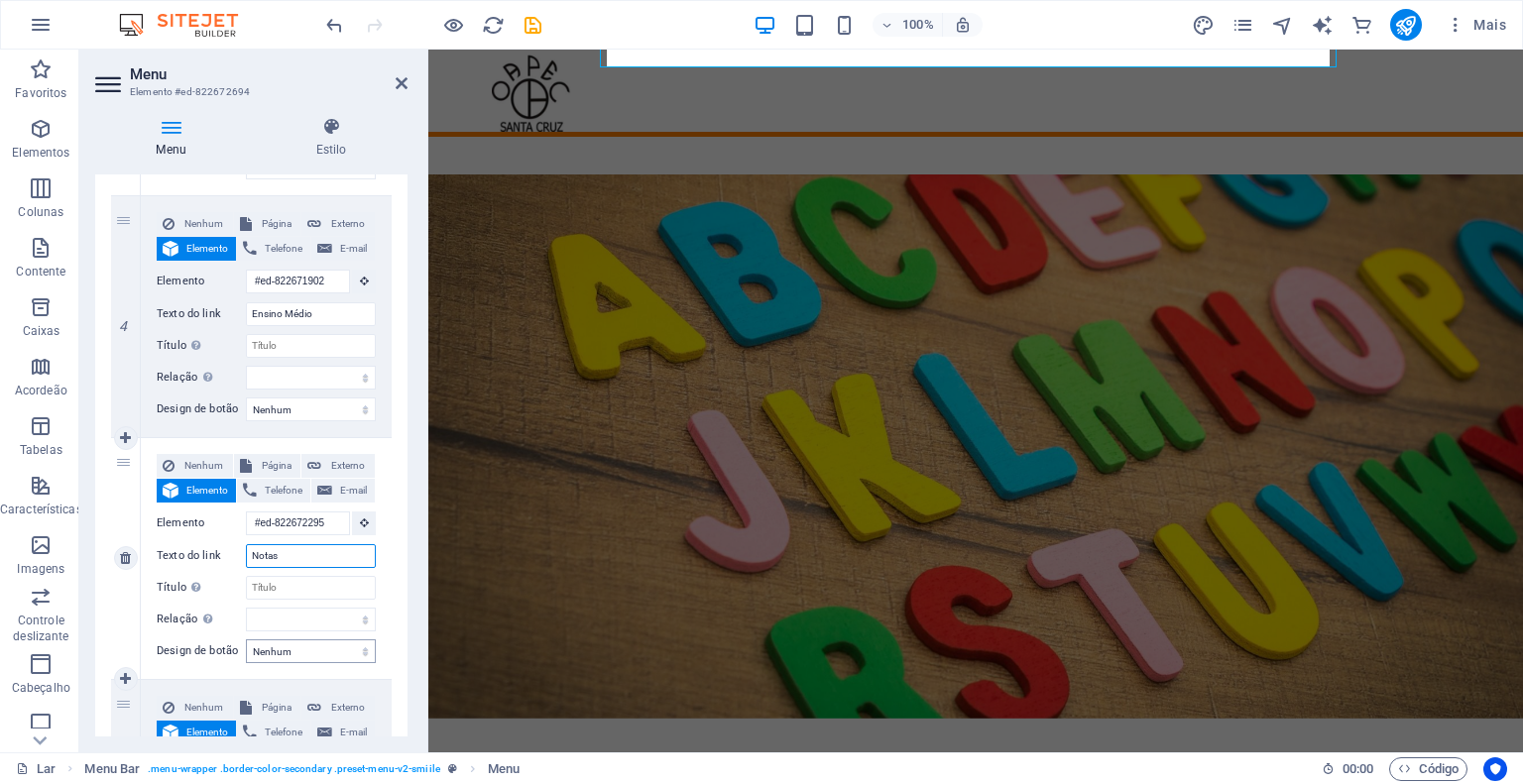 scroll, scrollTop: 0, scrollLeft: 0, axis: both 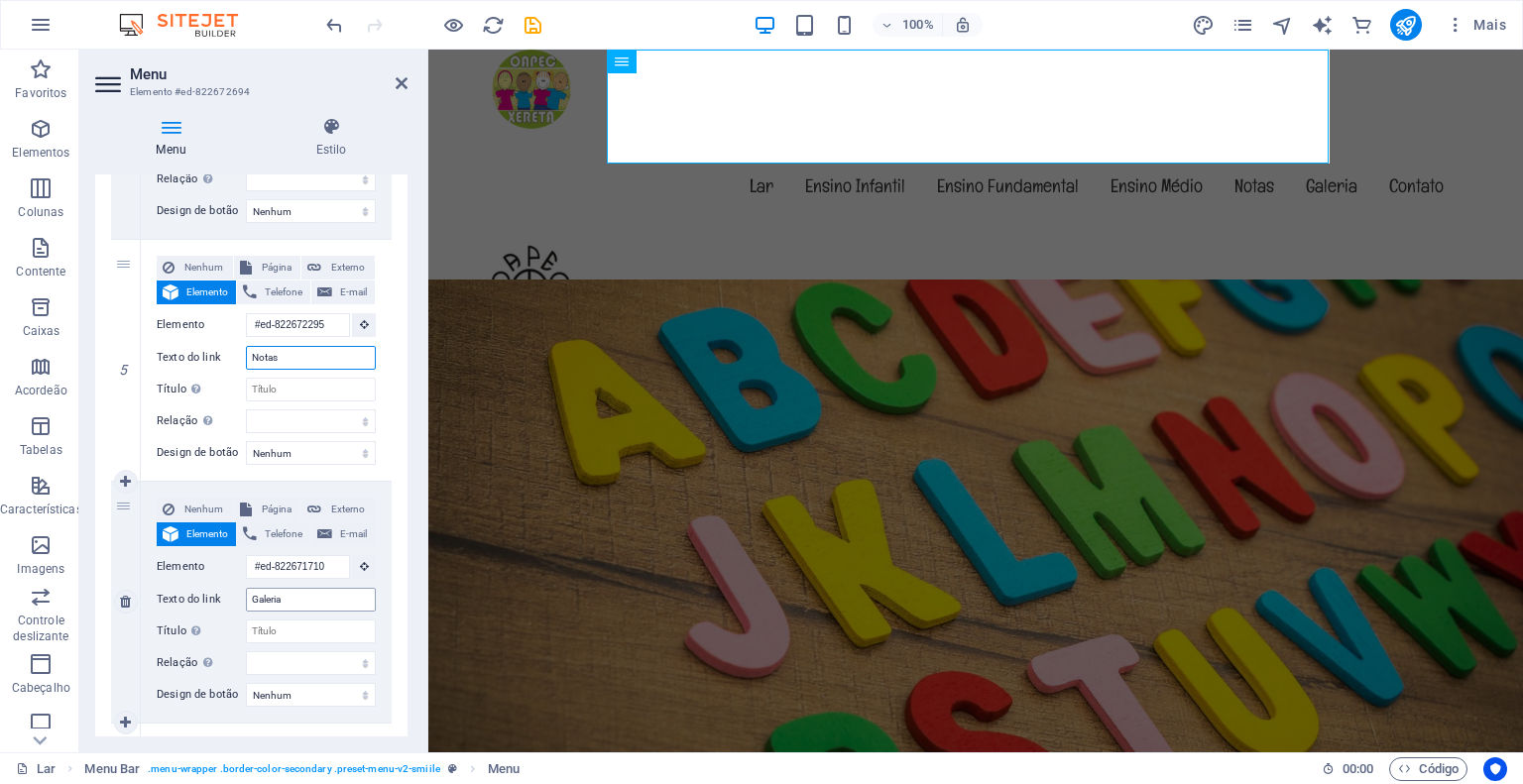 type on "Notas" 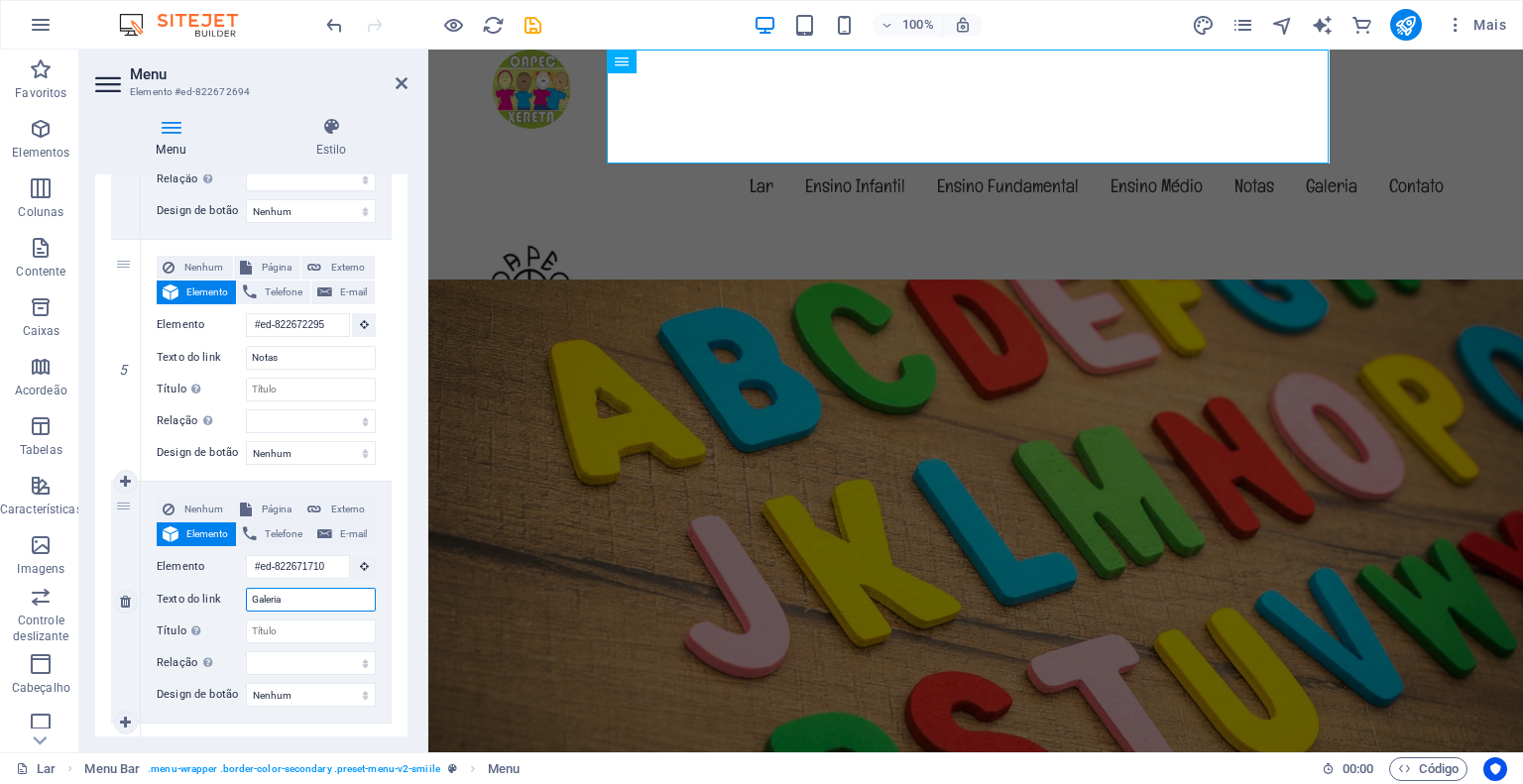 drag, startPoint x: 315, startPoint y: 600, endPoint x: 195, endPoint y: 586, distance: 120.81391 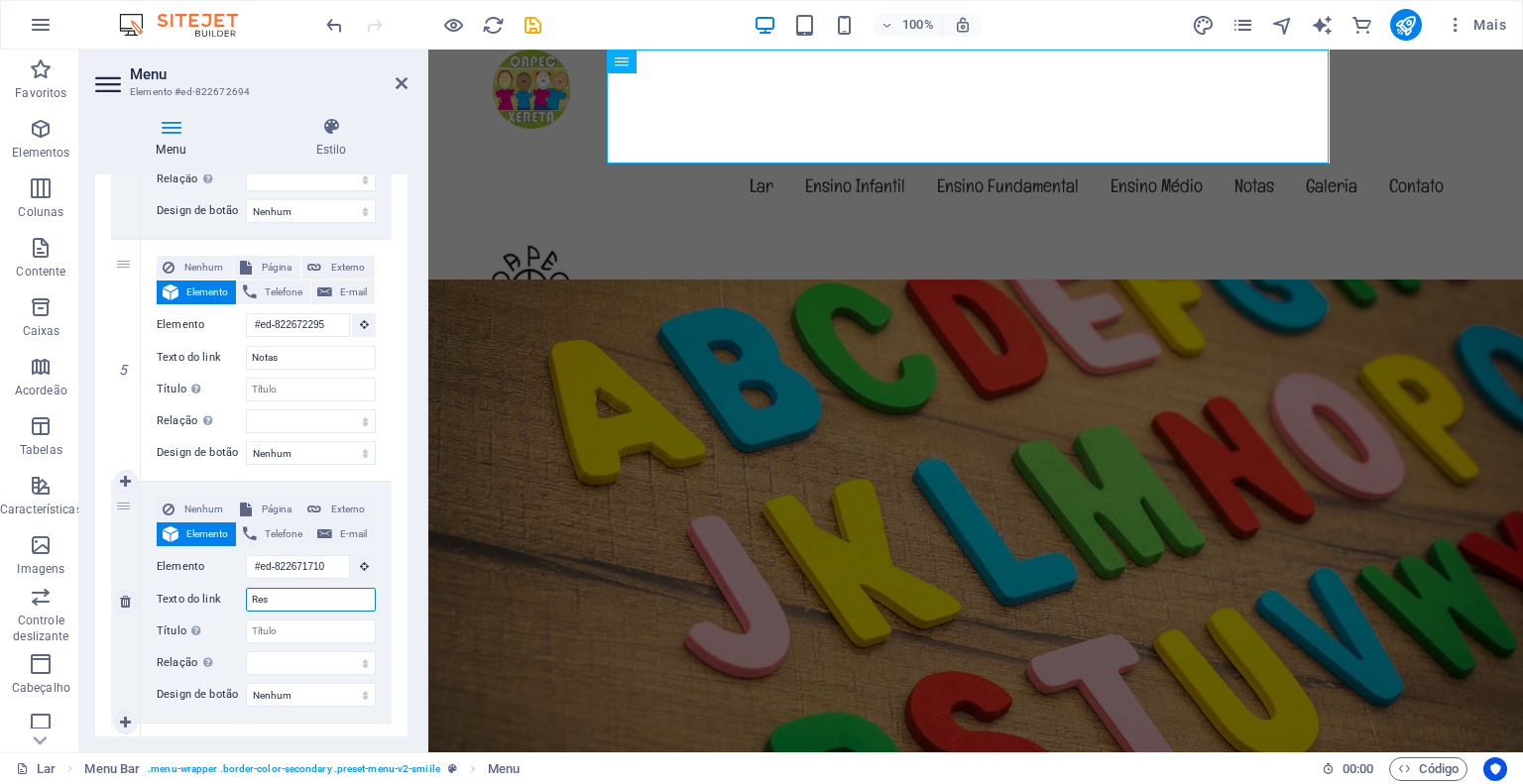 type on "Rest" 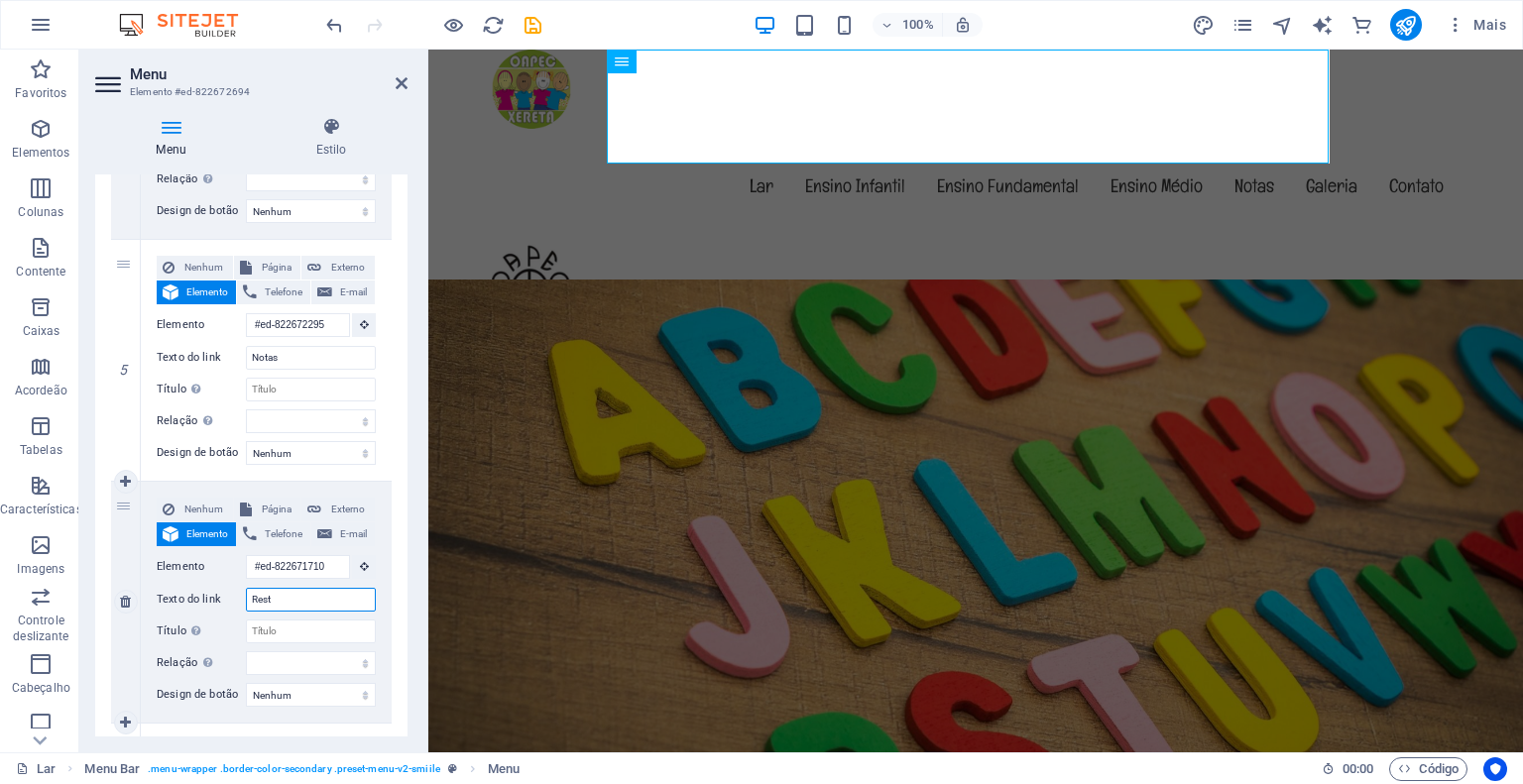 select 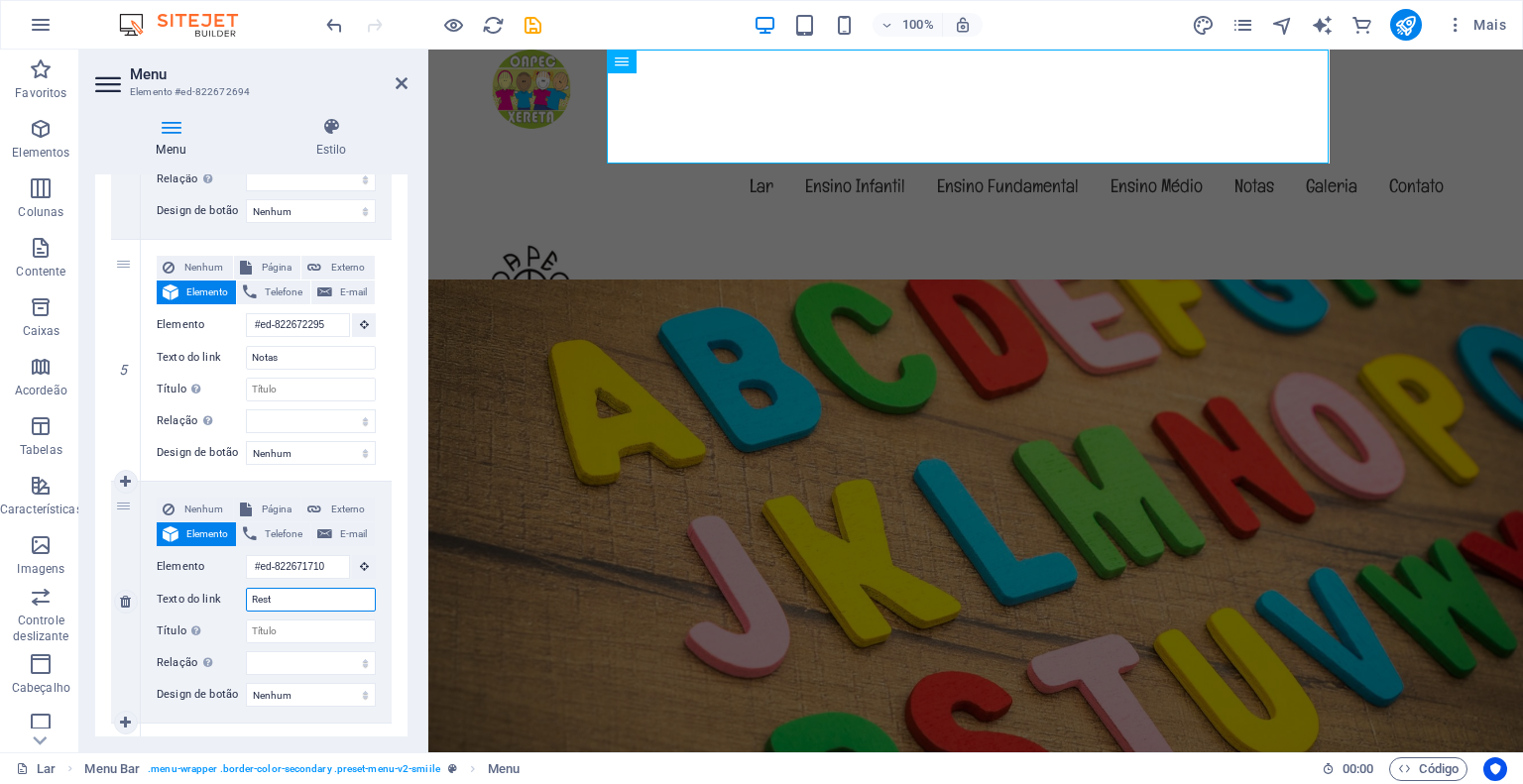 select 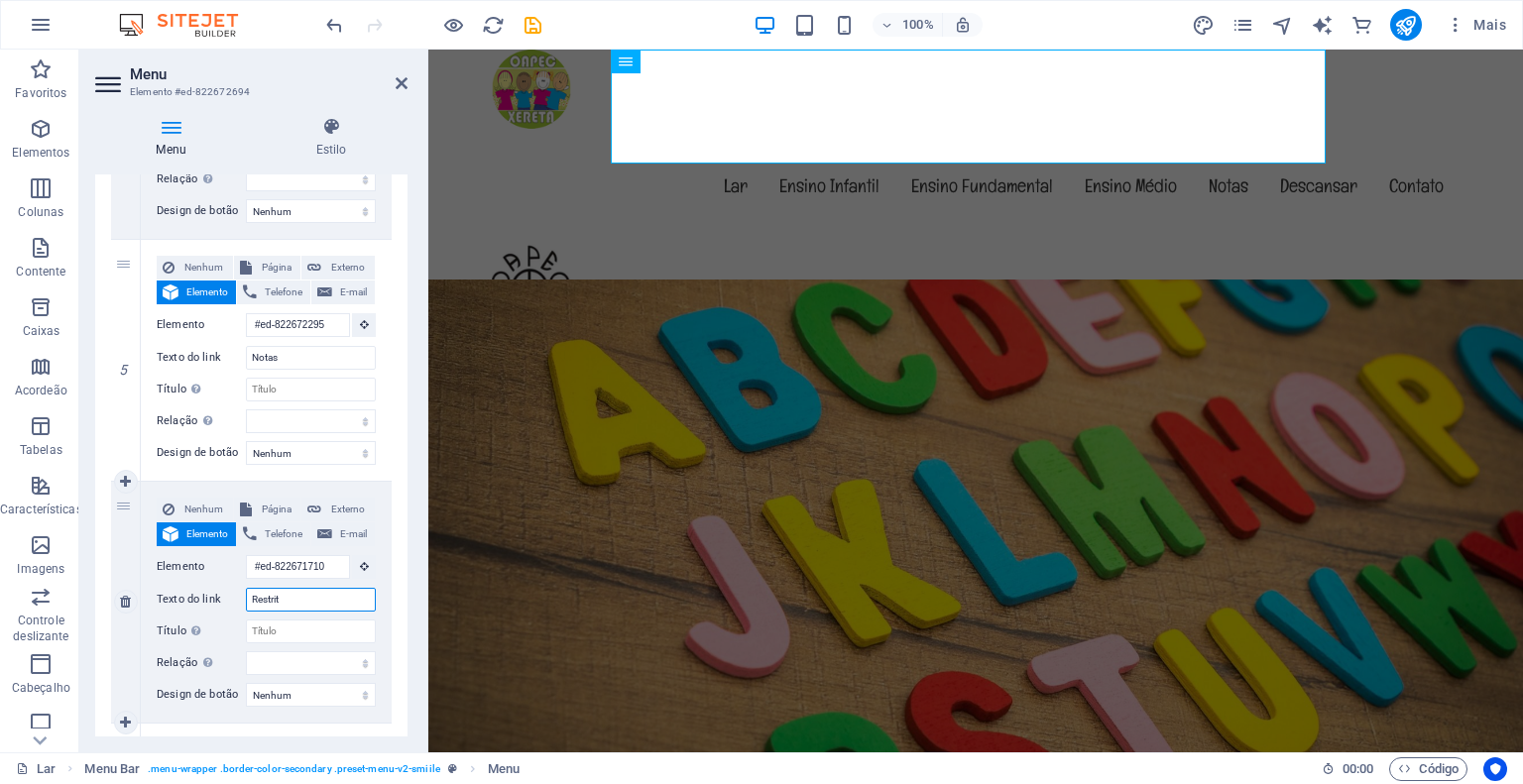 type on "Restrito" 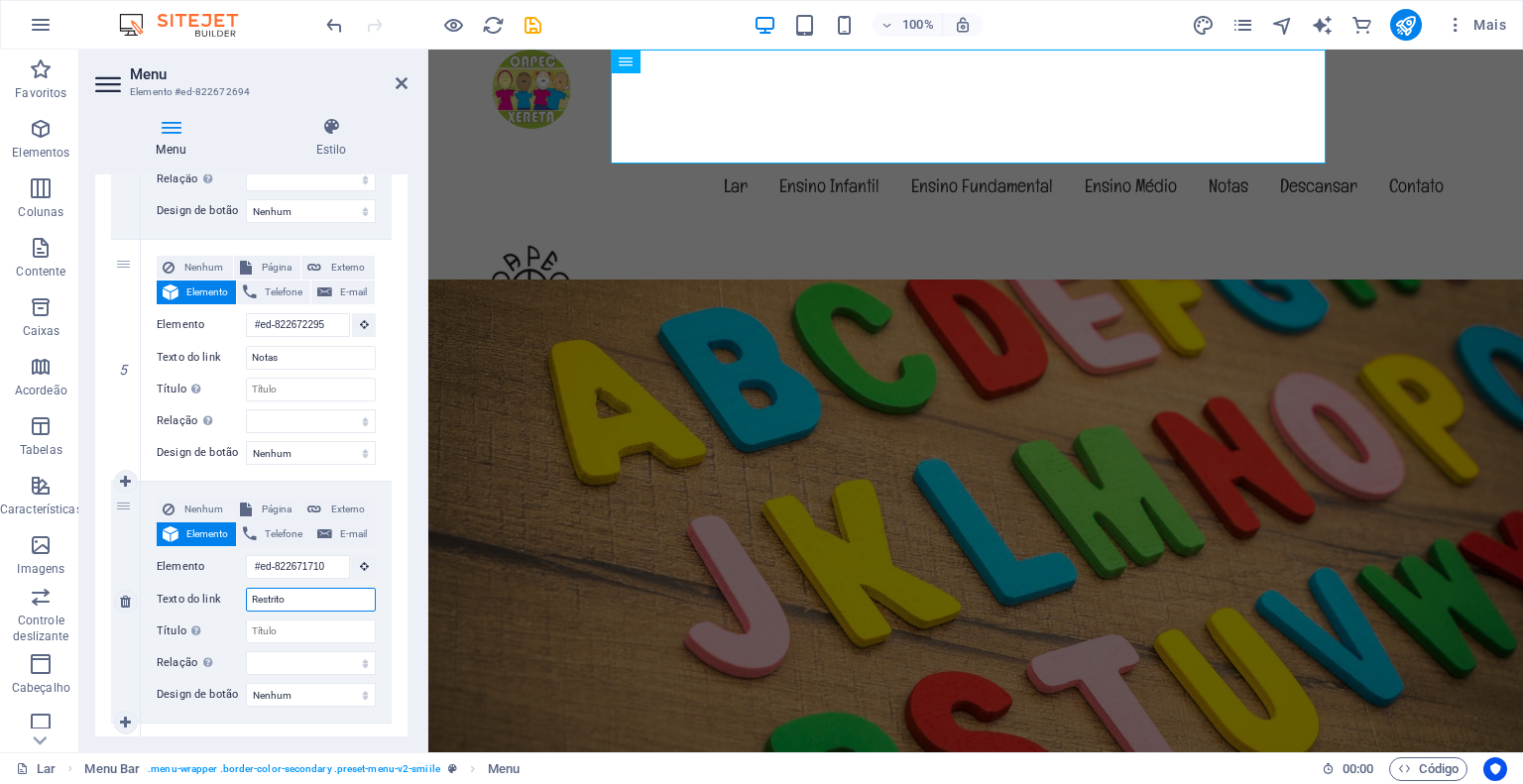 select 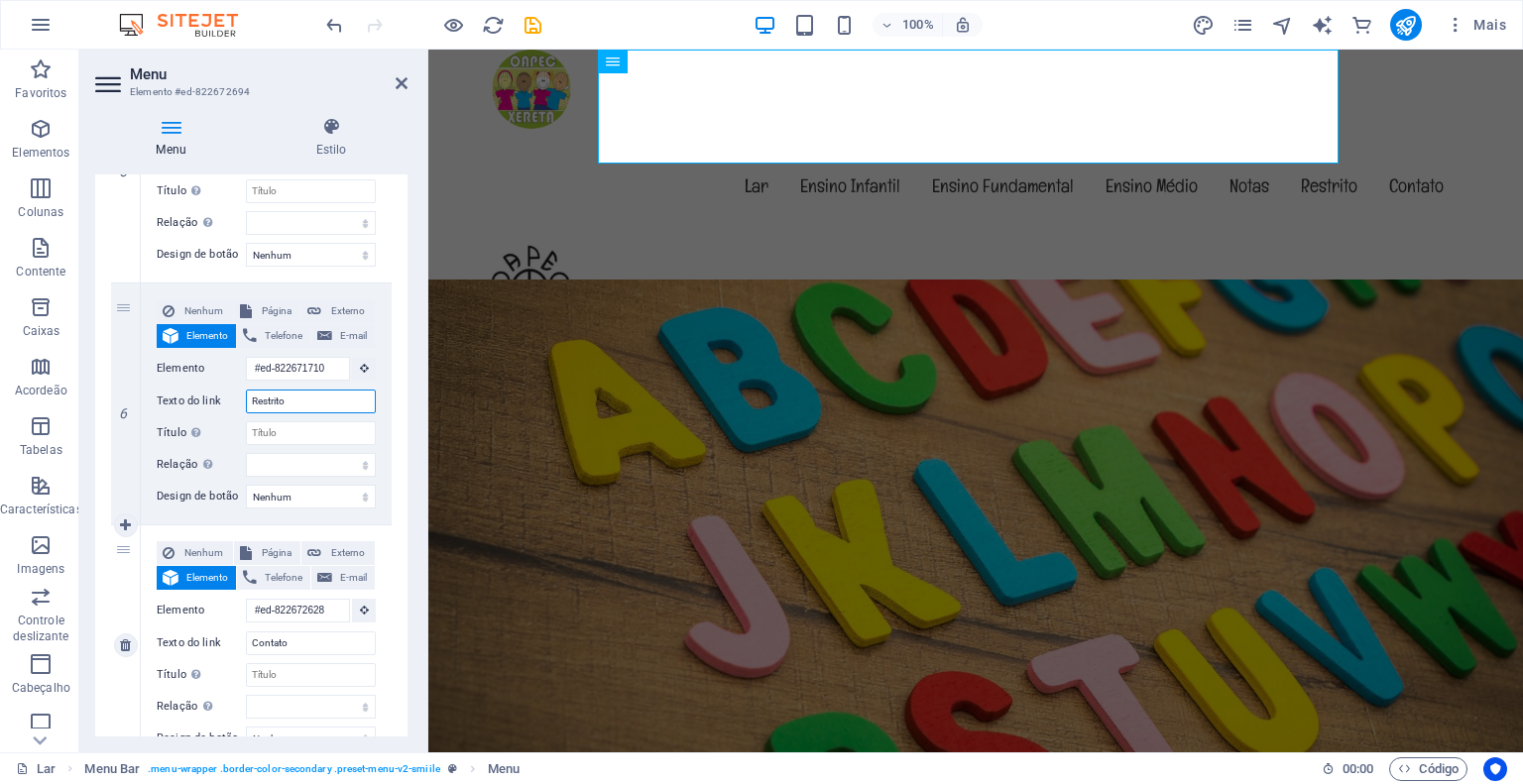 scroll, scrollTop: 1387, scrollLeft: 0, axis: vertical 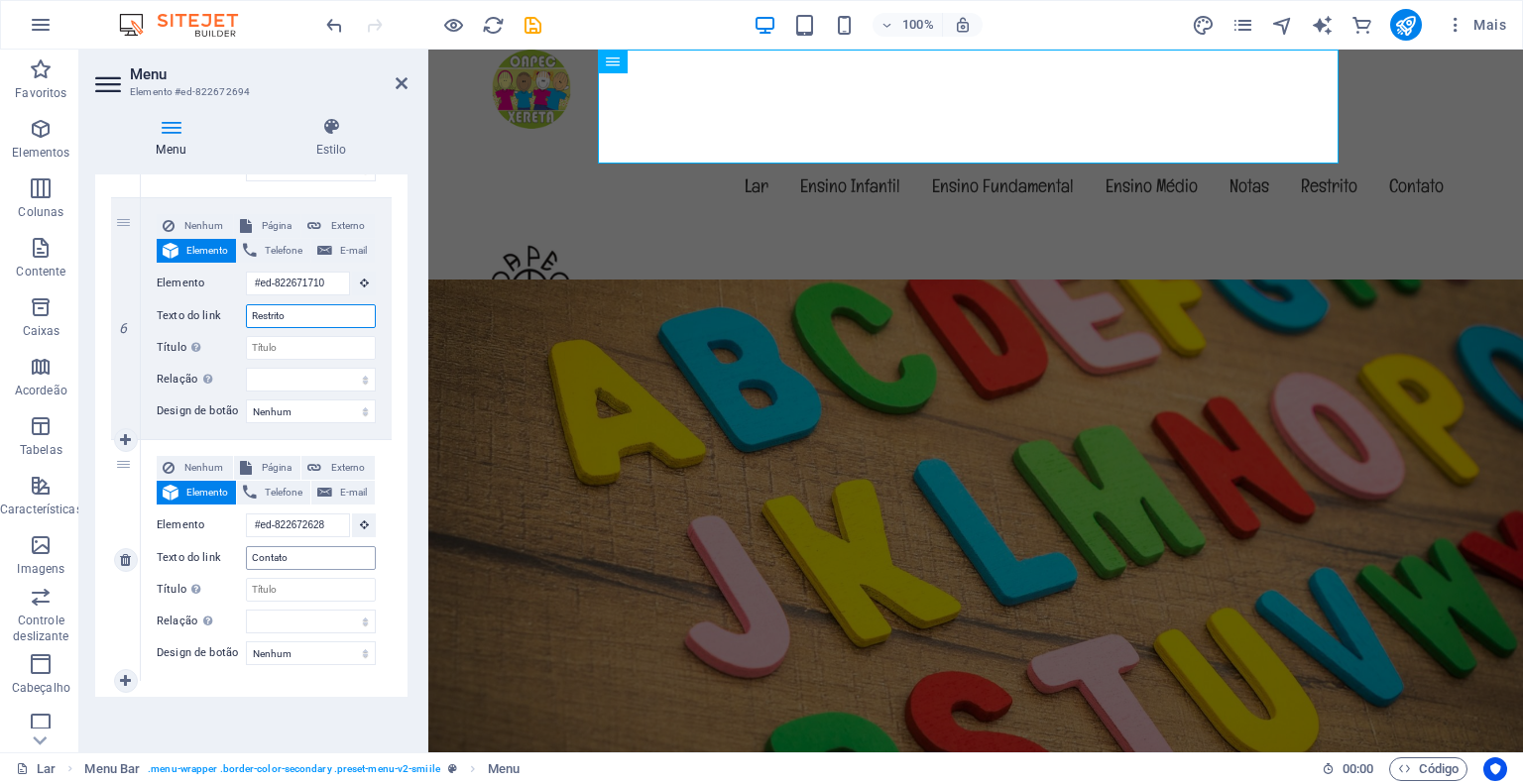 type on "Restrito" 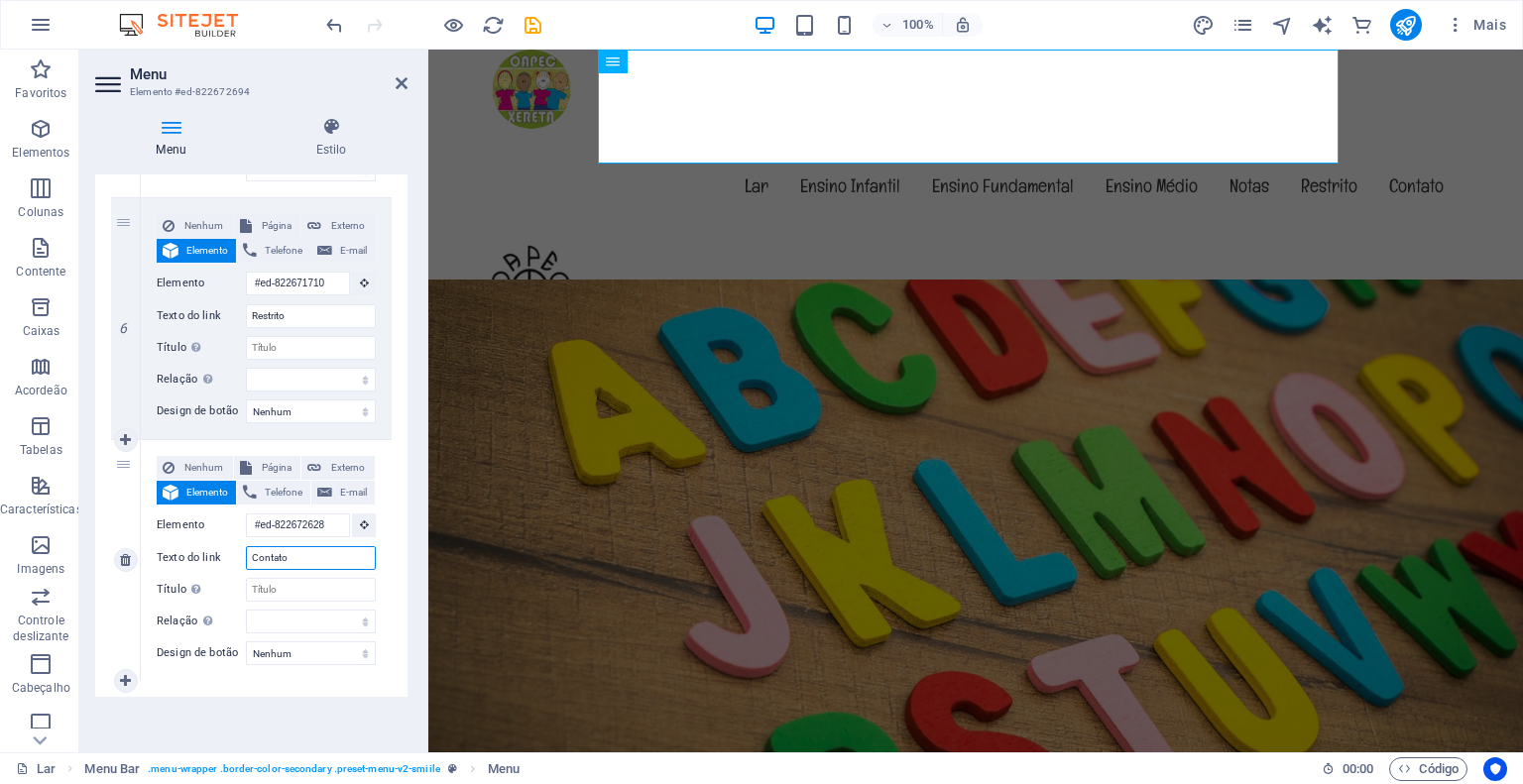 click on "Contato" at bounding box center (310, 558) 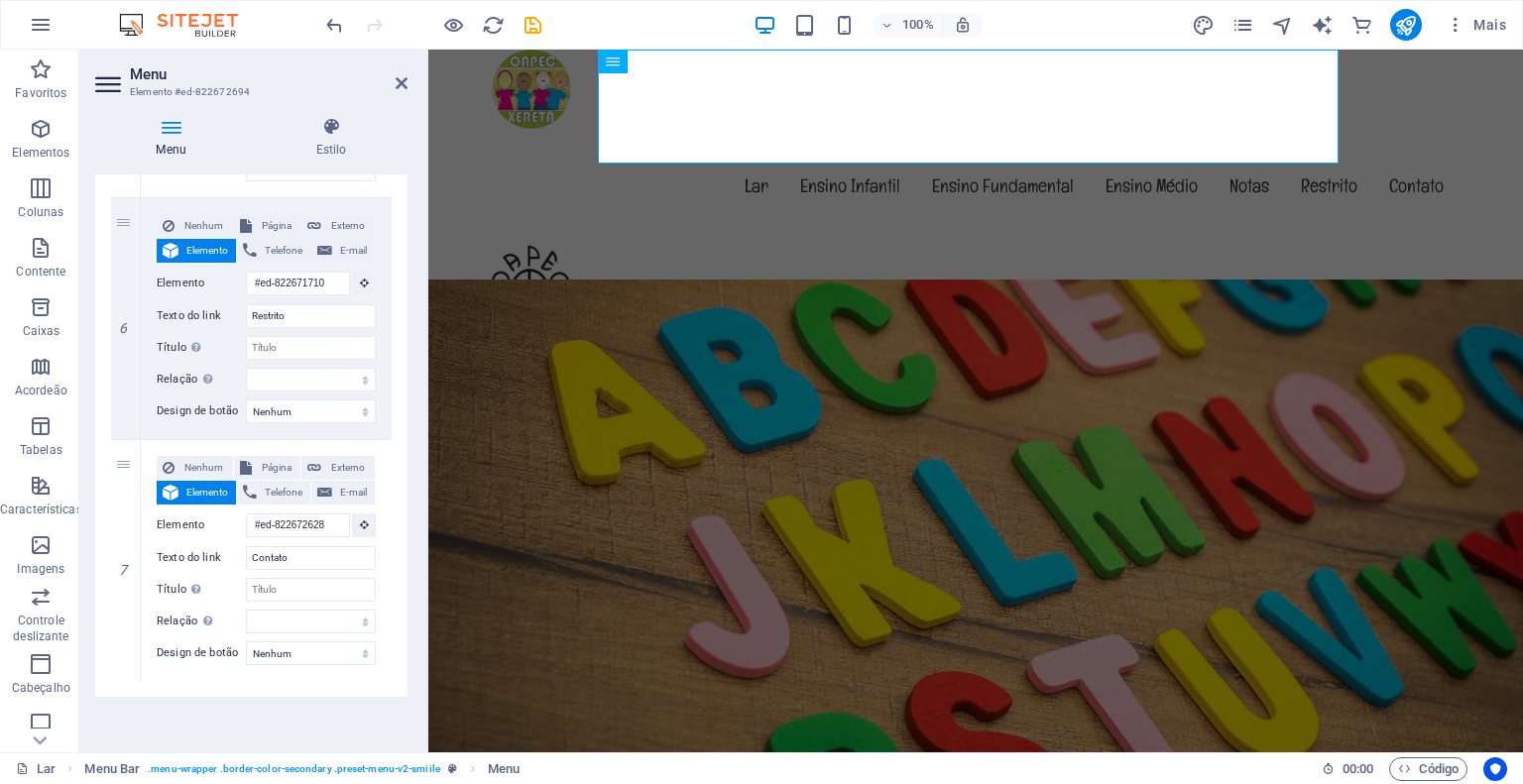 click on "Menu Auto Personalizado Crie itens de menu personalizados para este menu. Recomendado para sites de uma página. Gerenciar páginas Itens do menu 1 Nenhum Página Externo Elemento Telefone E-mail Página Lar Subpágina Aviso Legal Privacidade Elemento URL Telefone E-mail Texto do link Home Alvo do link Nova aba Mesma aba Sobreposição Título A descrição adicional do link não deve ser igual ao texto do link. O título geralmente é exibido como um texto de dica de ferramenta quando o mouse passa sobre o elemento. Deixe em branco se não tiver certeza. Relação Define a relação deste link com o destino do link . Por exemplo, o valor "nofollow" instrui os mecanismos de busca a não seguirem o link. Pode ser deixado em branco. alternar autor marcador de página externo ajuda licença próximo nofollow noreferrer noopener anterior procurar marcação Design de botão Nenhum Padrão Primário Secundário 2 Nenhum Página Externo Elemento Telefone E-mail Página Lar Subpágina URL 3" at bounding box center (251, 455) 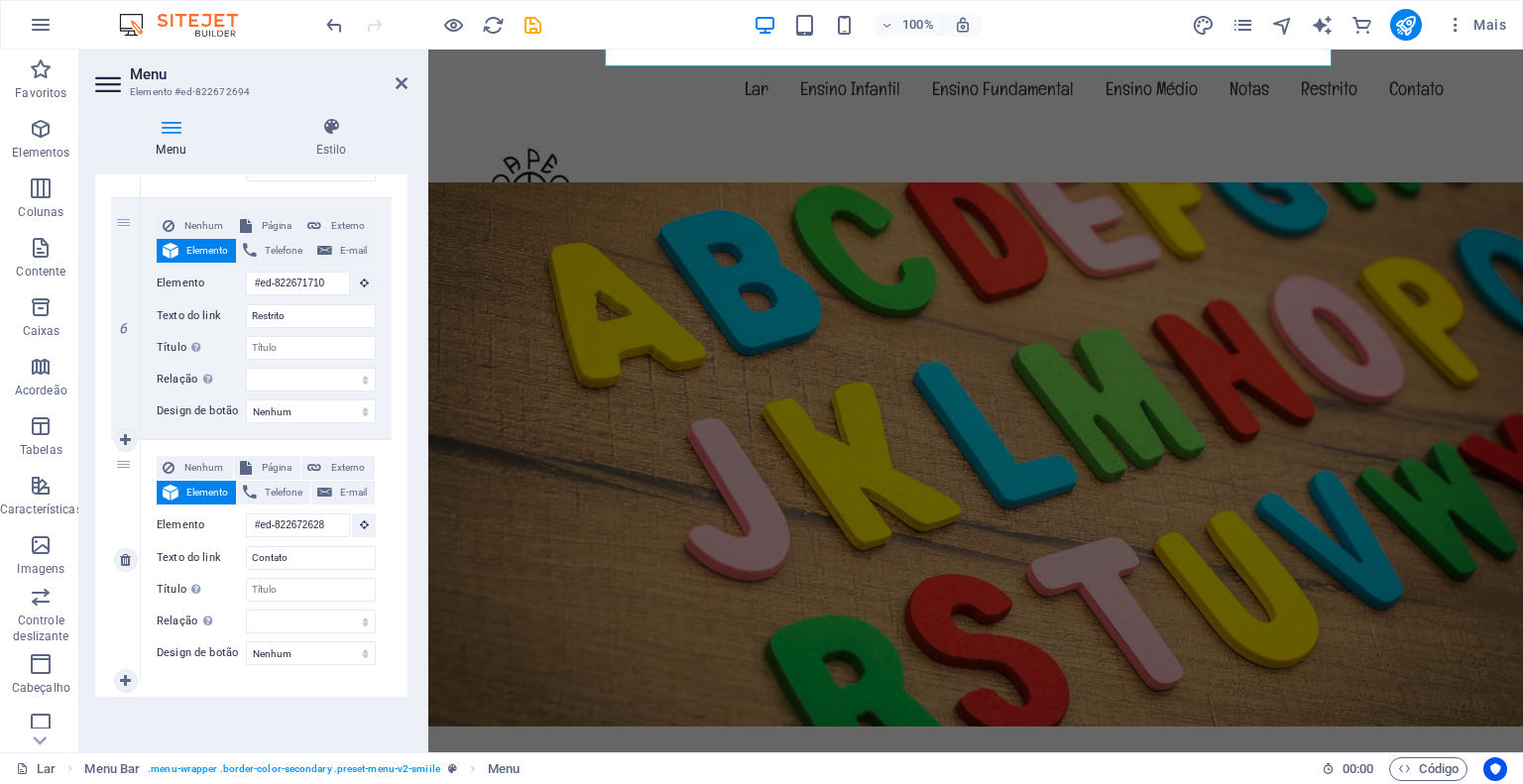 scroll, scrollTop: 0, scrollLeft: 0, axis: both 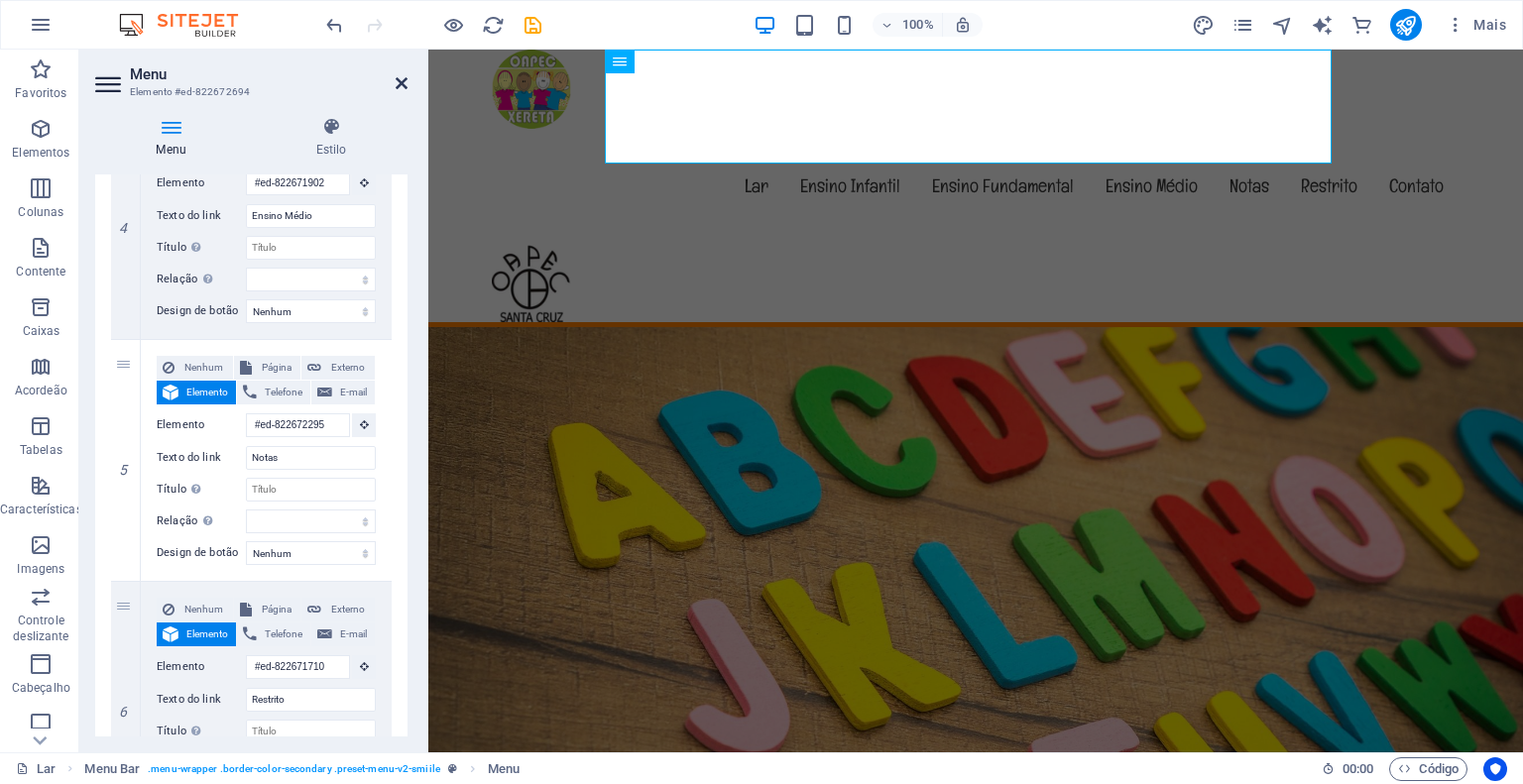 click at bounding box center [402, 83] 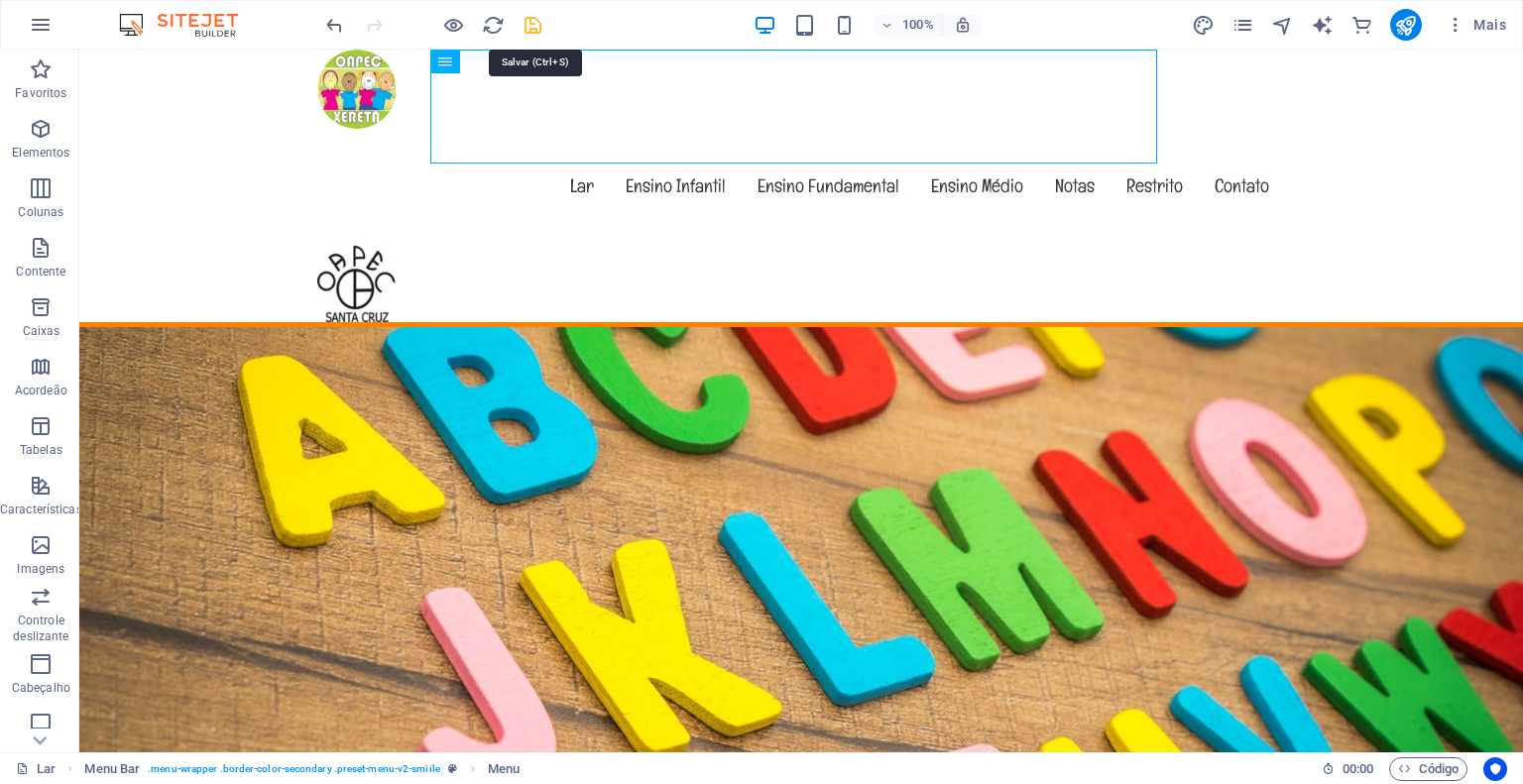 click at bounding box center [532, 25] 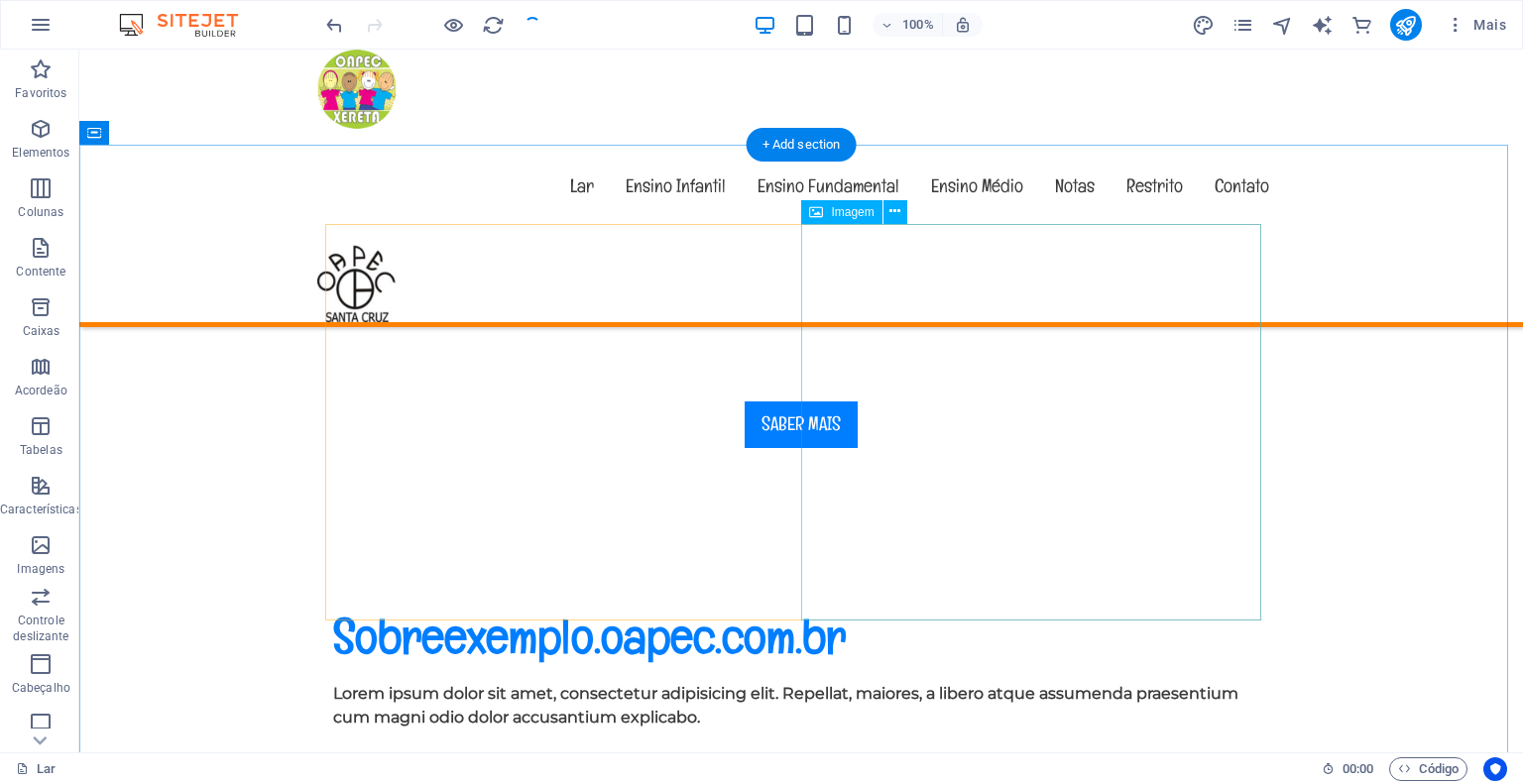 scroll, scrollTop: 0, scrollLeft: 0, axis: both 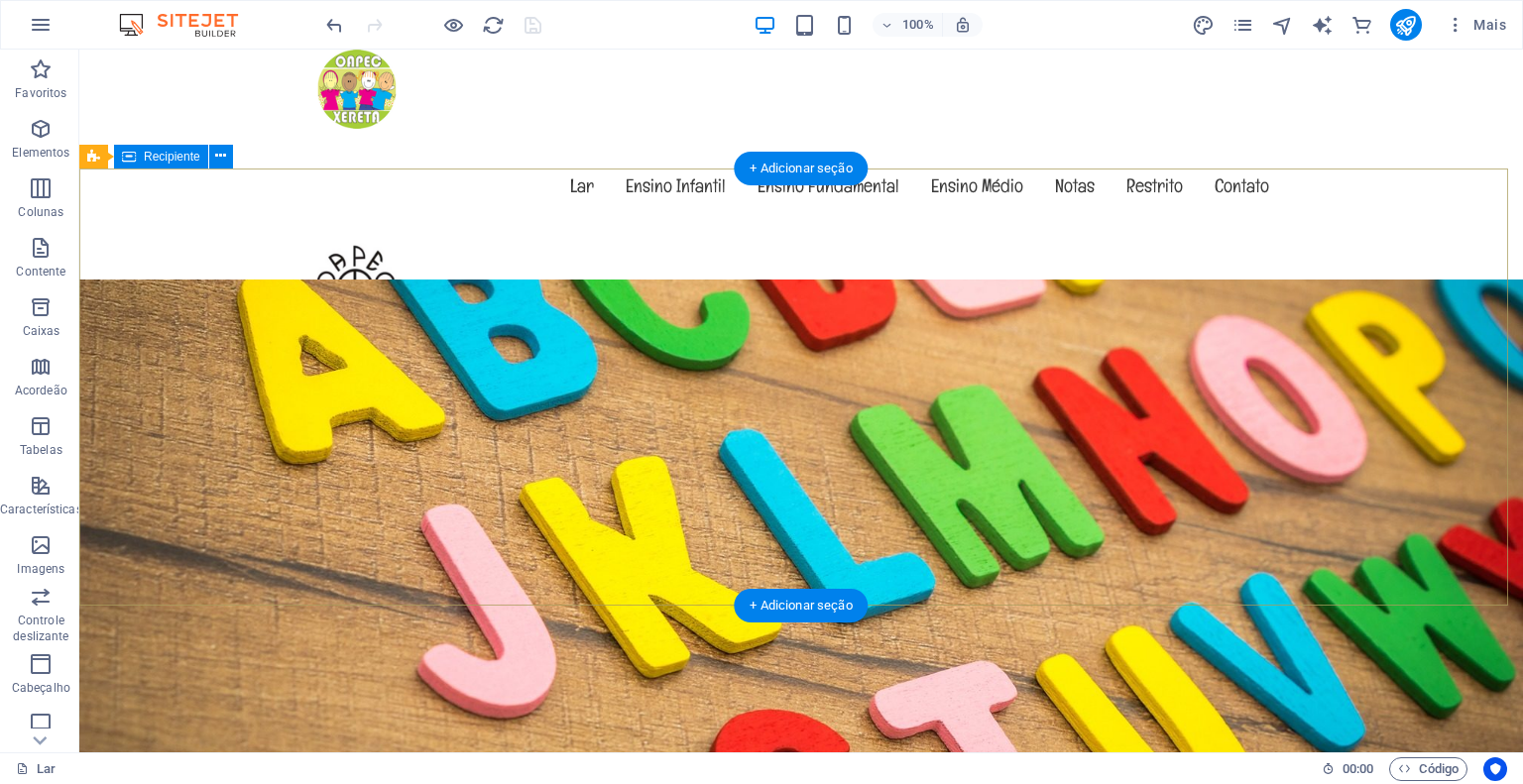 click on "Bem-vindo ao exemplo.oapec.com.br O amigável jardim de infância na [STATE] Saber mais" at bounding box center [801, 1090] 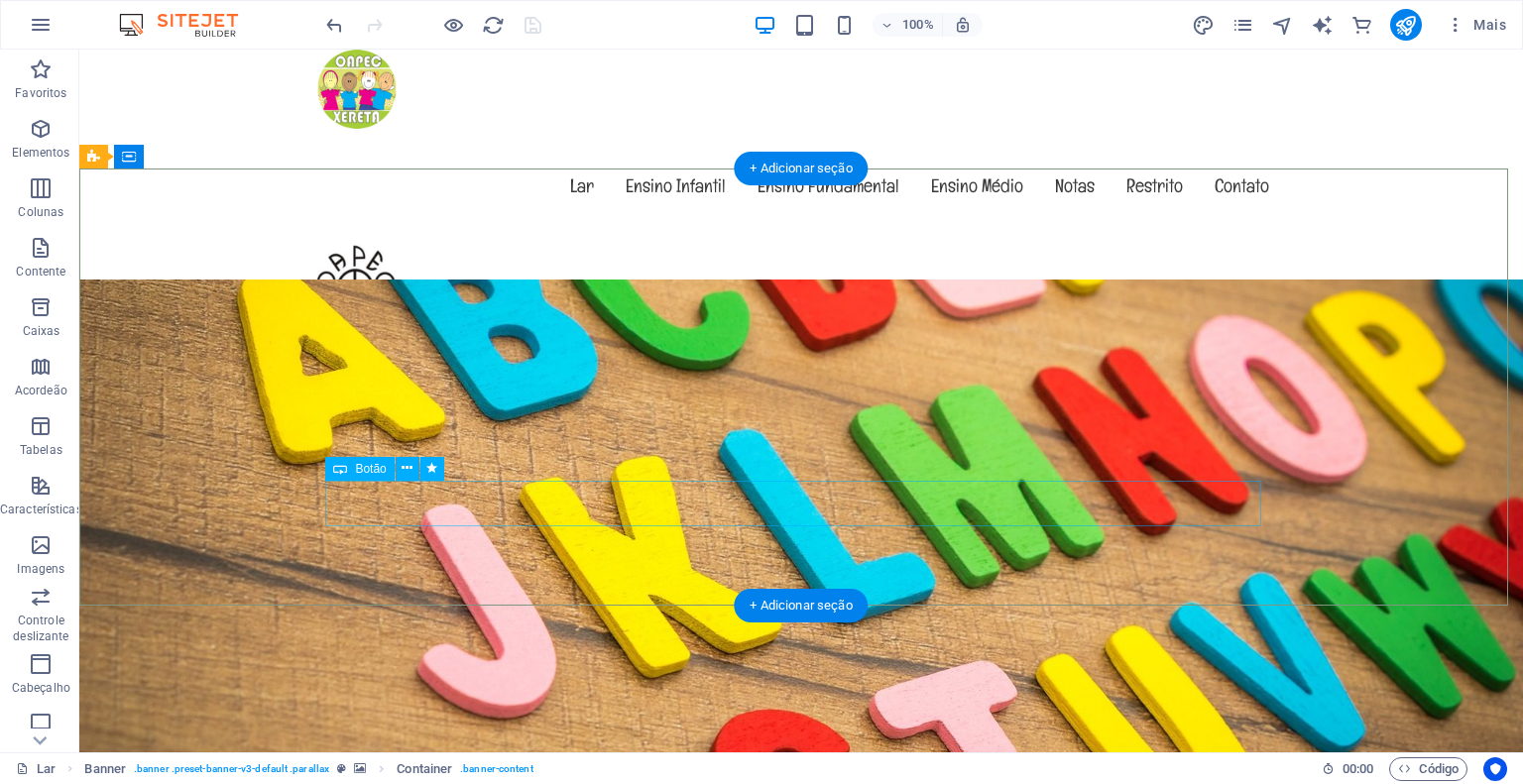 click on "Saber mais" at bounding box center (801, 1206) 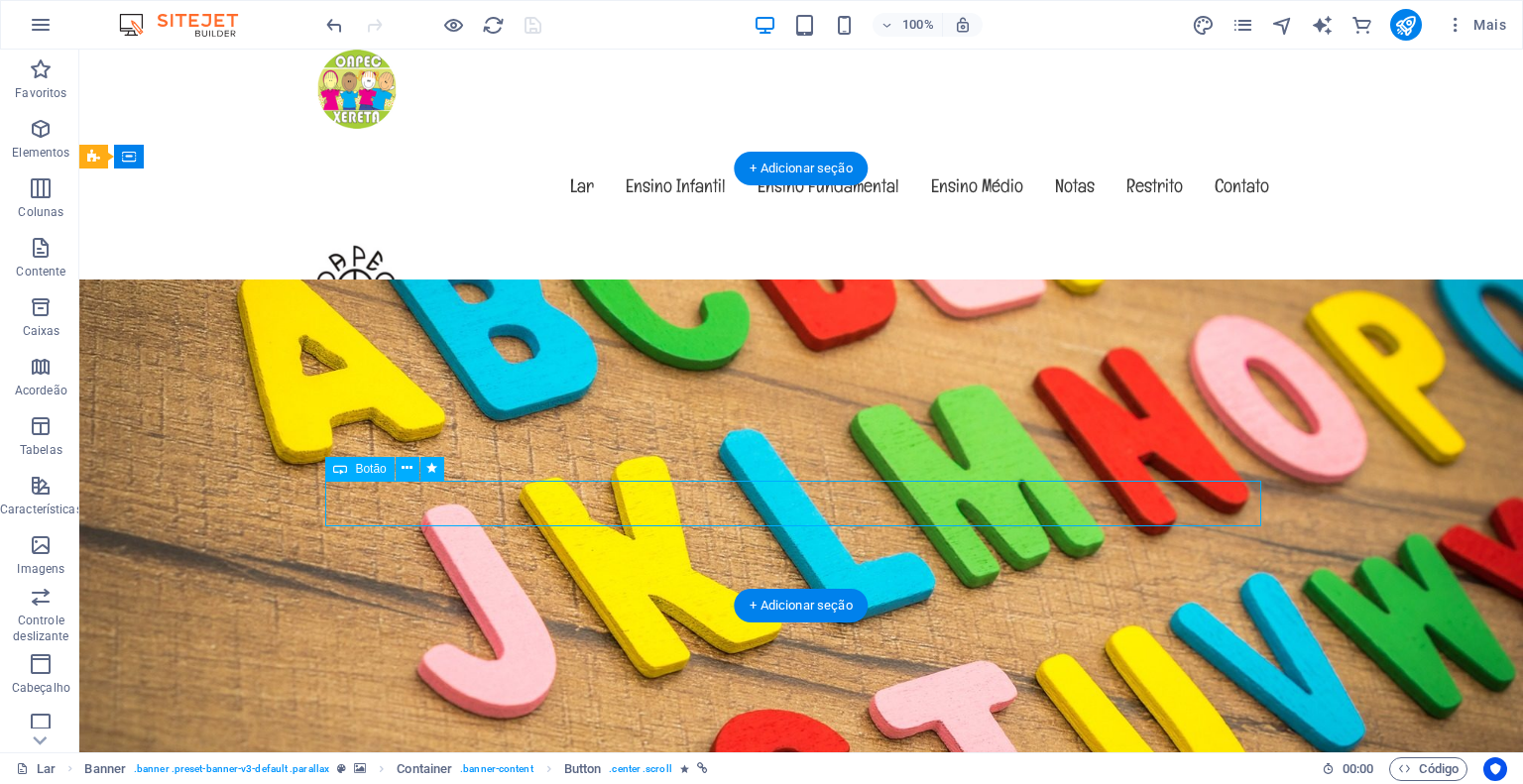 click on "Saber mais" at bounding box center (801, 1206) 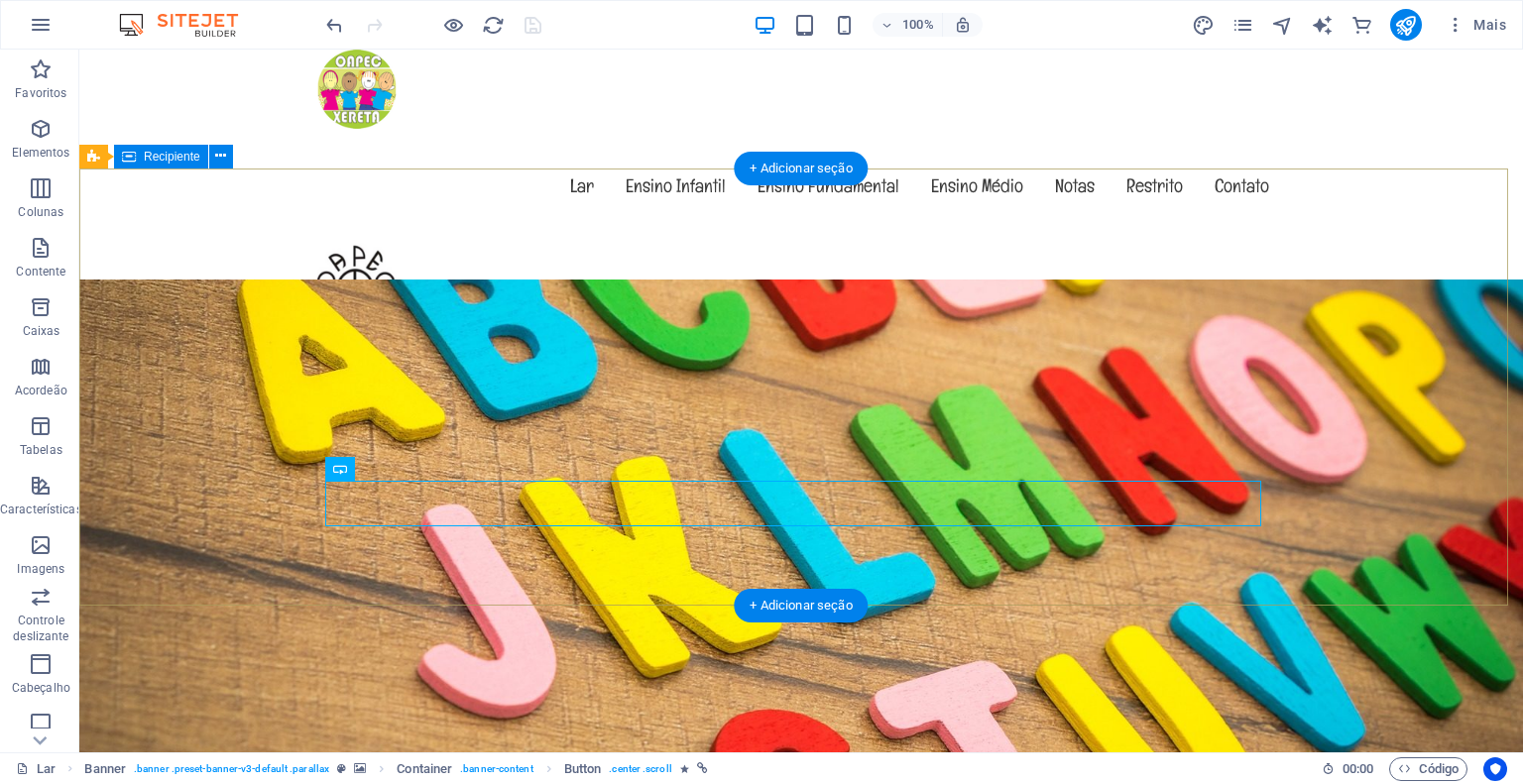 click on "Bem-vindo ao exemplo.oapec.com.br O amigável jardim de infância na [STATE] Saber mais" at bounding box center (801, 1090) 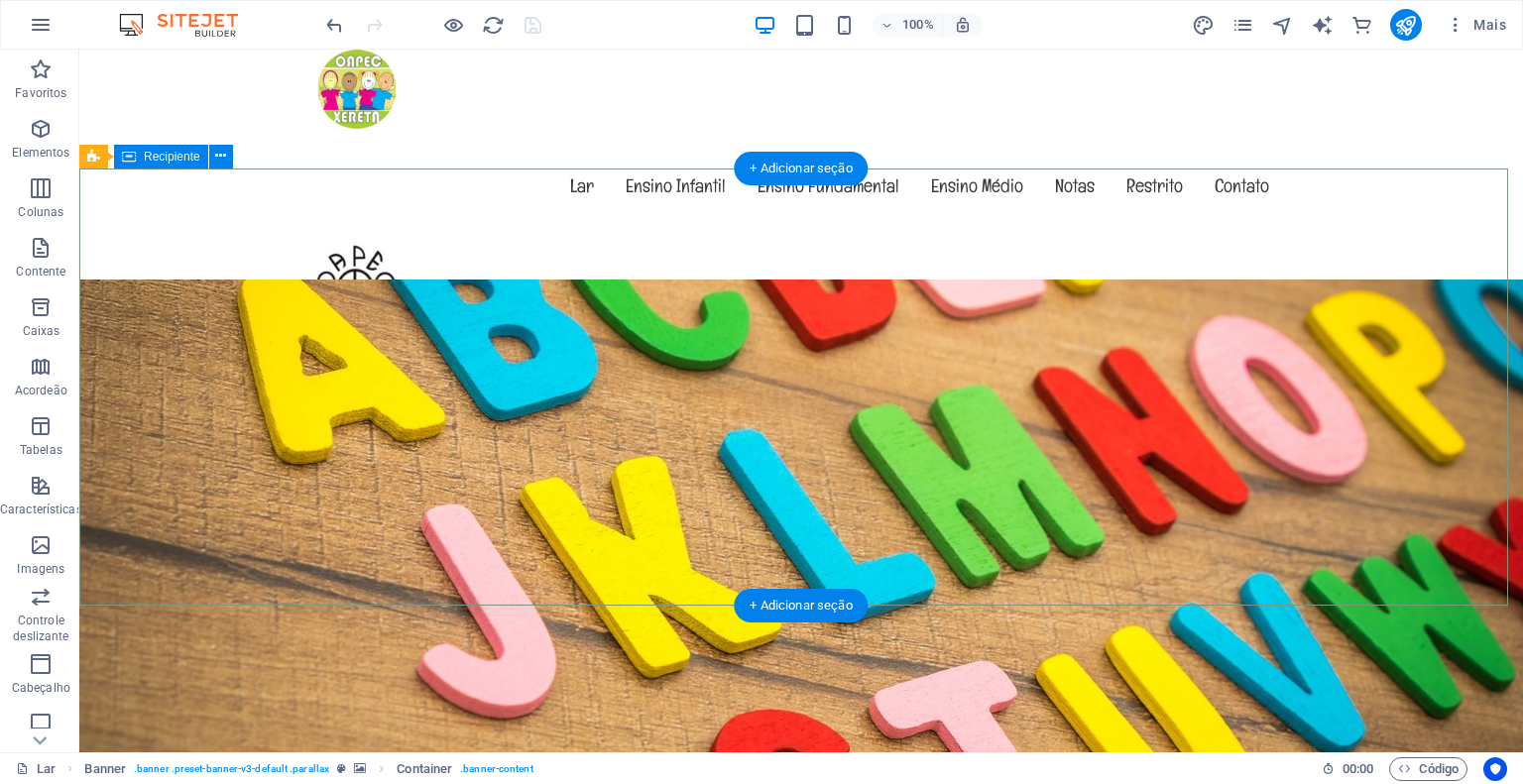 click on "Bem-vindo ao exemplo.oapec.com.br O amigável jardim de infância na [STATE] Saber mais" at bounding box center (801, 1090) 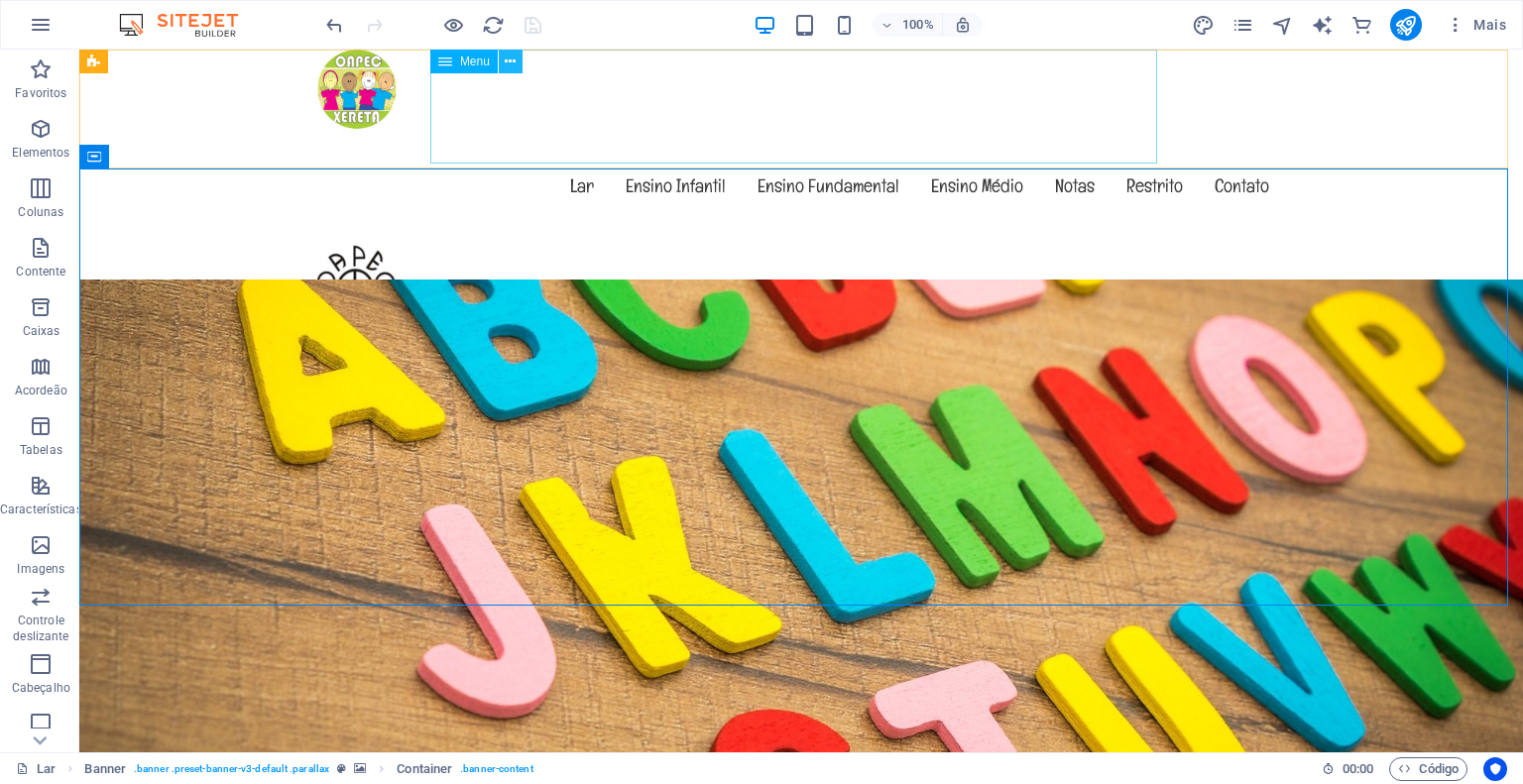 click at bounding box center (510, 61) 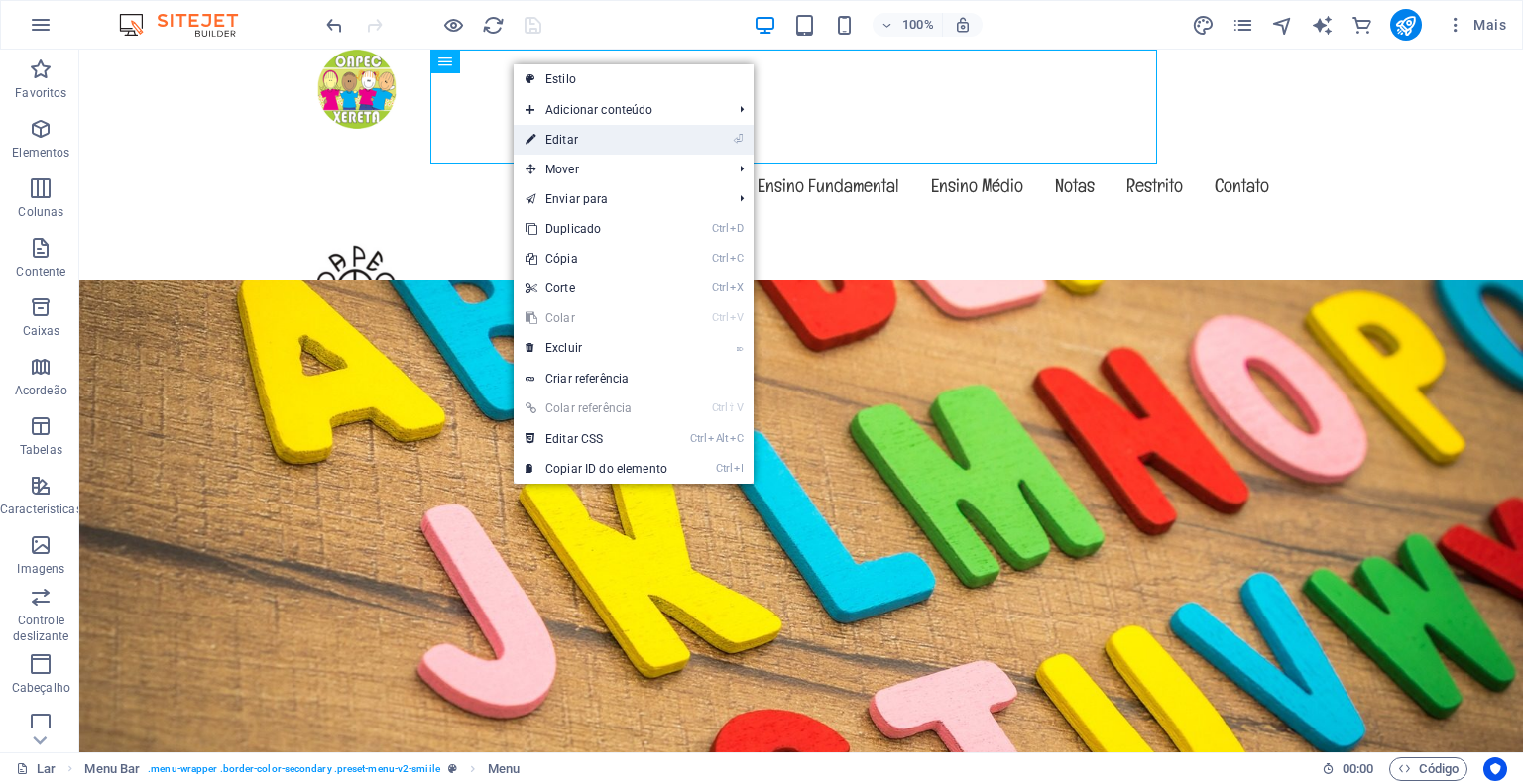 click on "Editar" at bounding box center (561, 140) 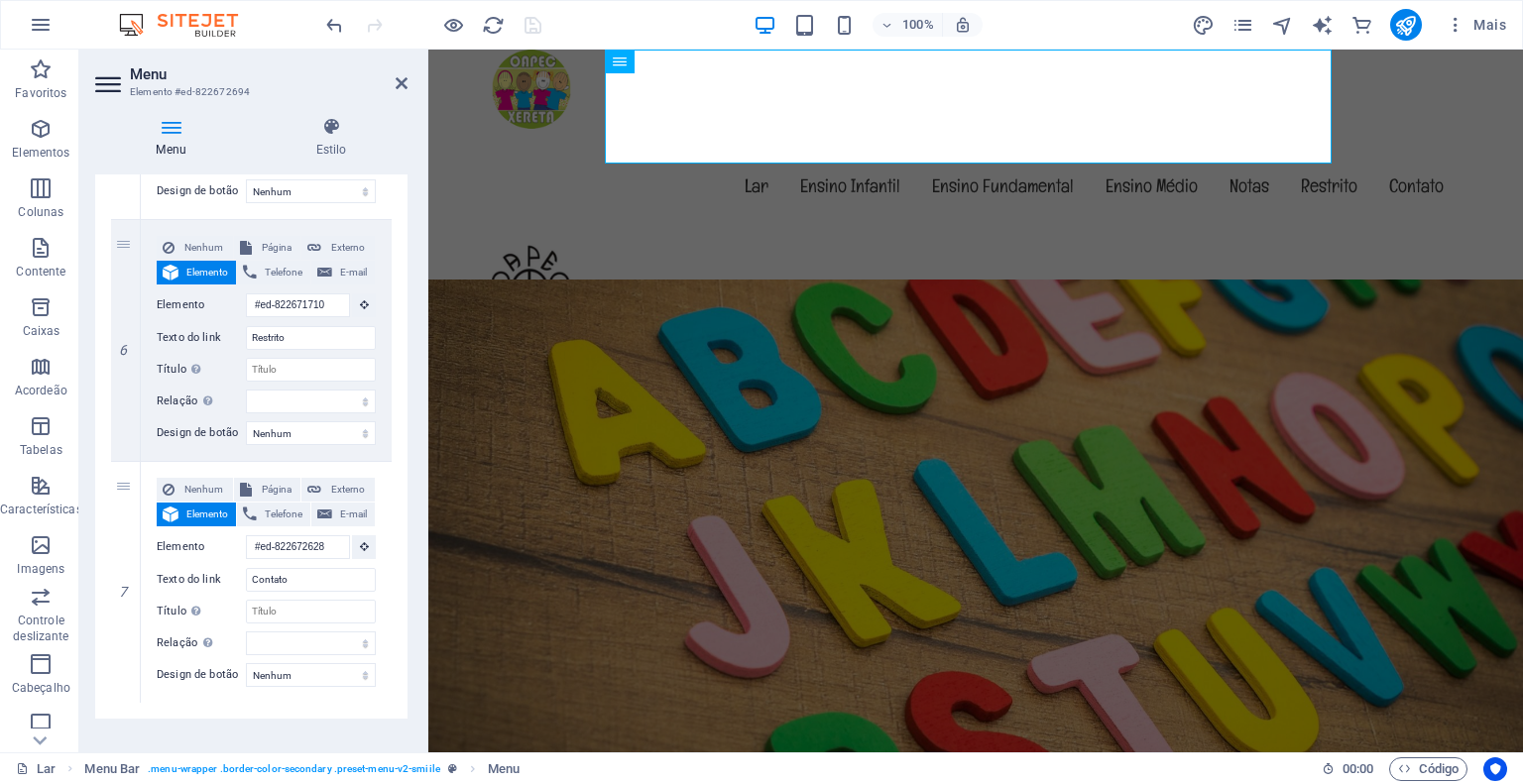 scroll, scrollTop: 1387, scrollLeft: 0, axis: vertical 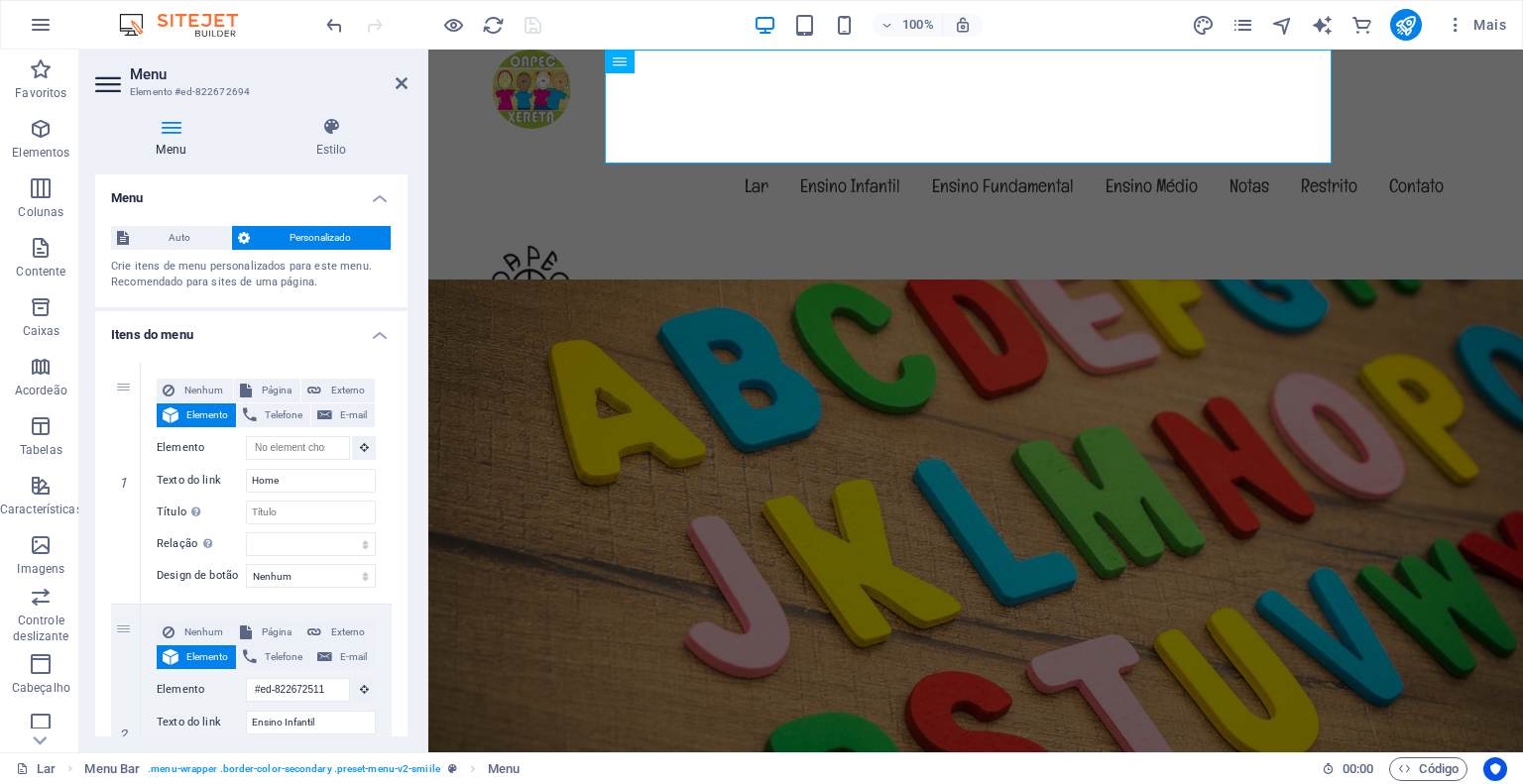 click on "Personalizado" at bounding box center (320, 237) 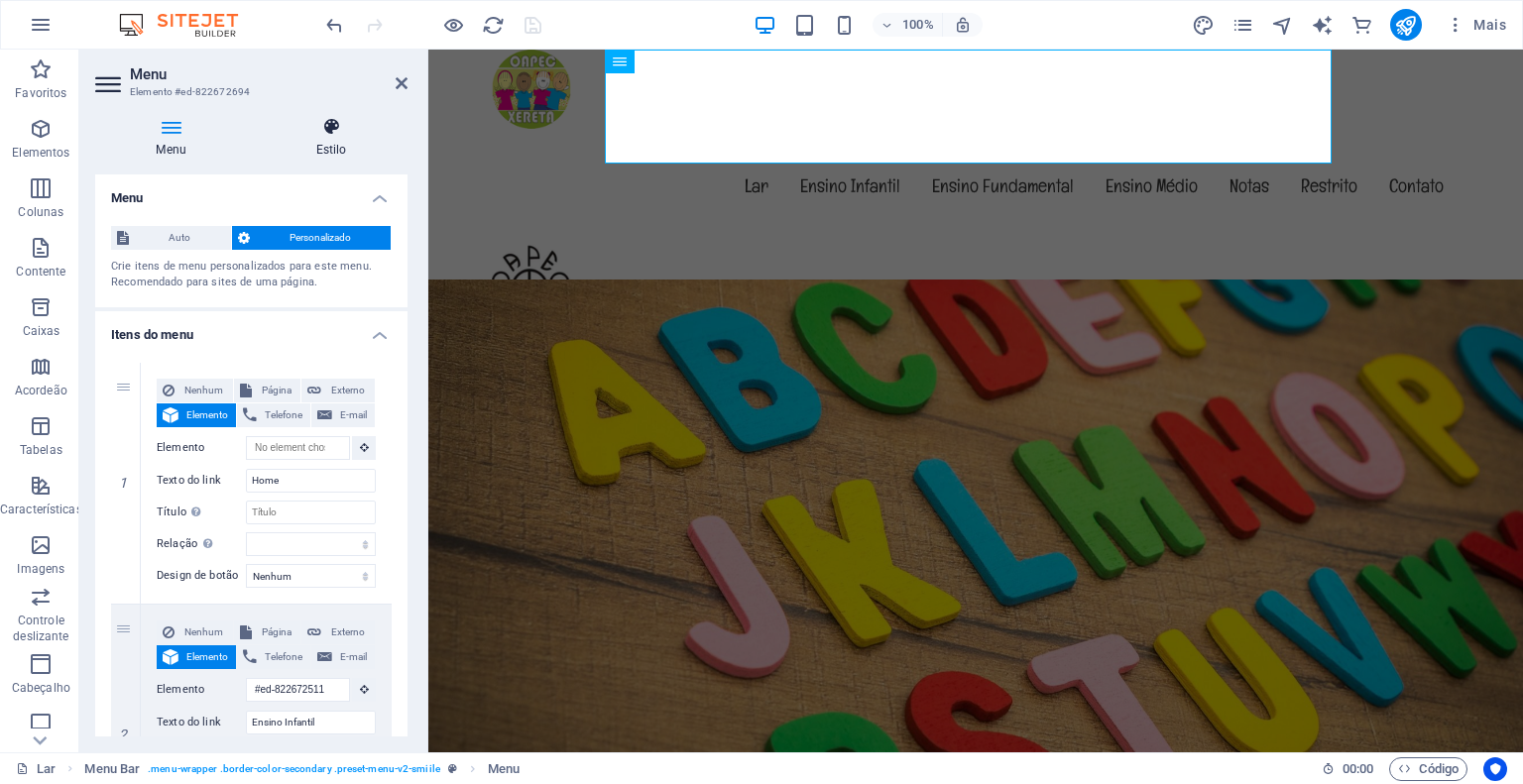 click on "Estilo" at bounding box center [331, 138] 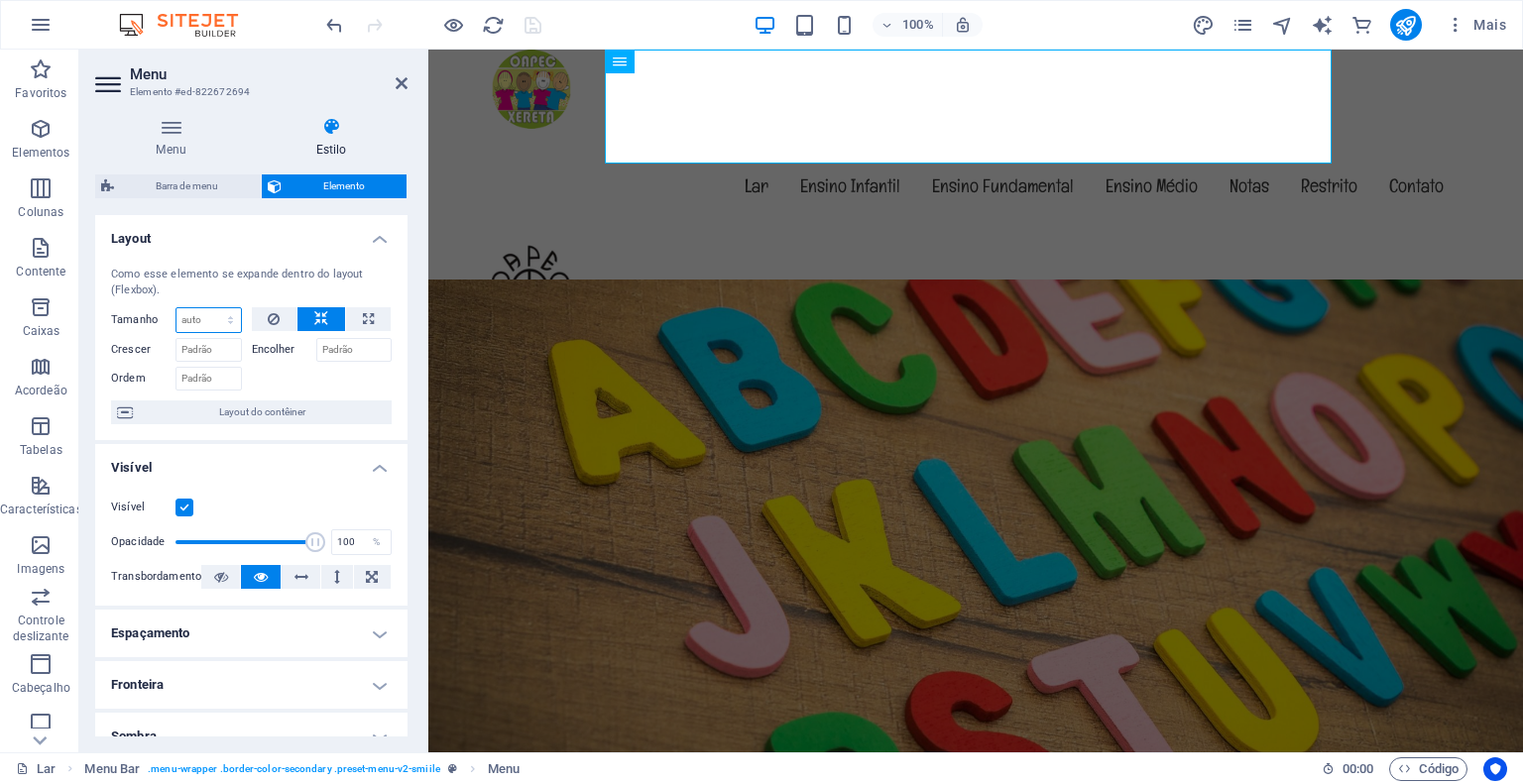 click on "Padrão auto px % 1/1 1/2 1/3 1/4 1/5 1/6 1/7 1/8 1/9 1/10" at bounding box center (208, 320) 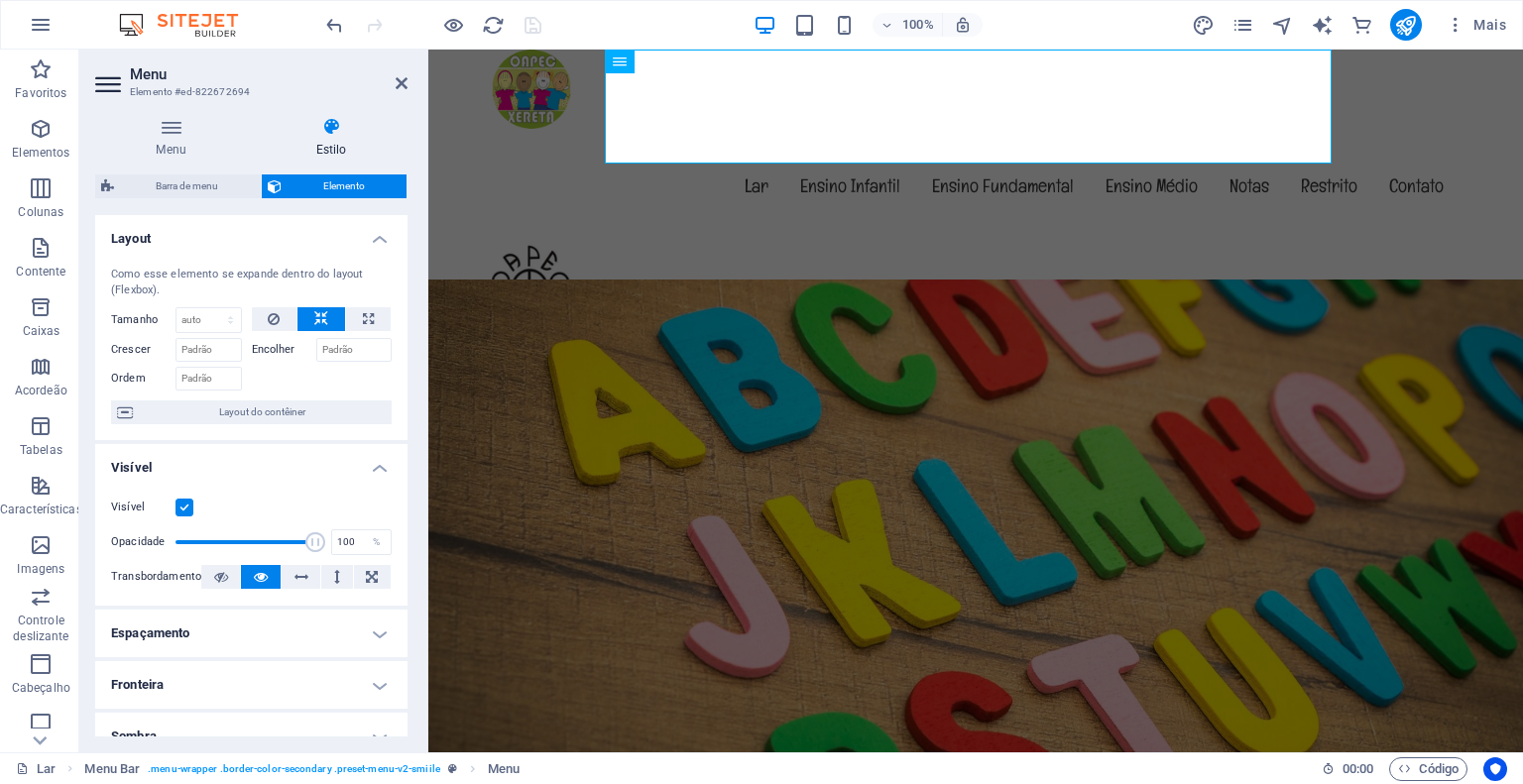 click on "Layout" at bounding box center (251, 233) 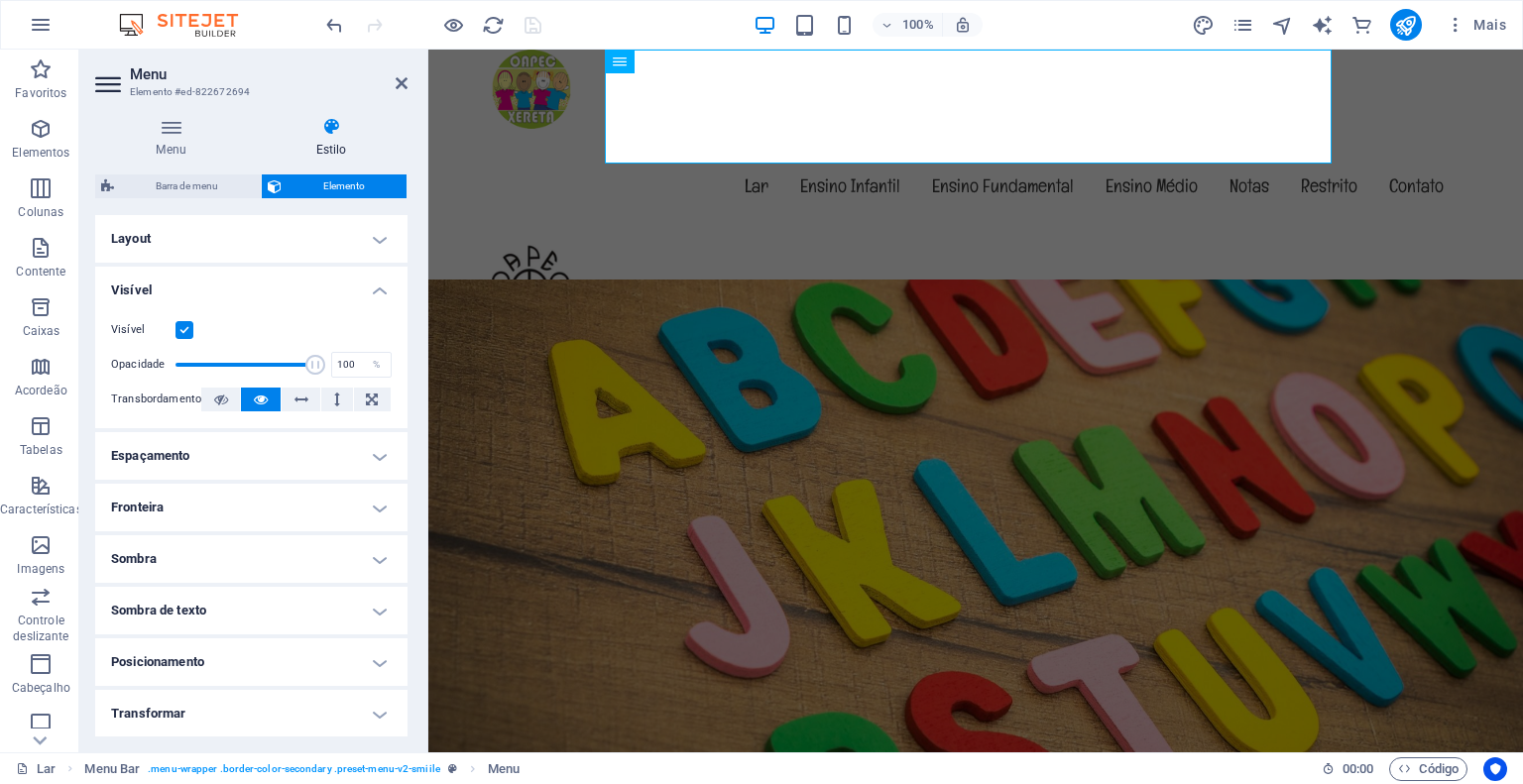 click on "Layout" at bounding box center (251, 239) 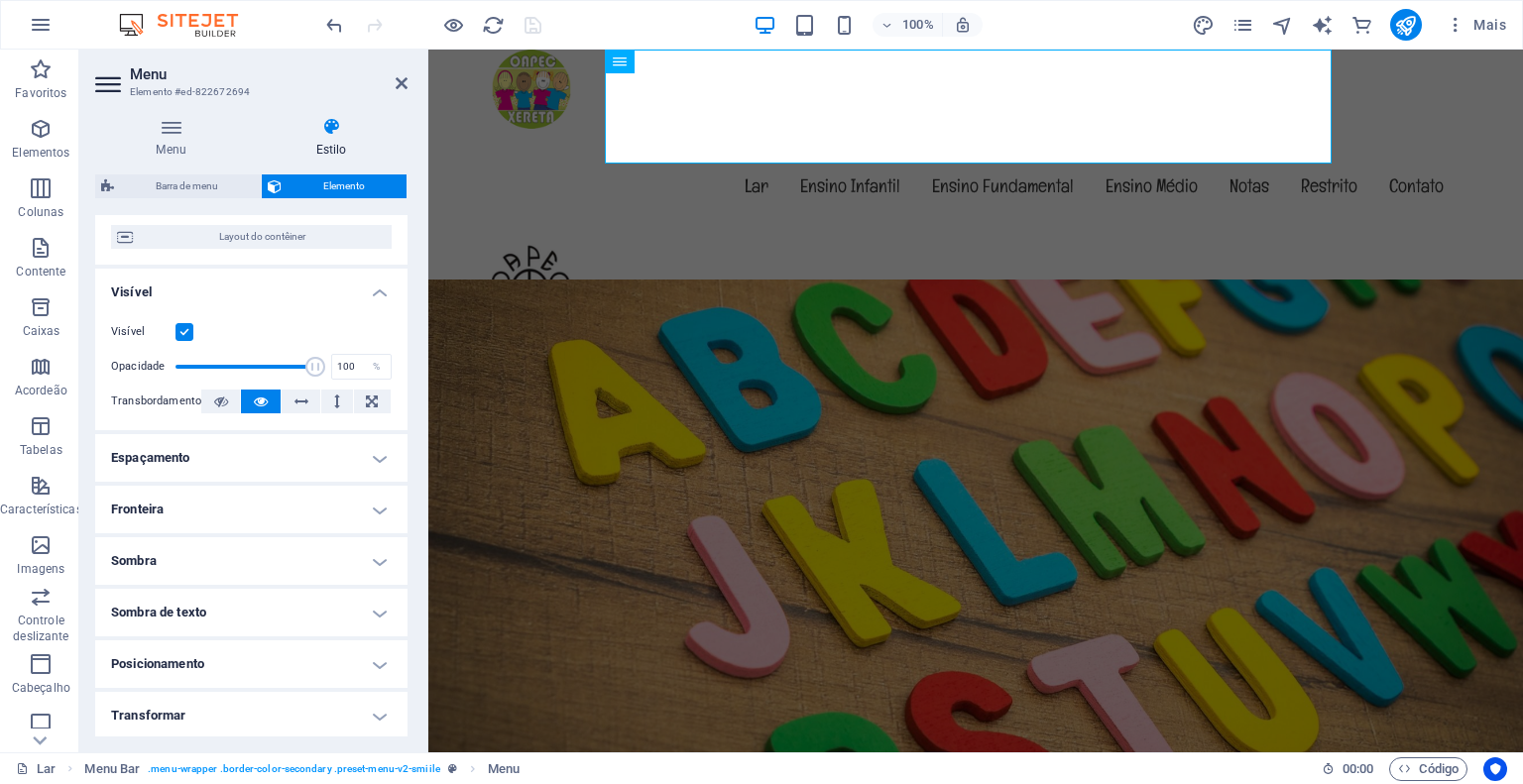 scroll, scrollTop: 198, scrollLeft: 0, axis: vertical 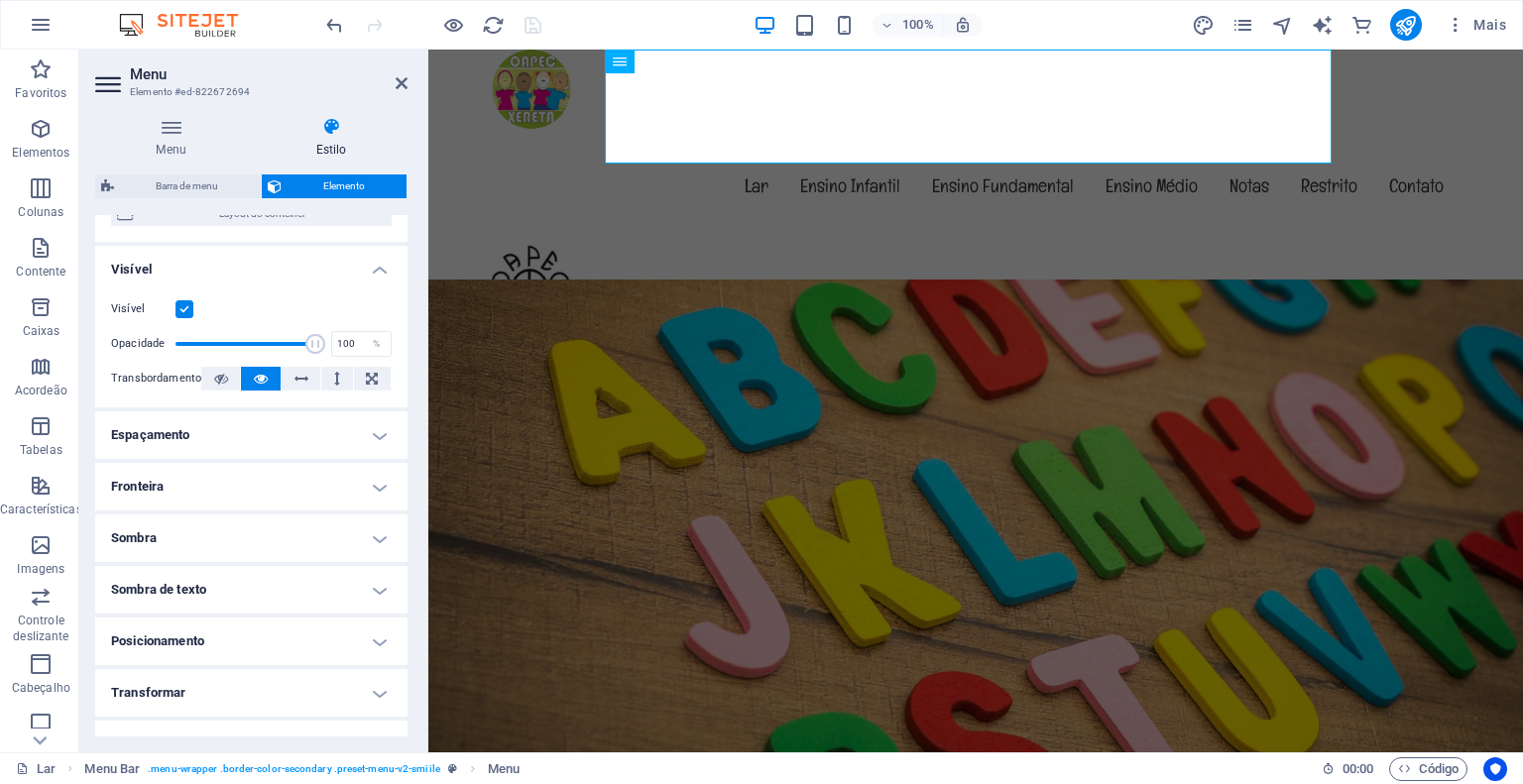 click on "Espaçamento" at bounding box center [251, 435] 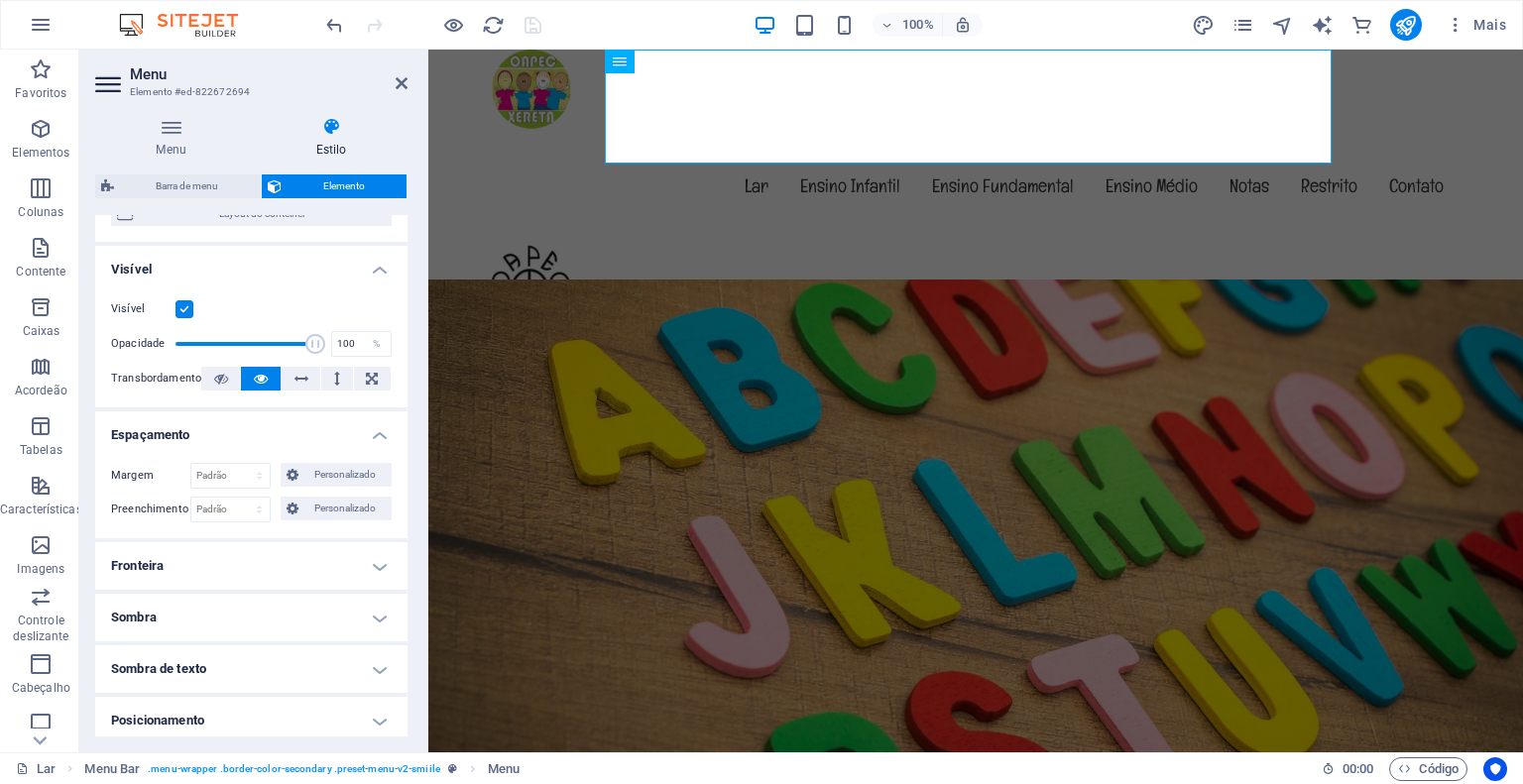 click on "Espaçamento" at bounding box center [251, 429] 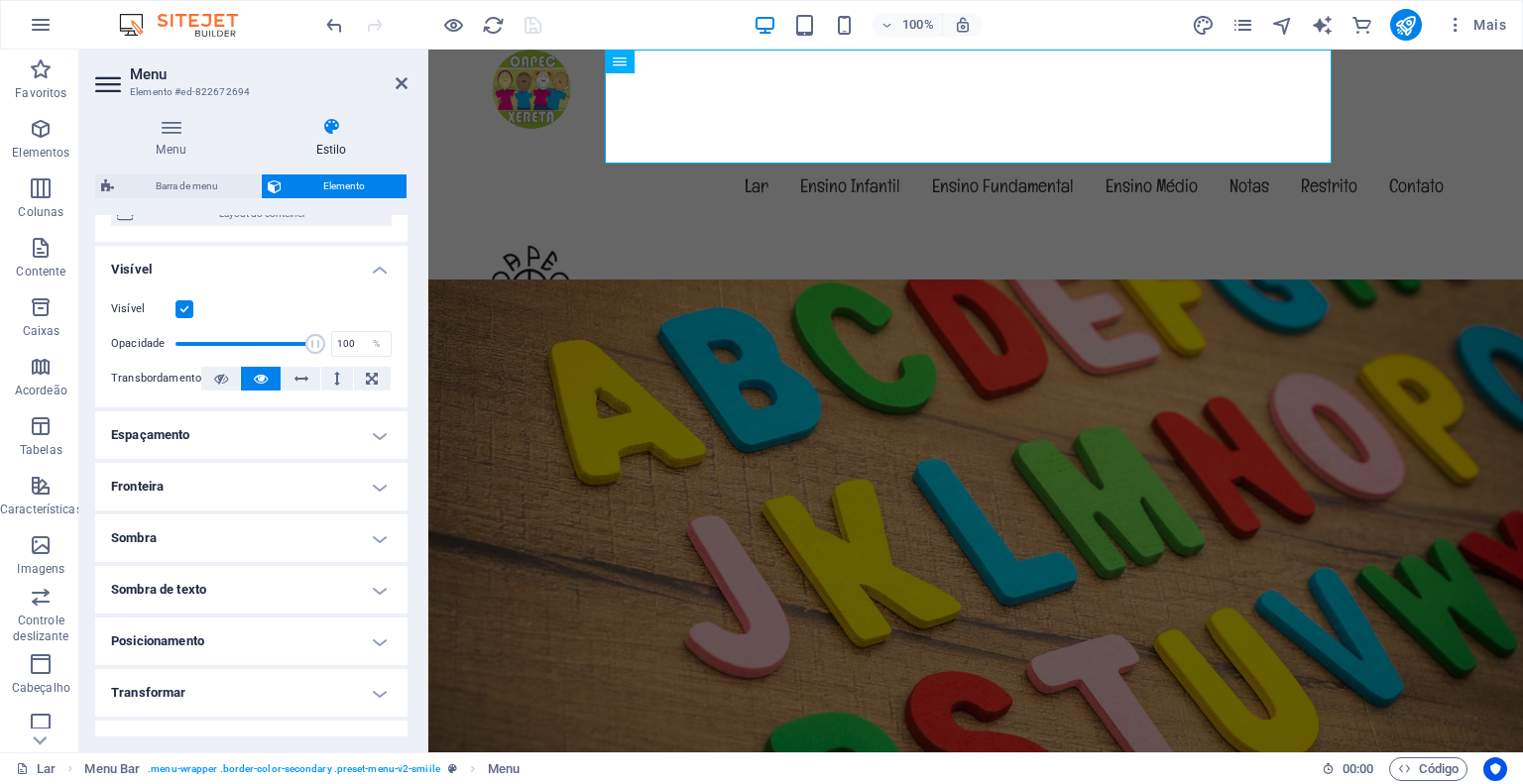 click on "Fronteira" at bounding box center [251, 487] 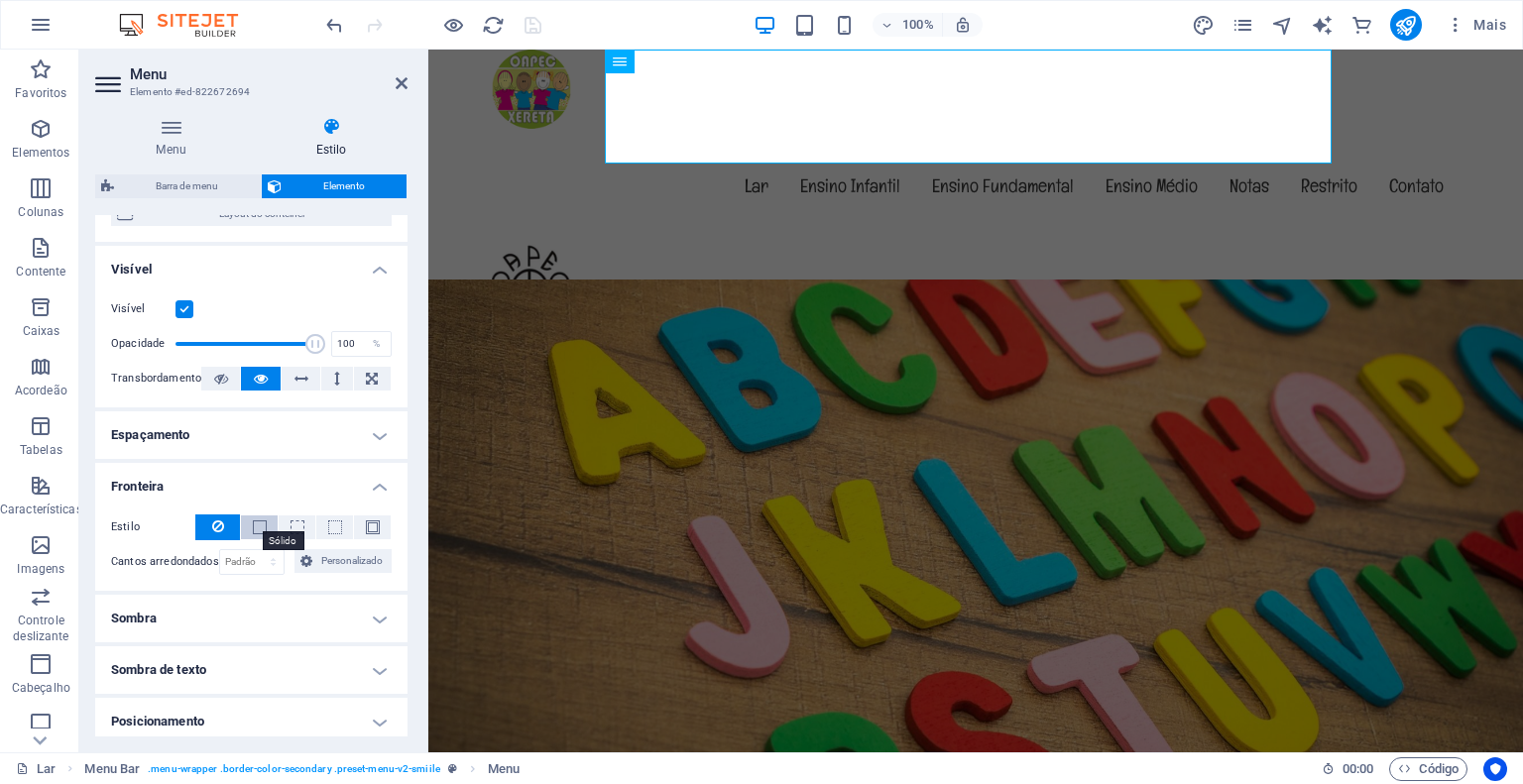 click at bounding box center (260, 527) 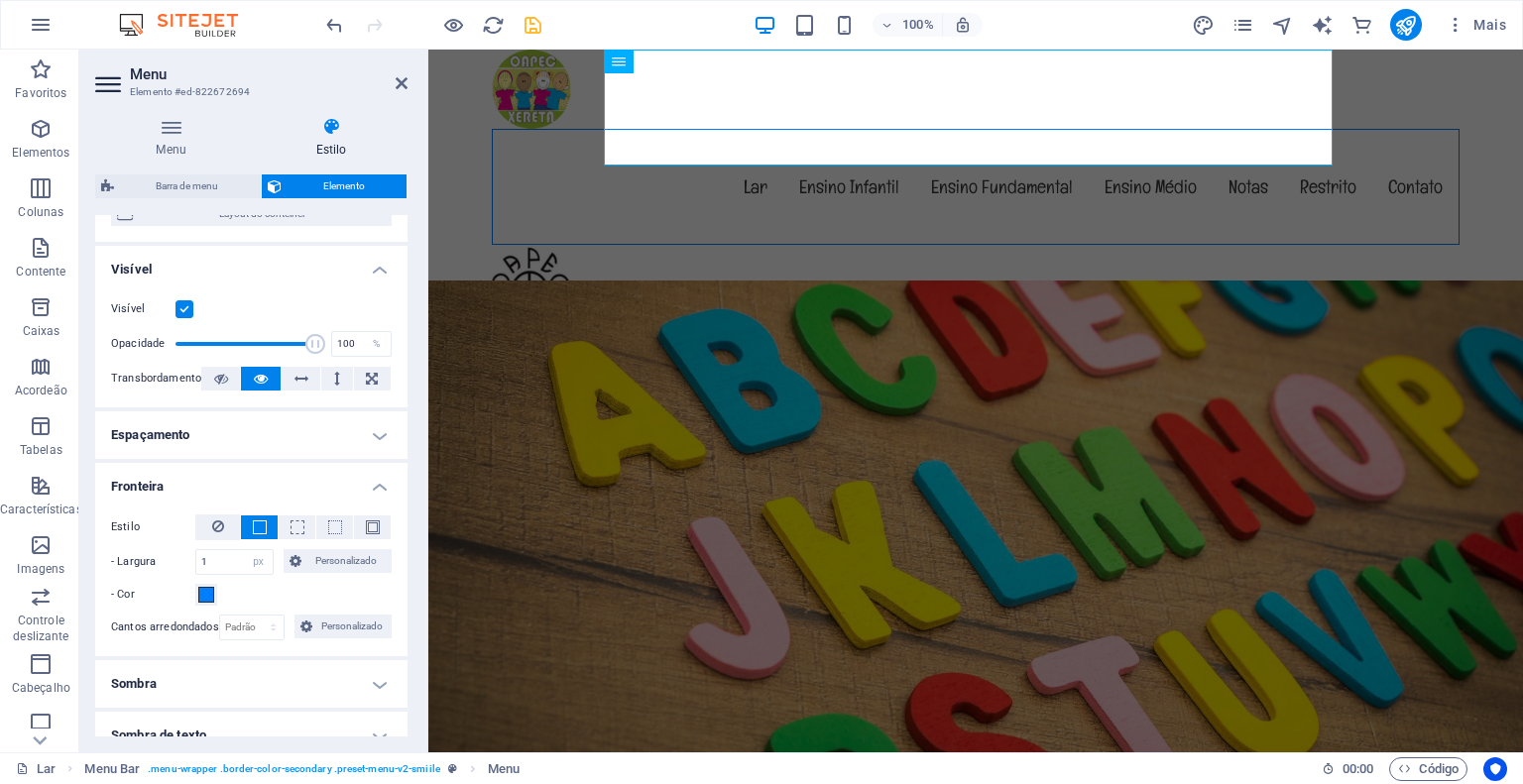 click at bounding box center [260, 527] 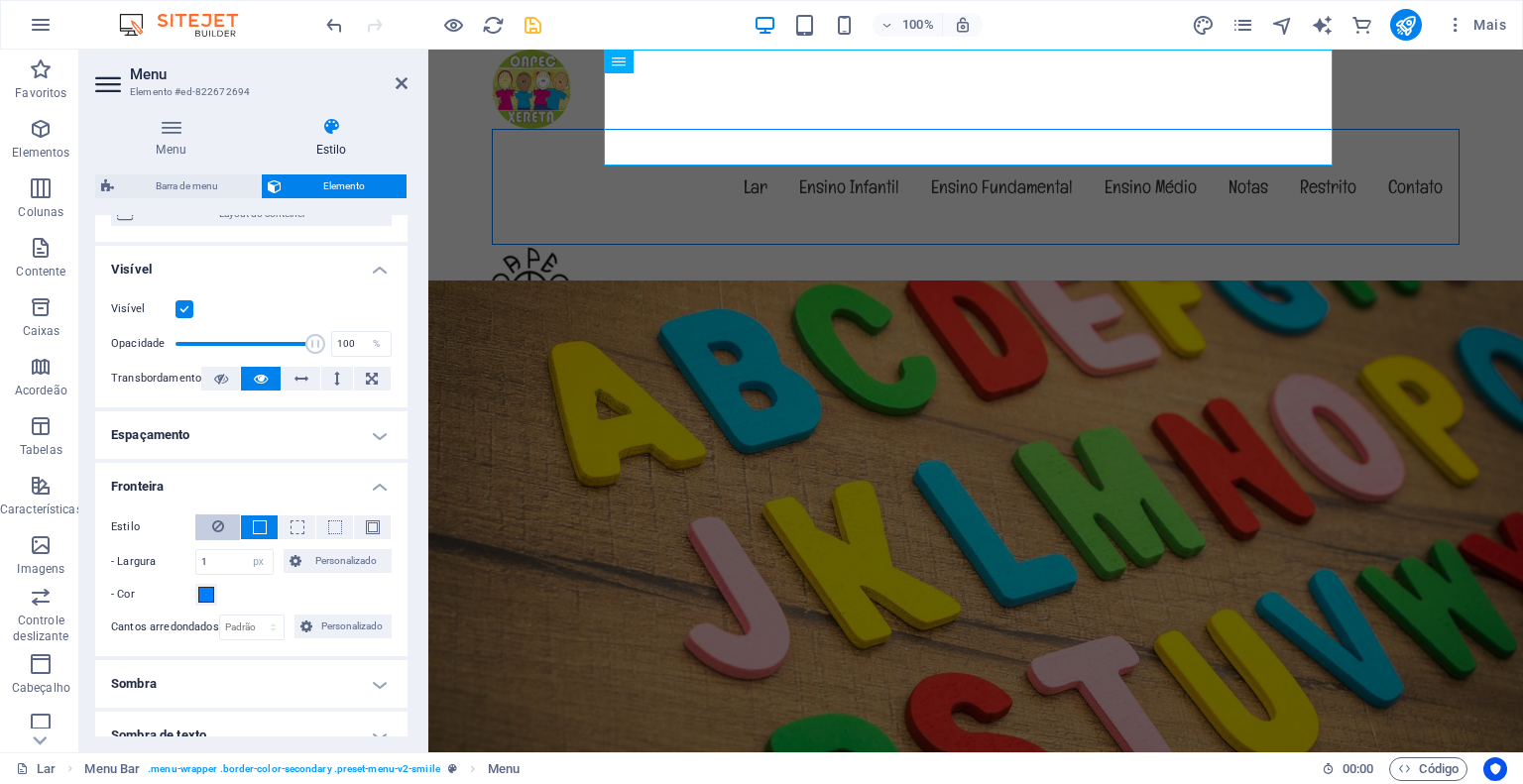 click at bounding box center [218, 526] 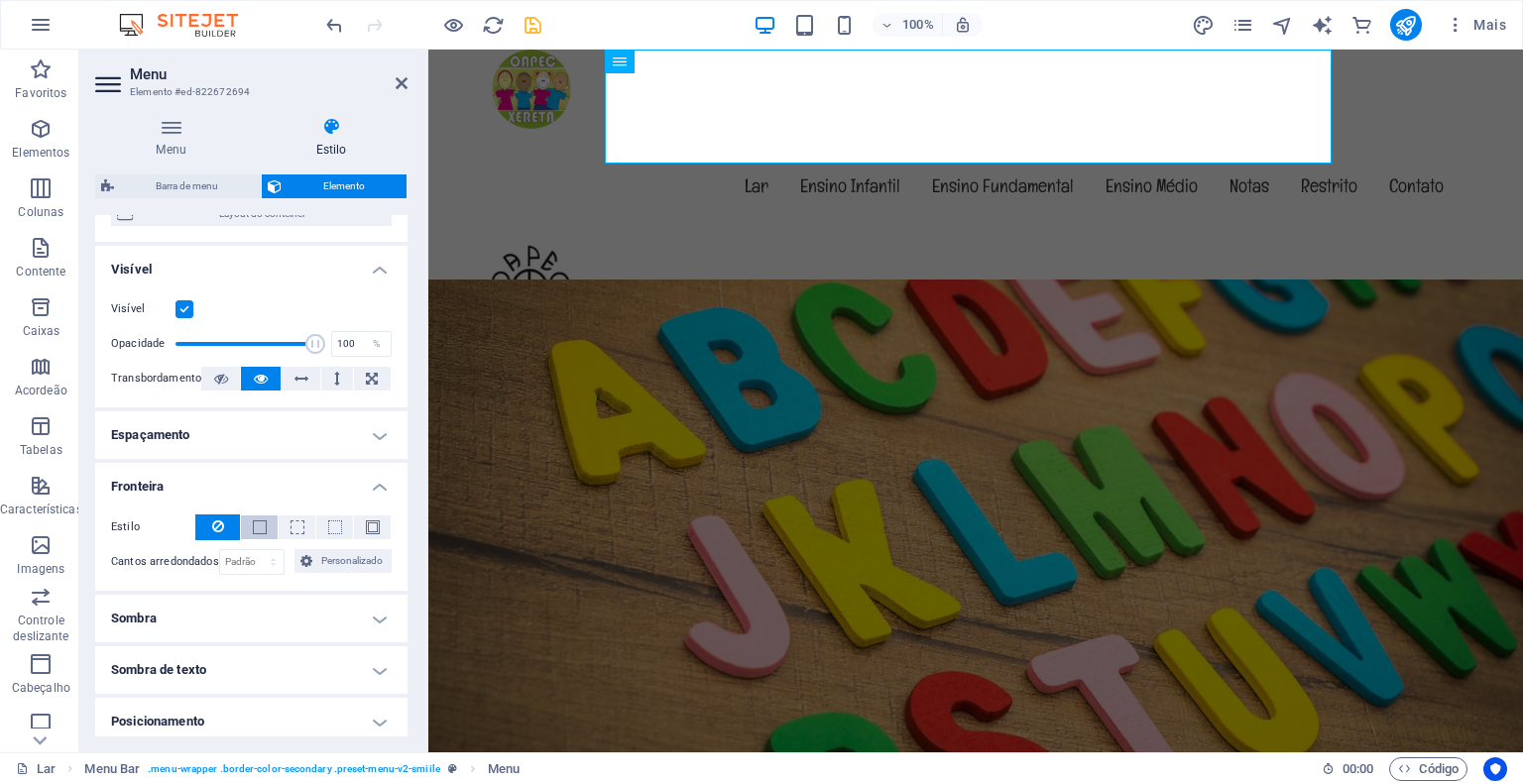 click at bounding box center [259, 527] 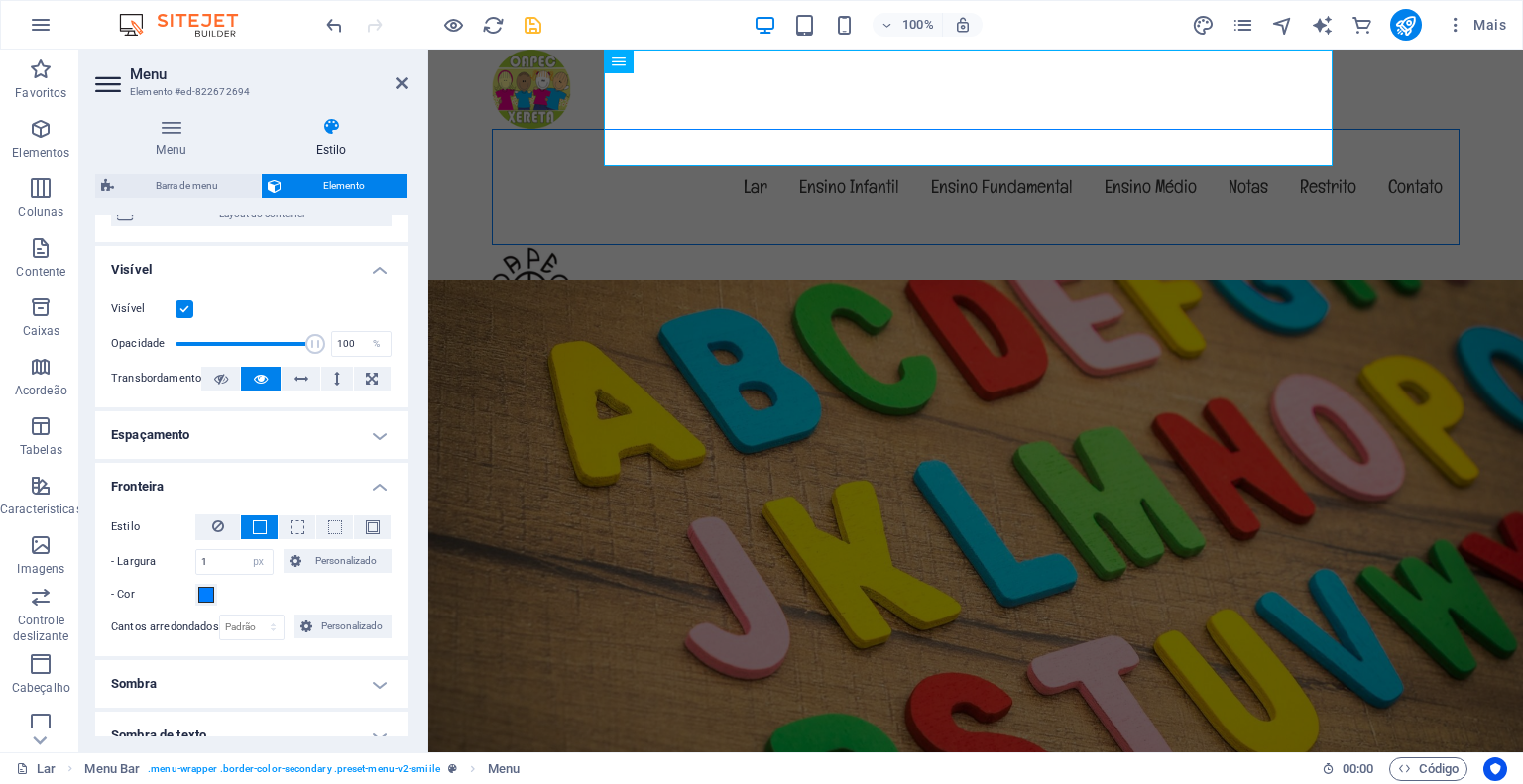 click at bounding box center [259, 527] 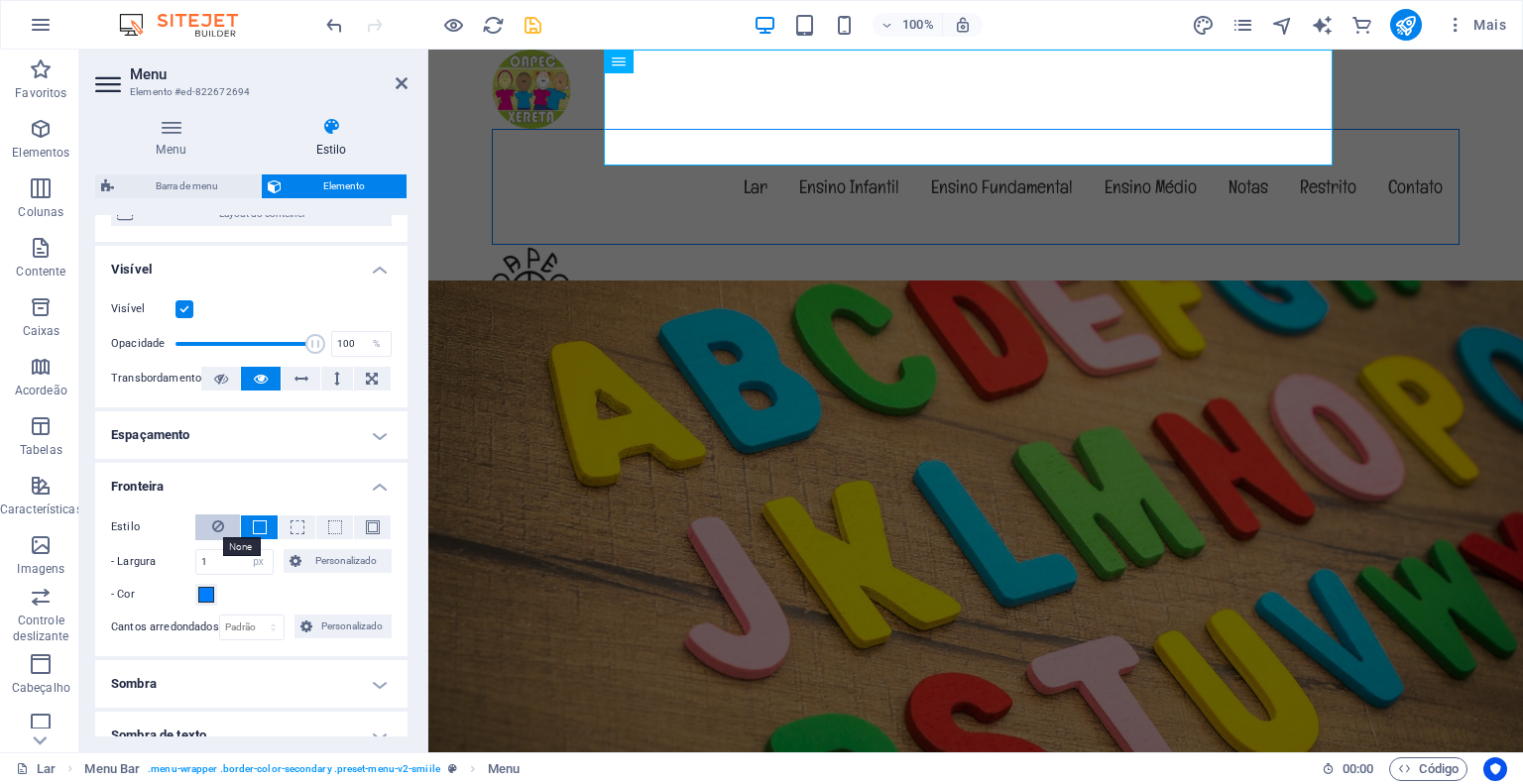 click at bounding box center (218, 526) 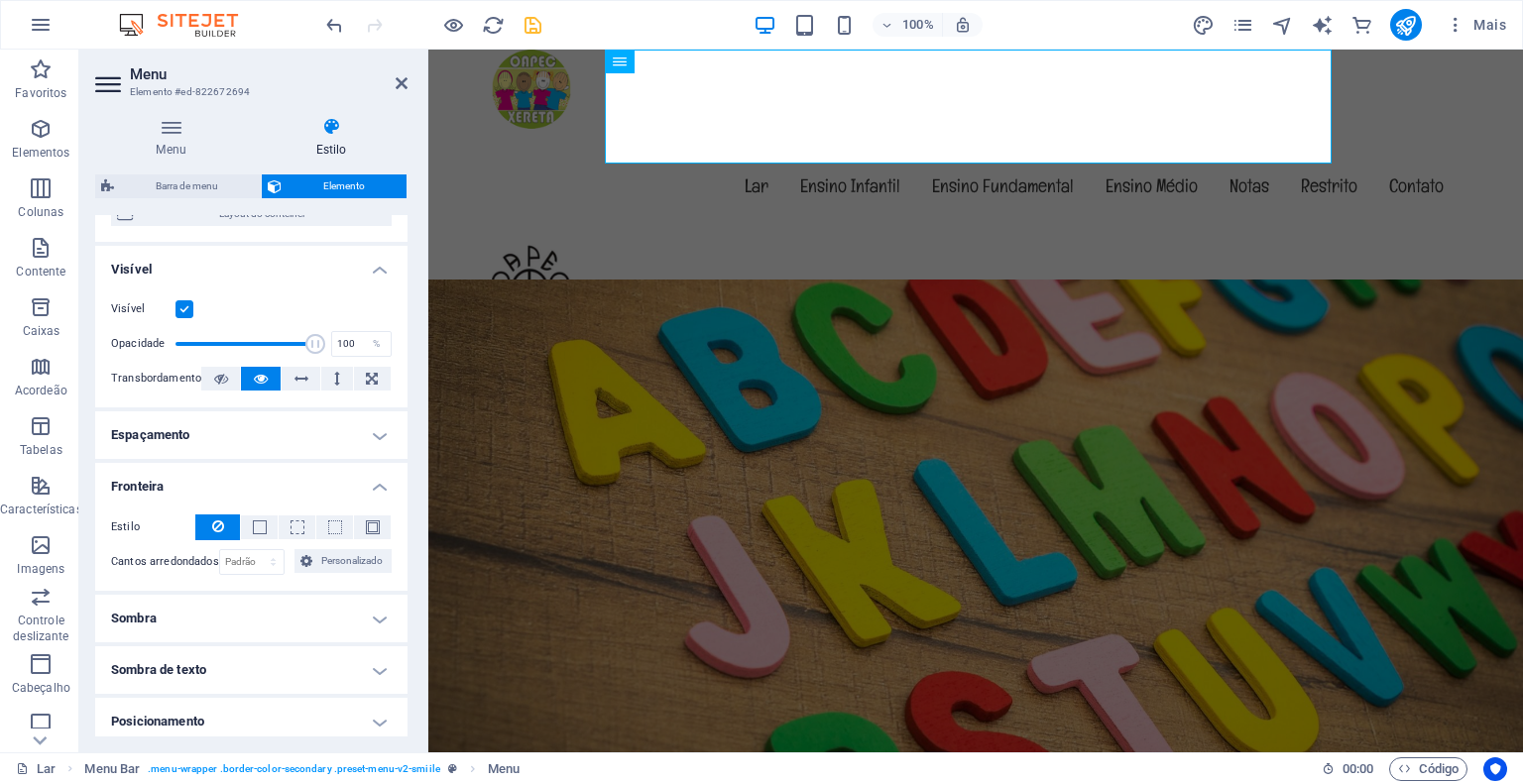 scroll, scrollTop: 297, scrollLeft: 0, axis: vertical 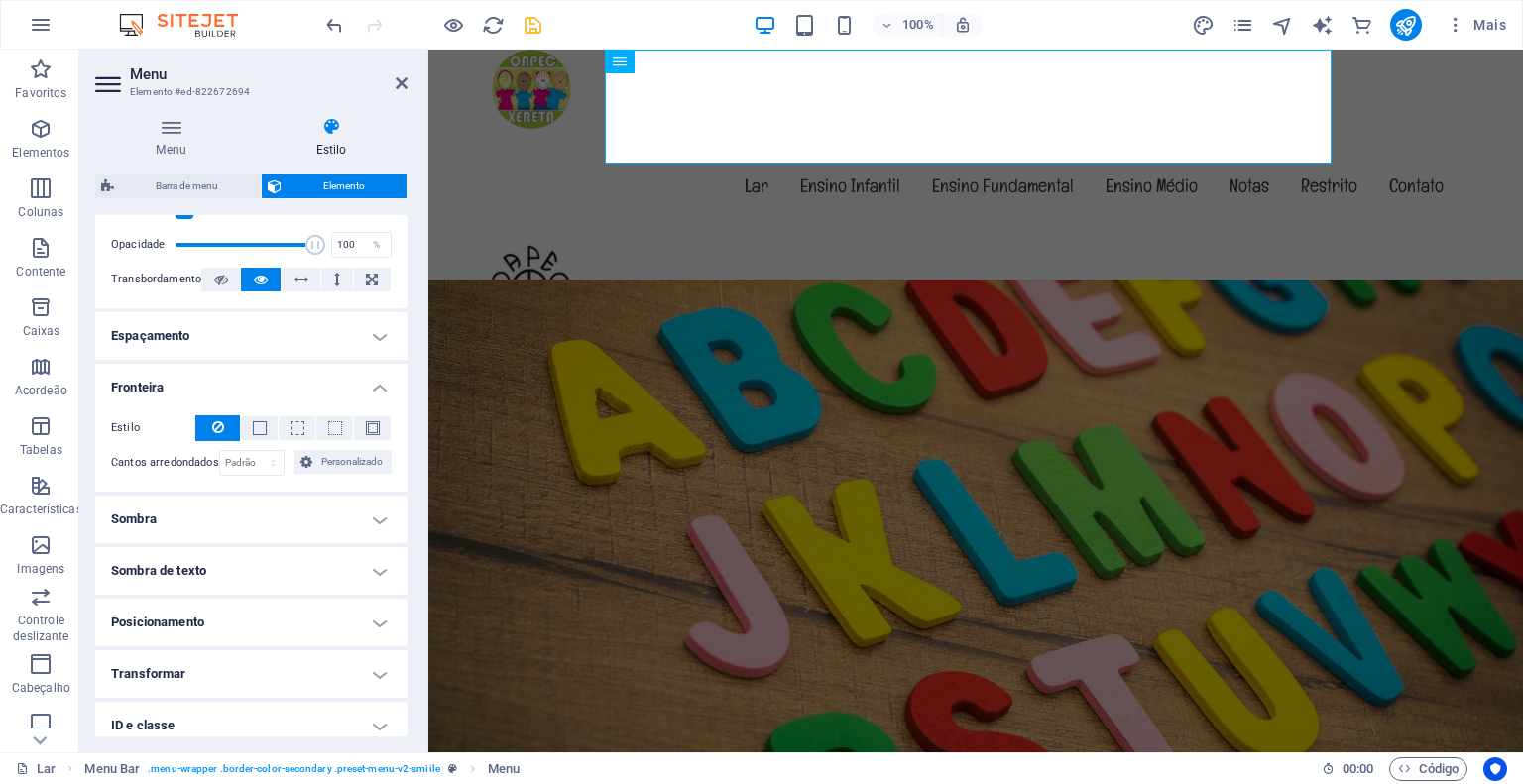 click on "Sombra" at bounding box center (251, 519) 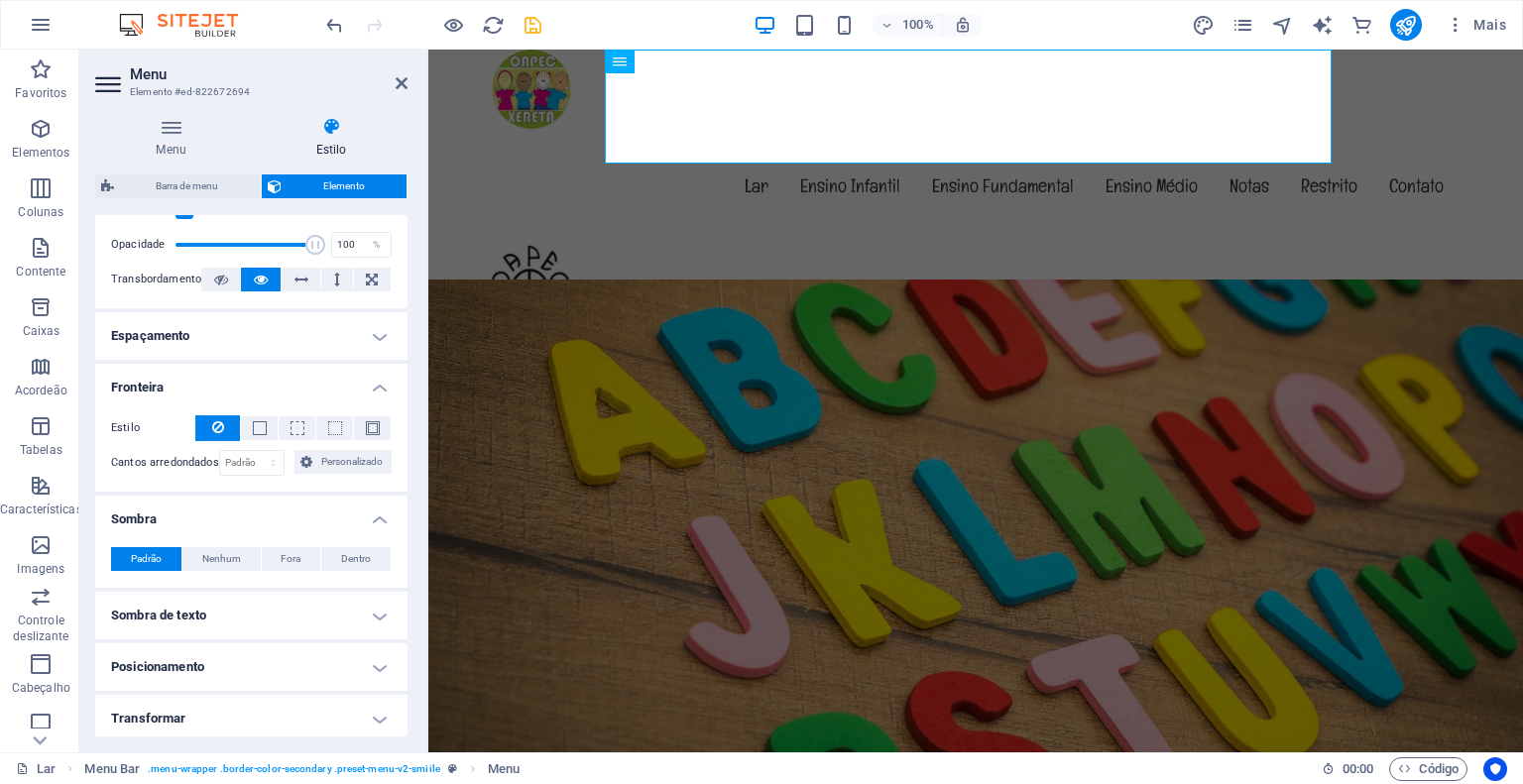 click on "Sombra" at bounding box center (251, 513) 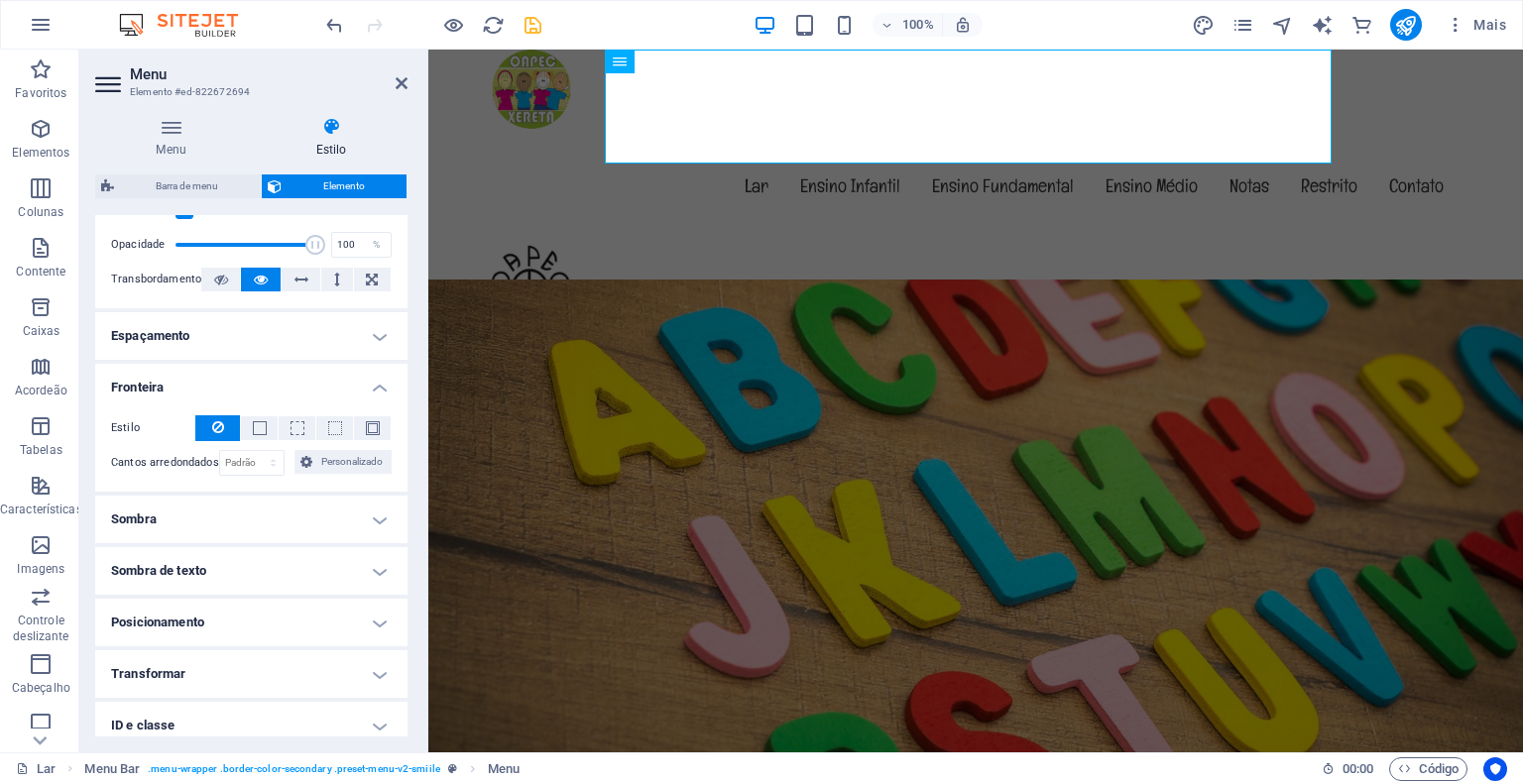 click on "Sombra de texto" at bounding box center (251, 571) 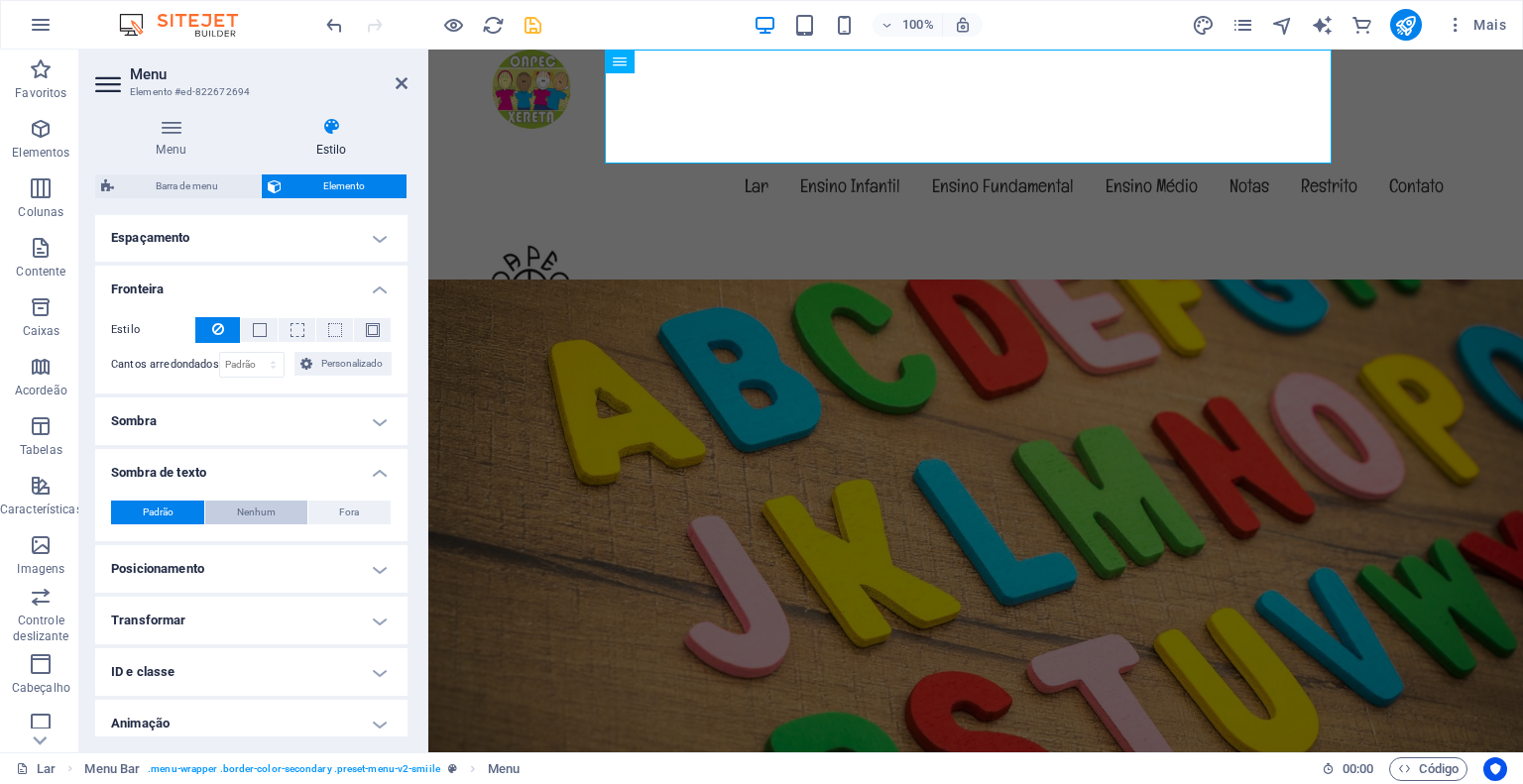 scroll, scrollTop: 396, scrollLeft: 0, axis: vertical 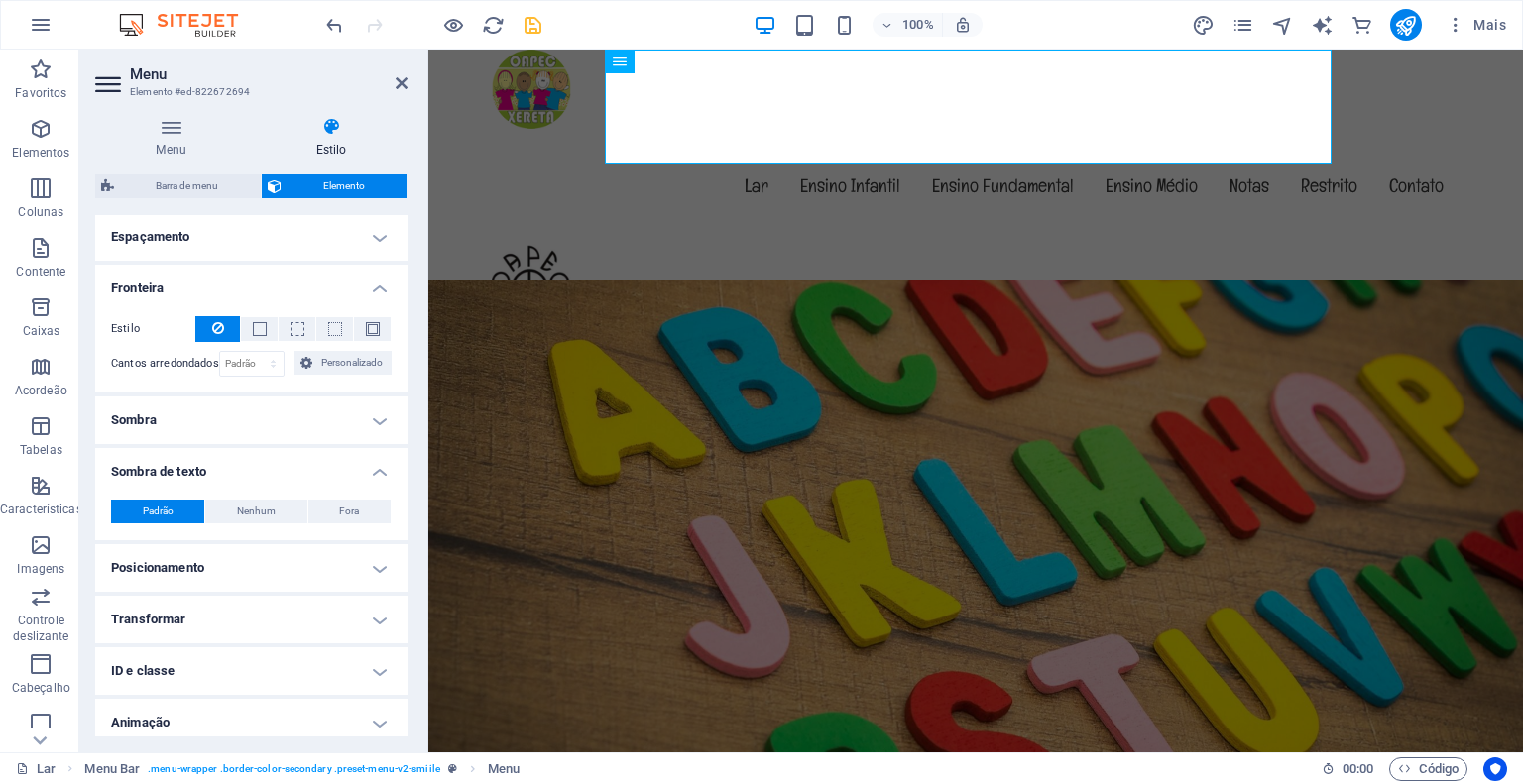 click on "Padrão" at bounding box center [158, 510] 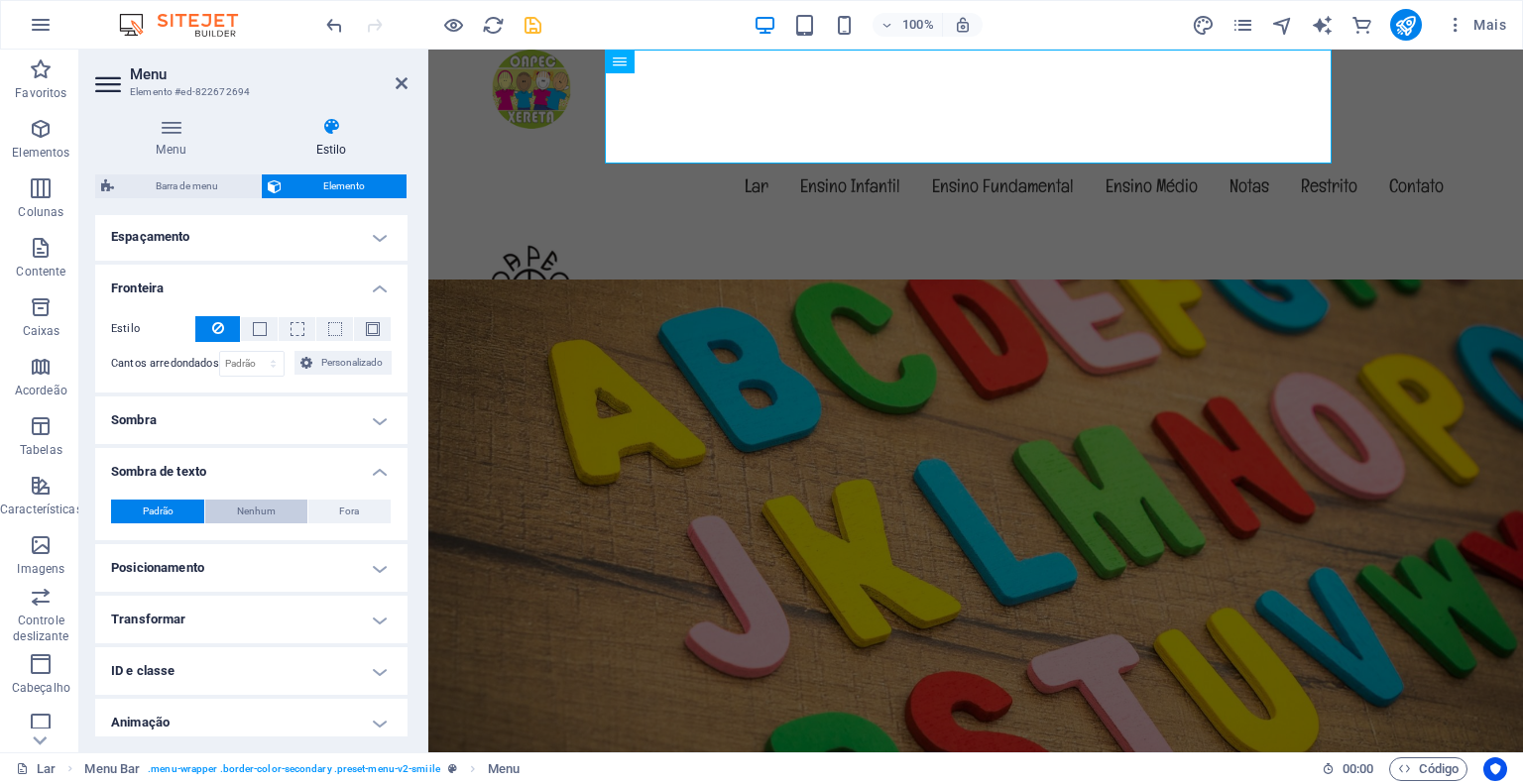 click on "Nenhum" at bounding box center [256, 510] 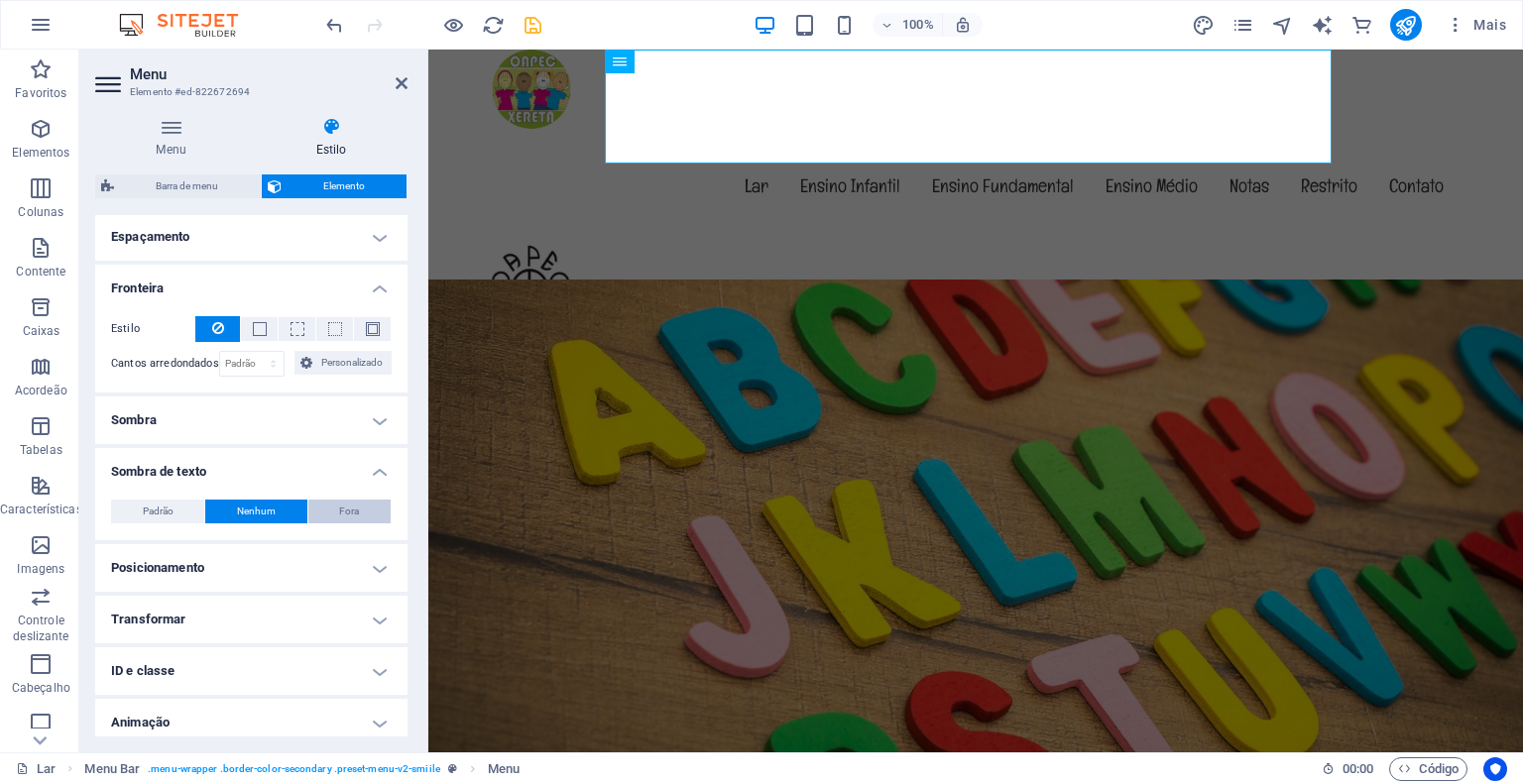 click on "Fora" at bounding box center (349, 510) 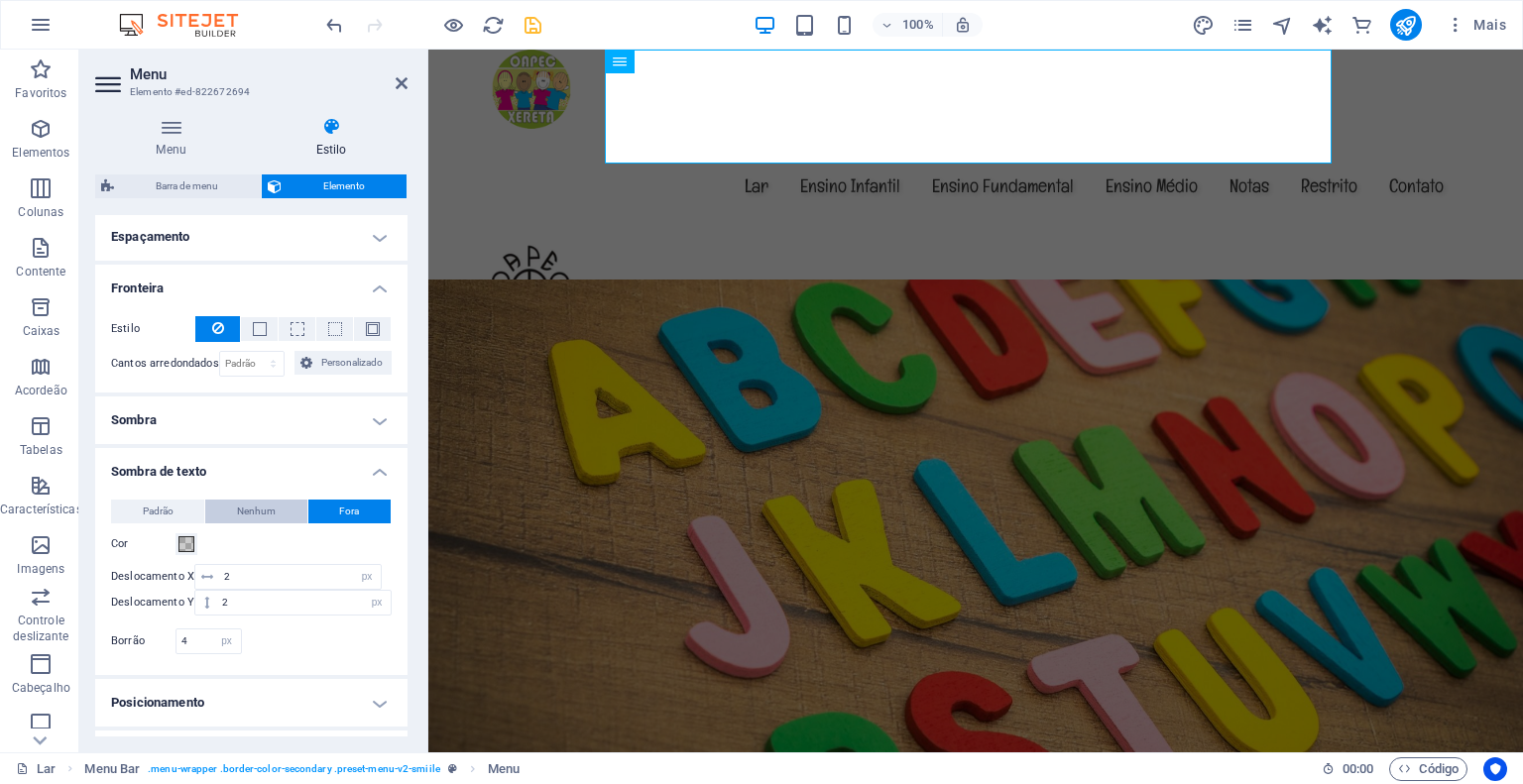 click on "Nenhum" at bounding box center (256, 510) 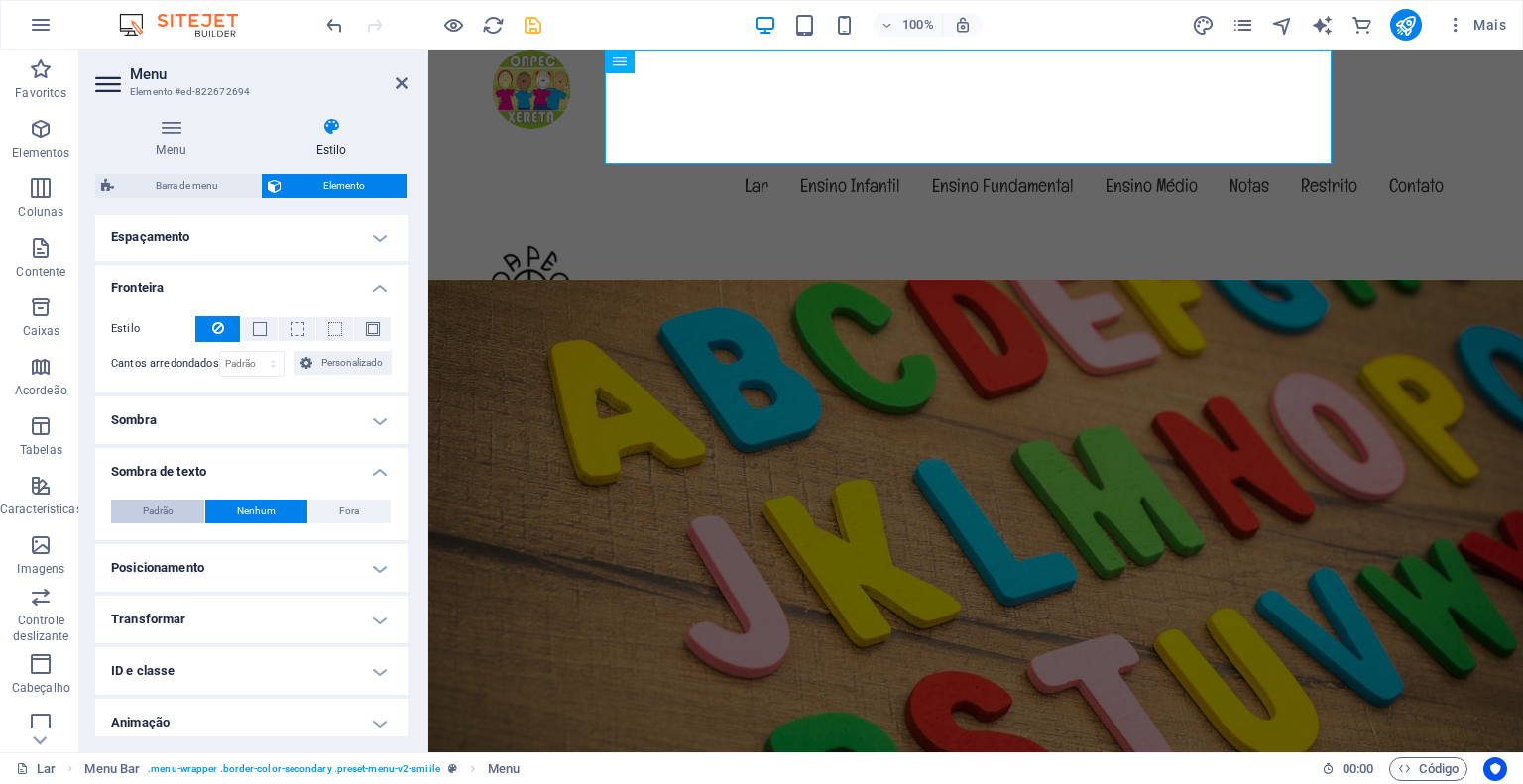 click on "Padrão" at bounding box center [158, 510] 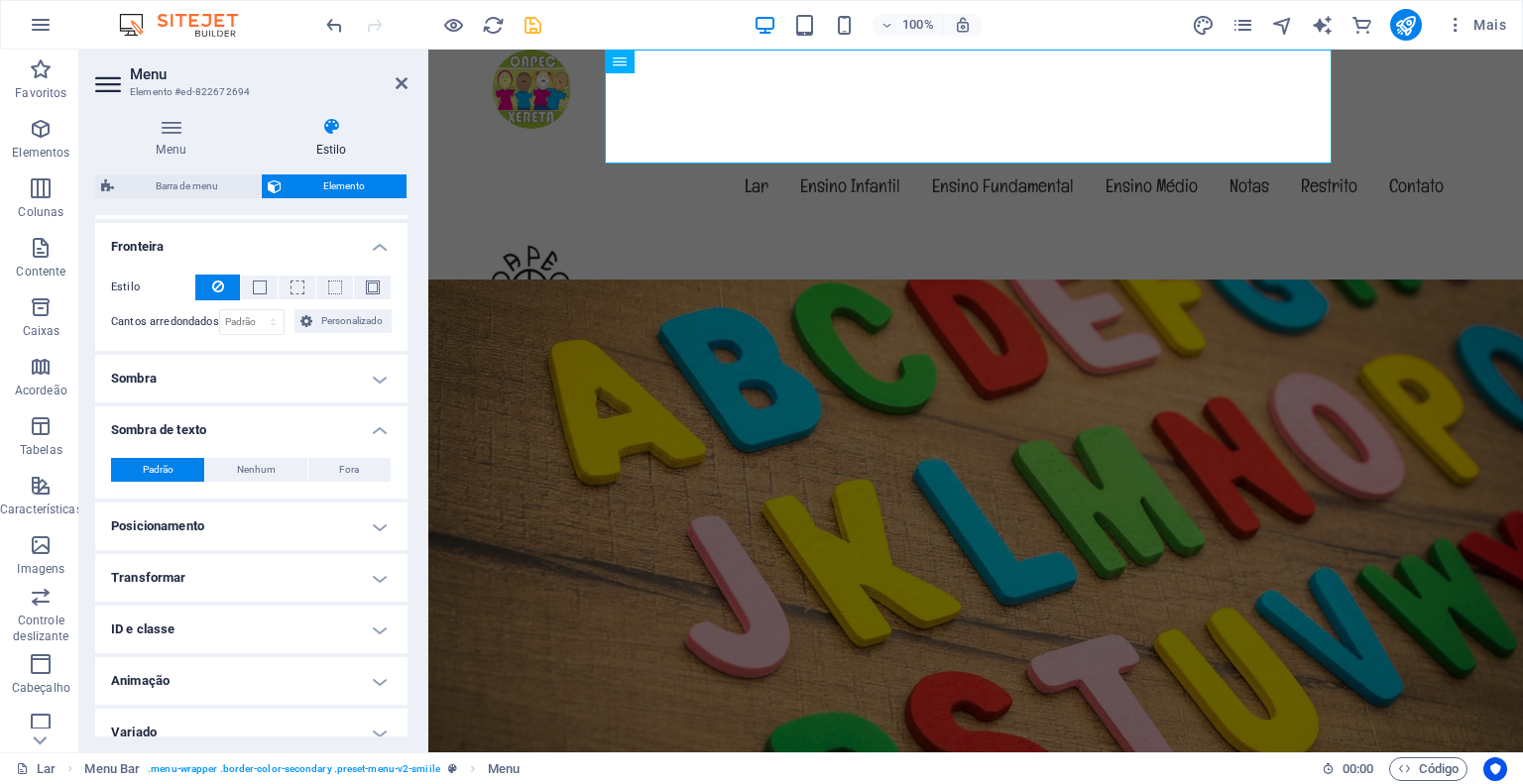 scroll, scrollTop: 456, scrollLeft: 0, axis: vertical 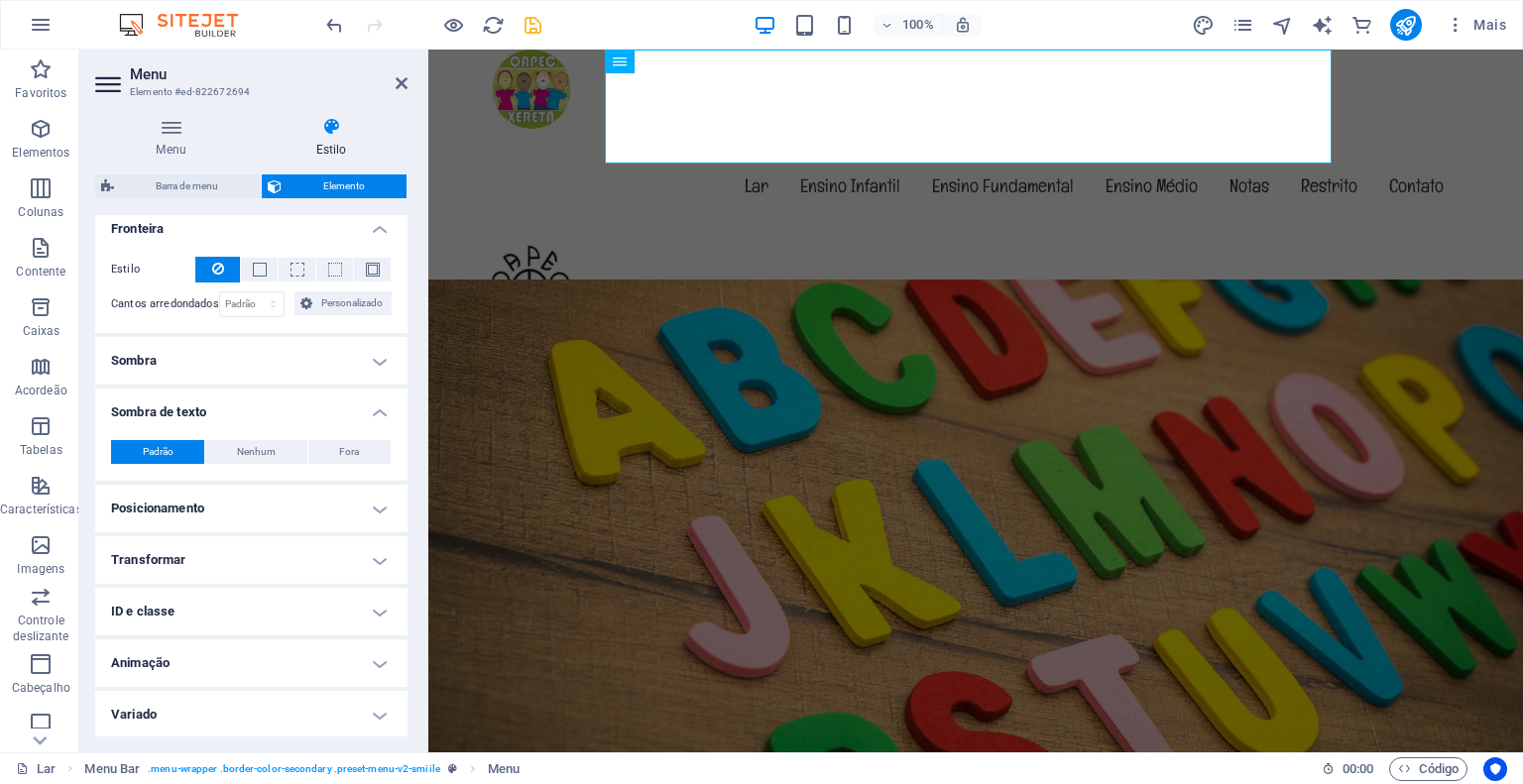 click on "Animação" at bounding box center [251, 663] 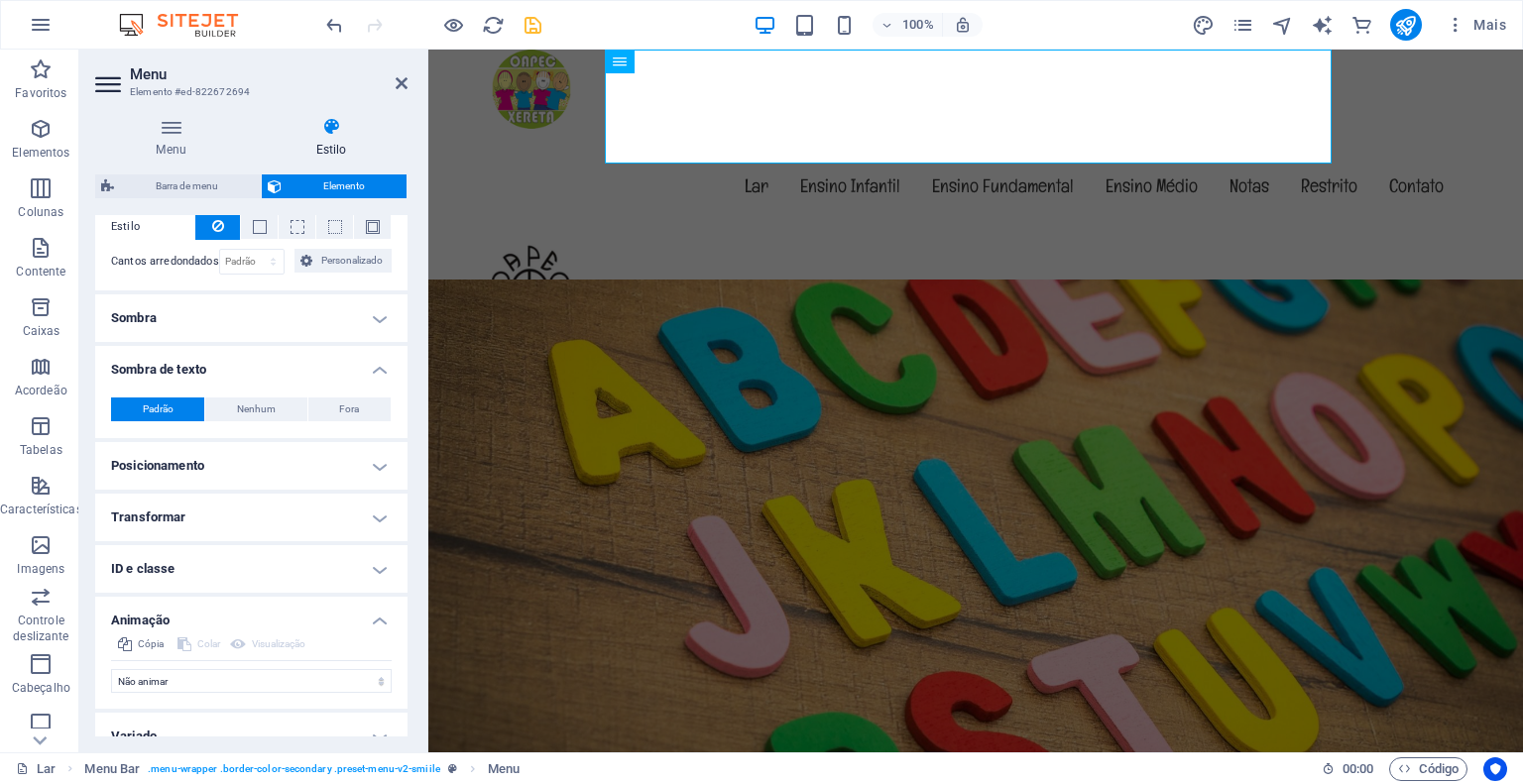 scroll, scrollTop: 519, scrollLeft: 0, axis: vertical 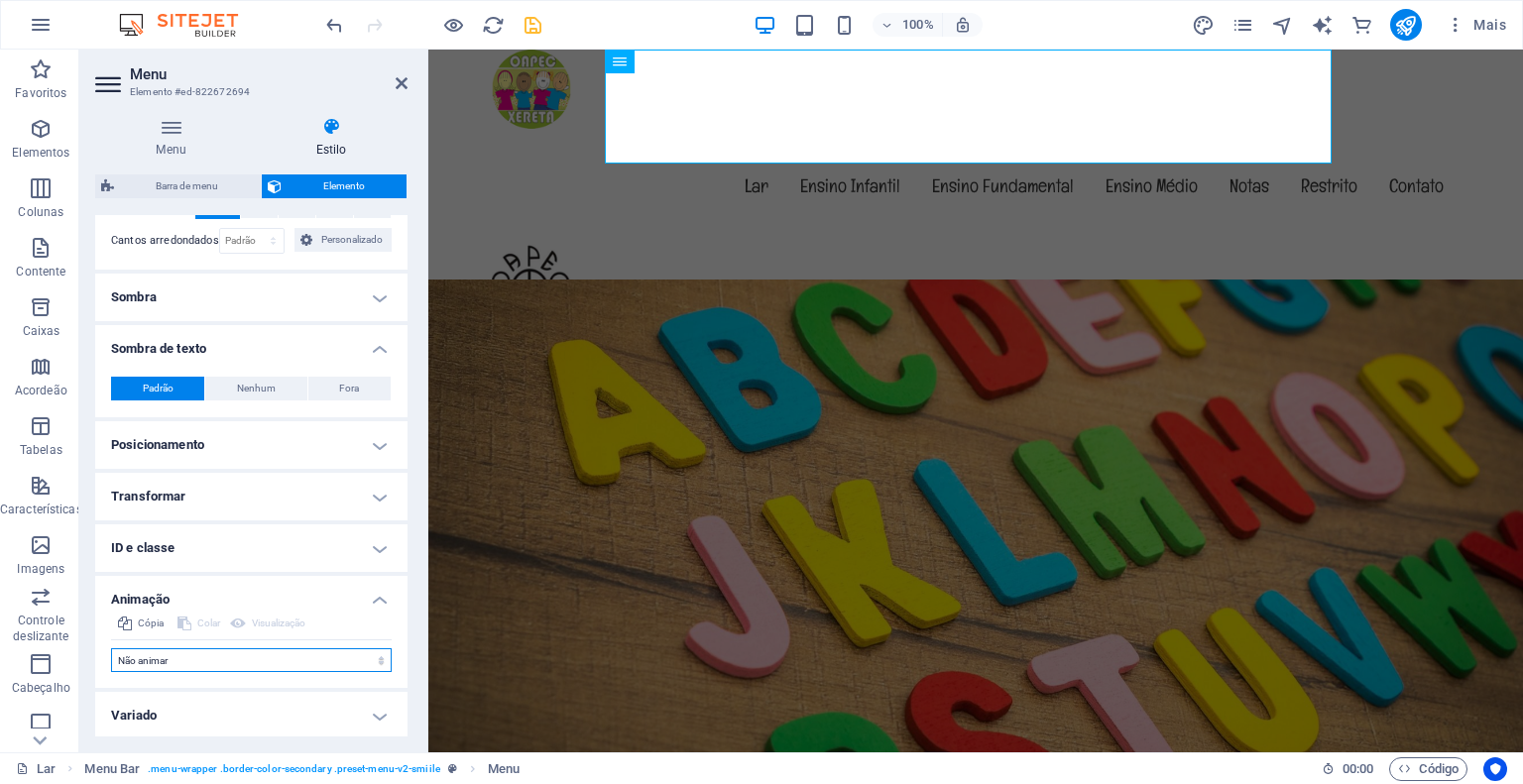 click on "Não animar Mostrar / Ocultar Deslize para cima/baixo Aumentar/diminuir o zoom Deslize da esquerda para a direita Deslize da direita para a esquerda Deslize de cima para baixo Deslize de baixo para cima Pulso Piscar Abrir como sobreposição" at bounding box center (251, 660) 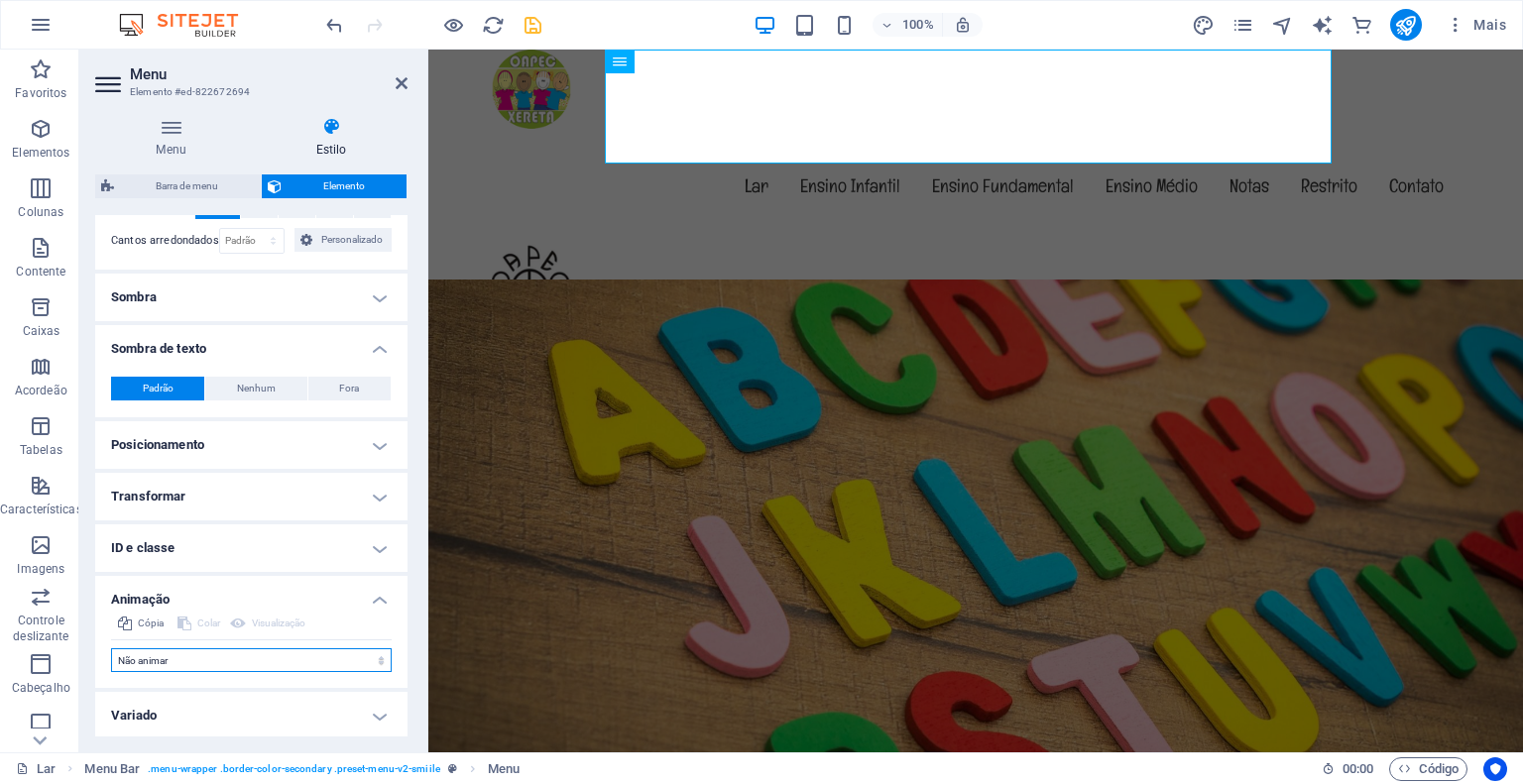 select on "slide" 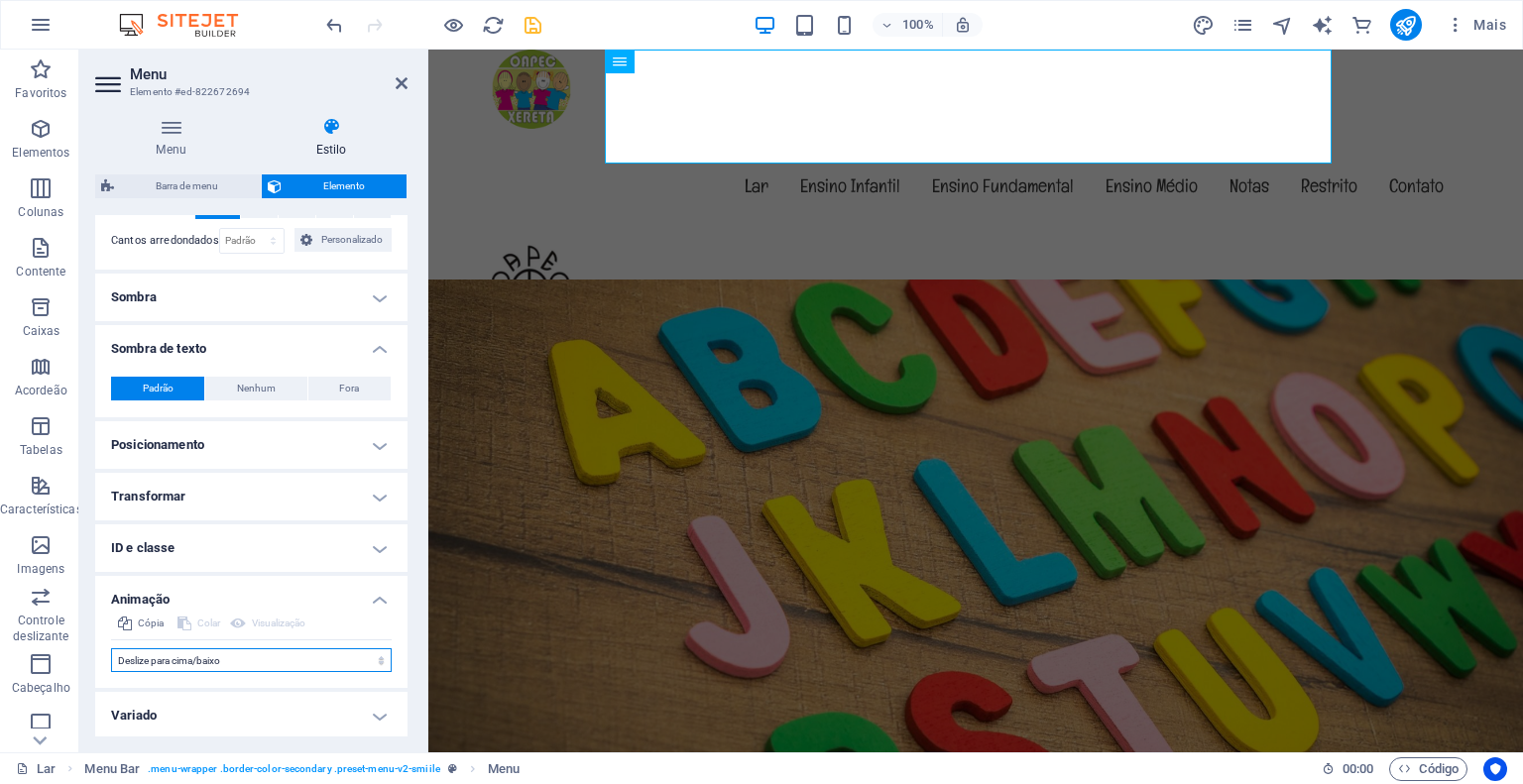 click on "Não animar Mostrar / Ocultar Deslize para cima/baixo Aumentar/diminuir o zoom Deslize da esquerda para a direita Deslize da direita para a esquerda Deslize de cima para baixo Deslize de baixo para cima Pulso Piscar Abrir como sobreposição" at bounding box center [251, 660] 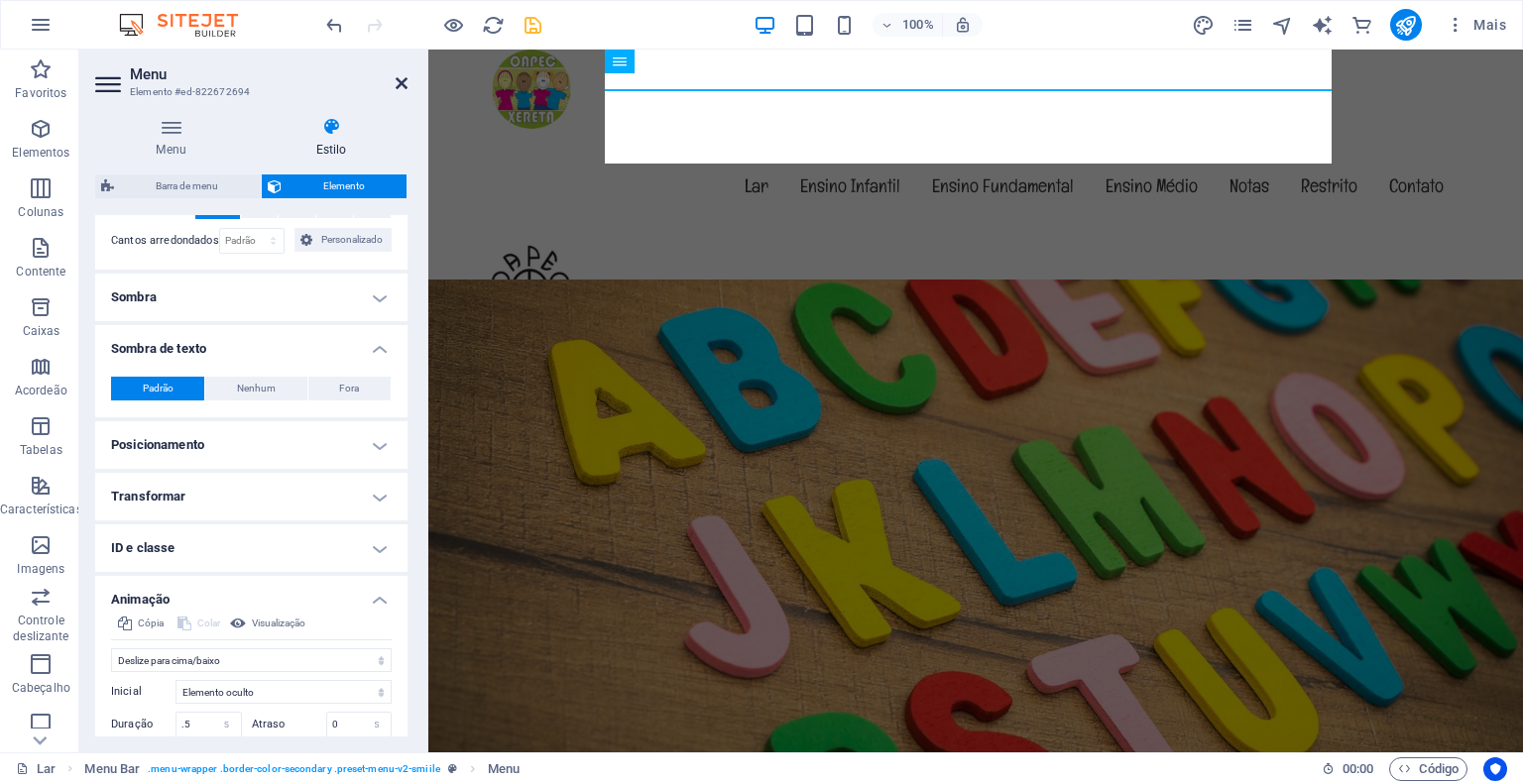 click at bounding box center (402, 83) 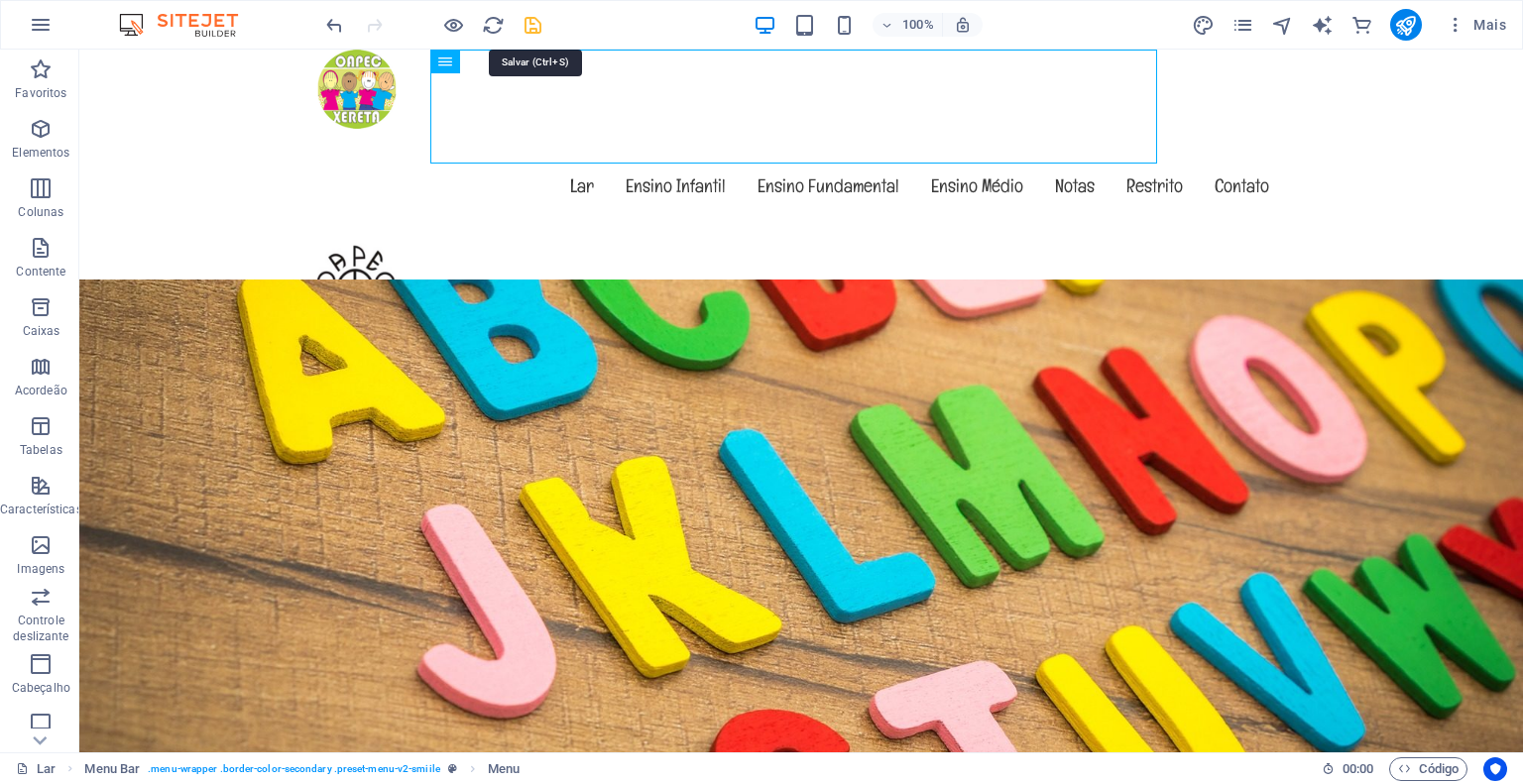 click at bounding box center (532, 25) 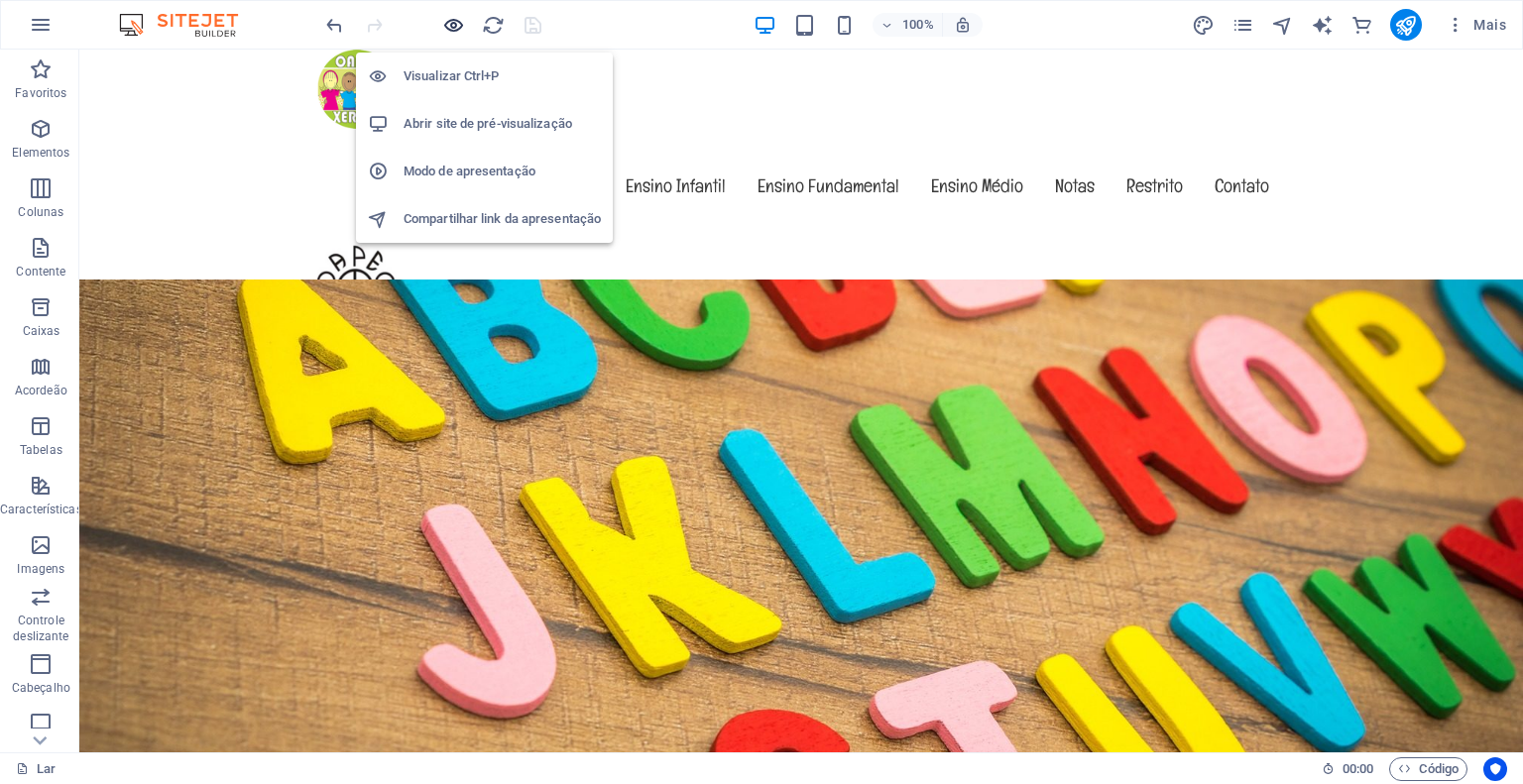 click at bounding box center [453, 25] 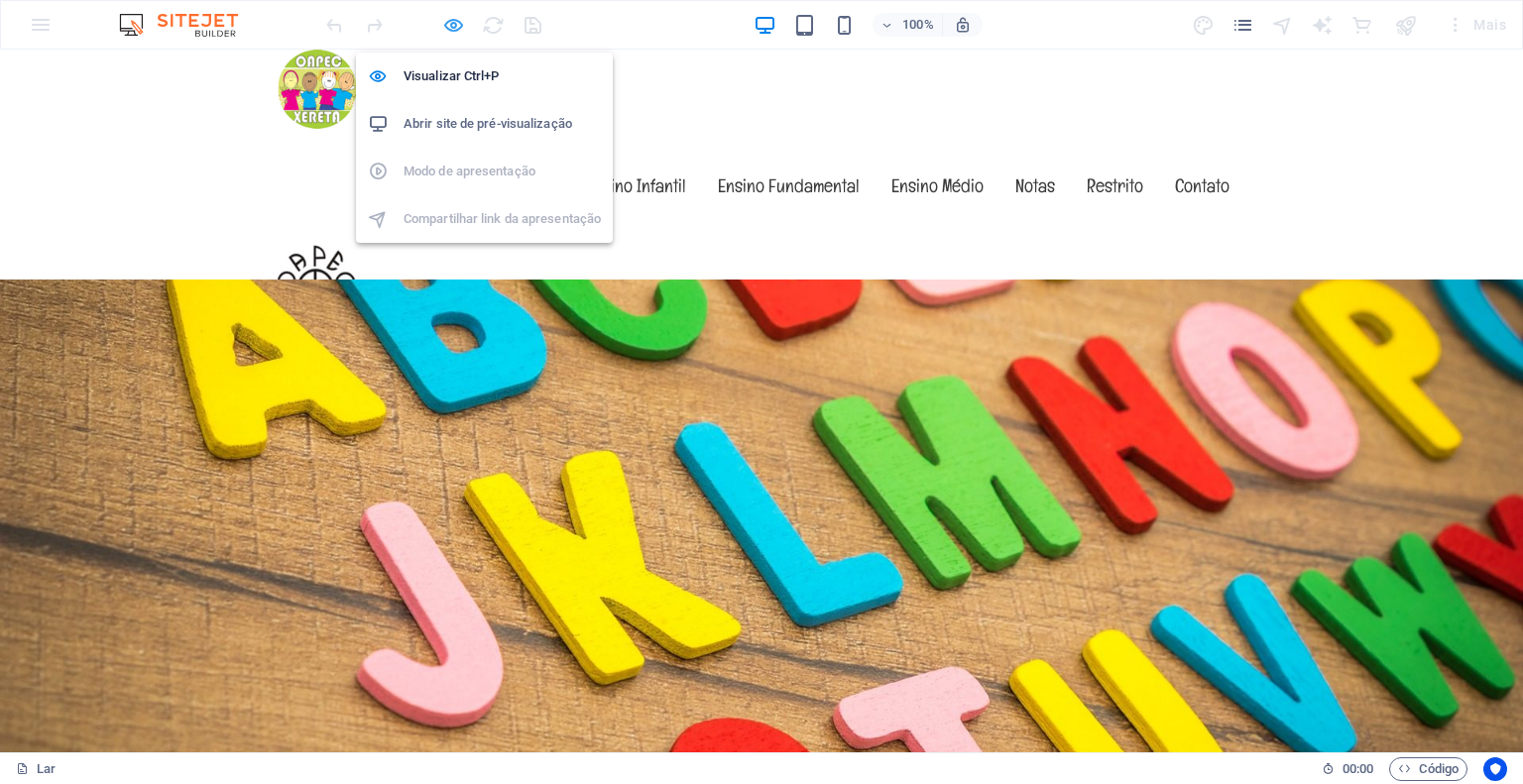 click at bounding box center (453, 25) 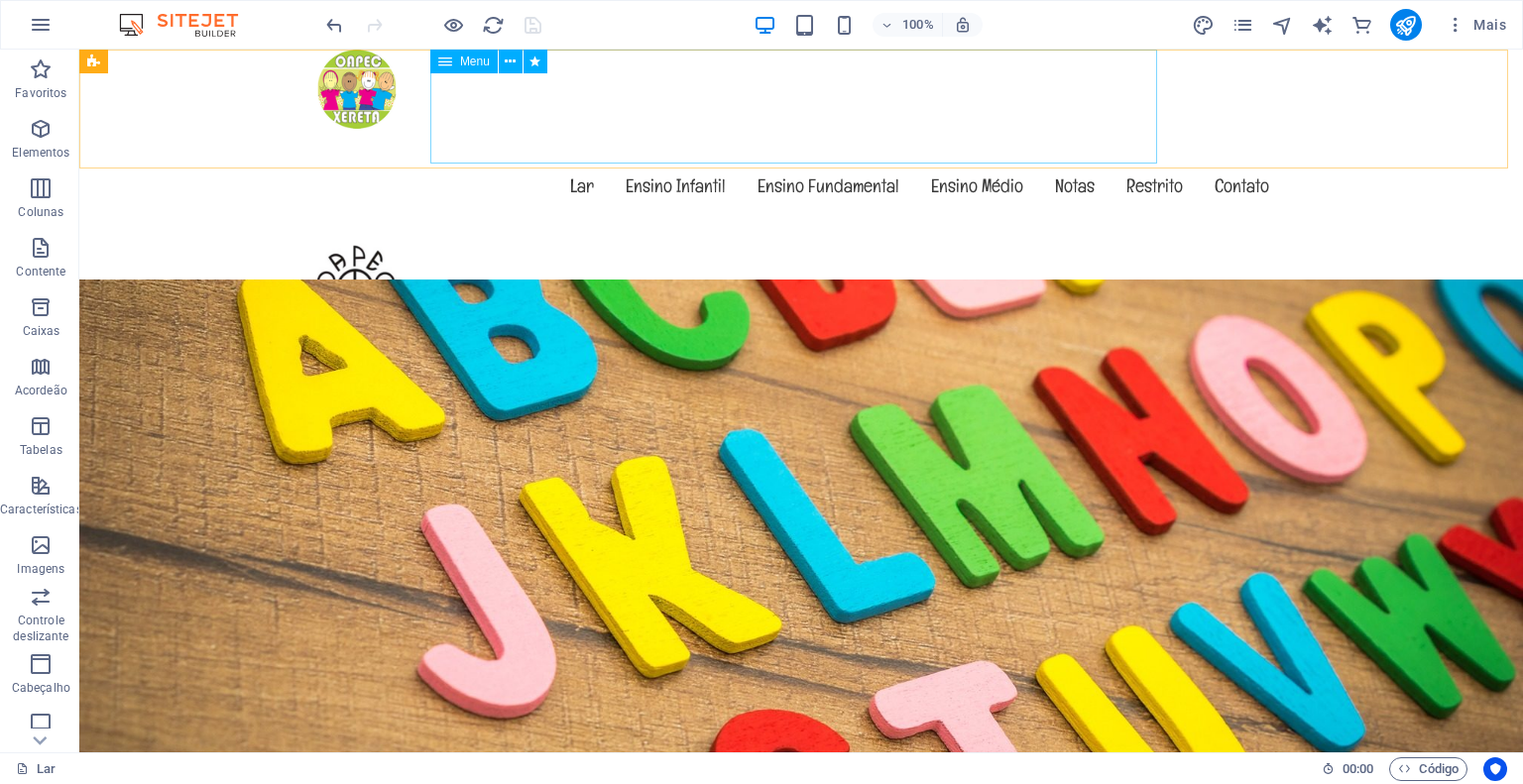 click on "Menu" at bounding box center (475, 61) 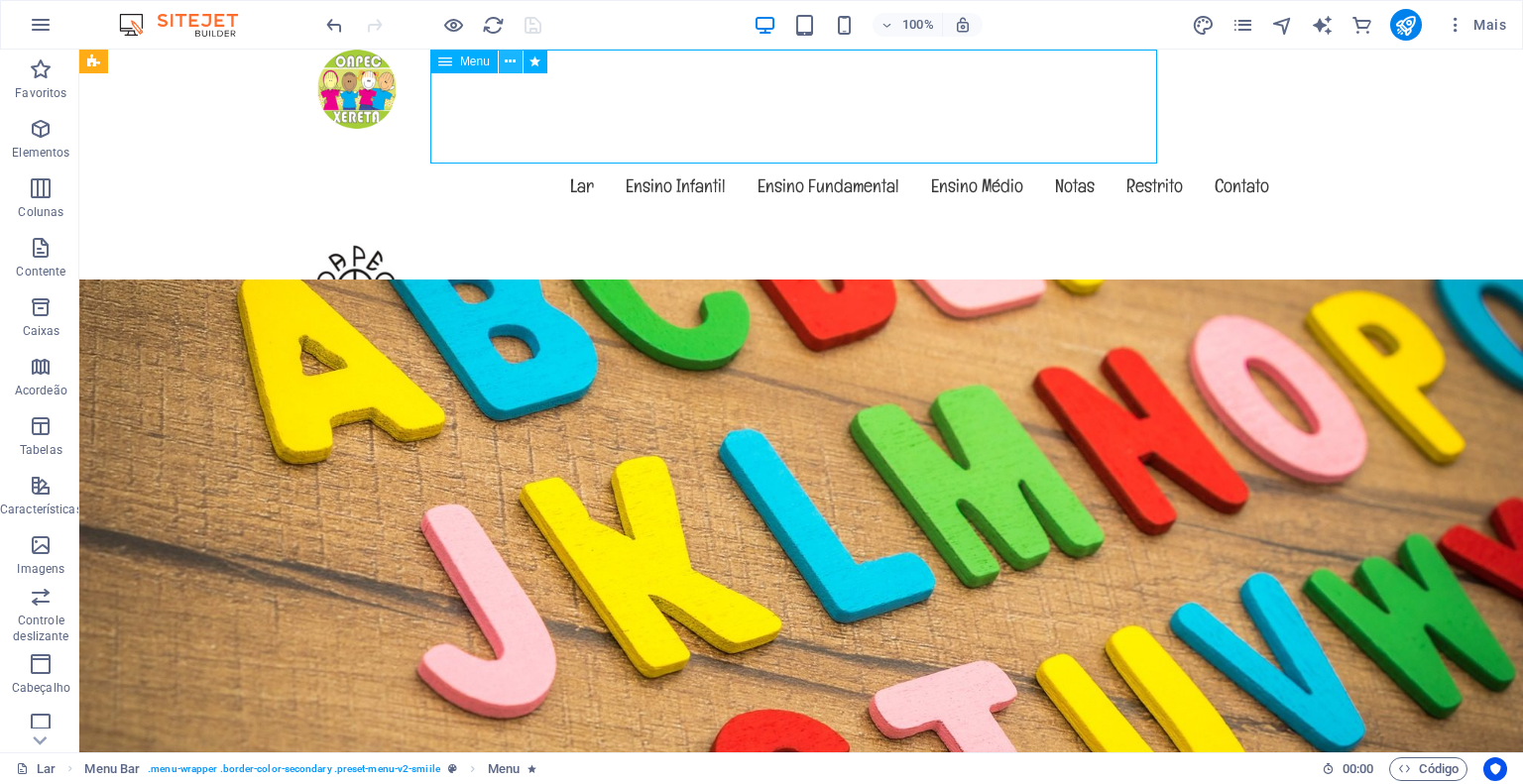 click at bounding box center (510, 61) 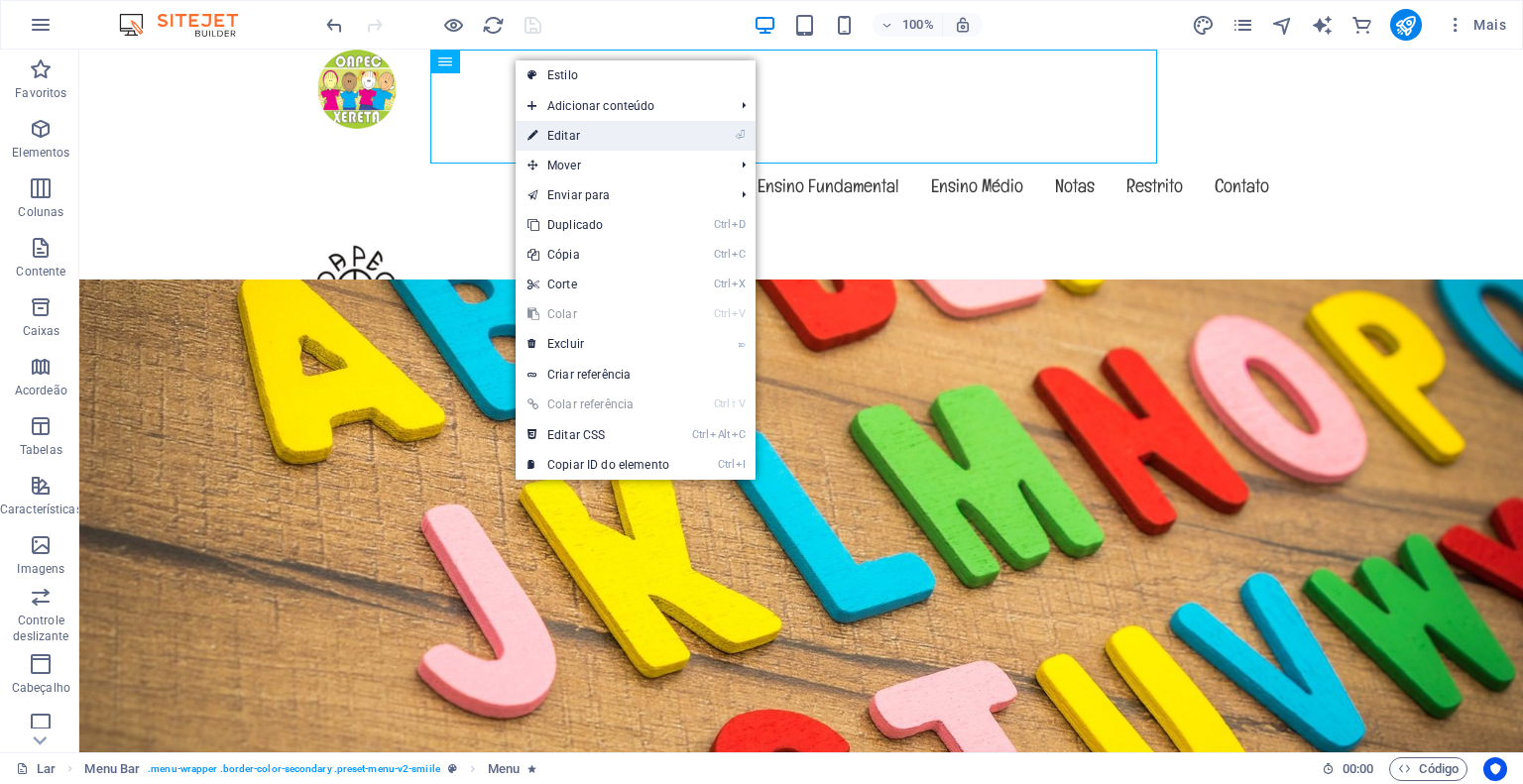 click on "⏎ Editar" at bounding box center (598, 136) 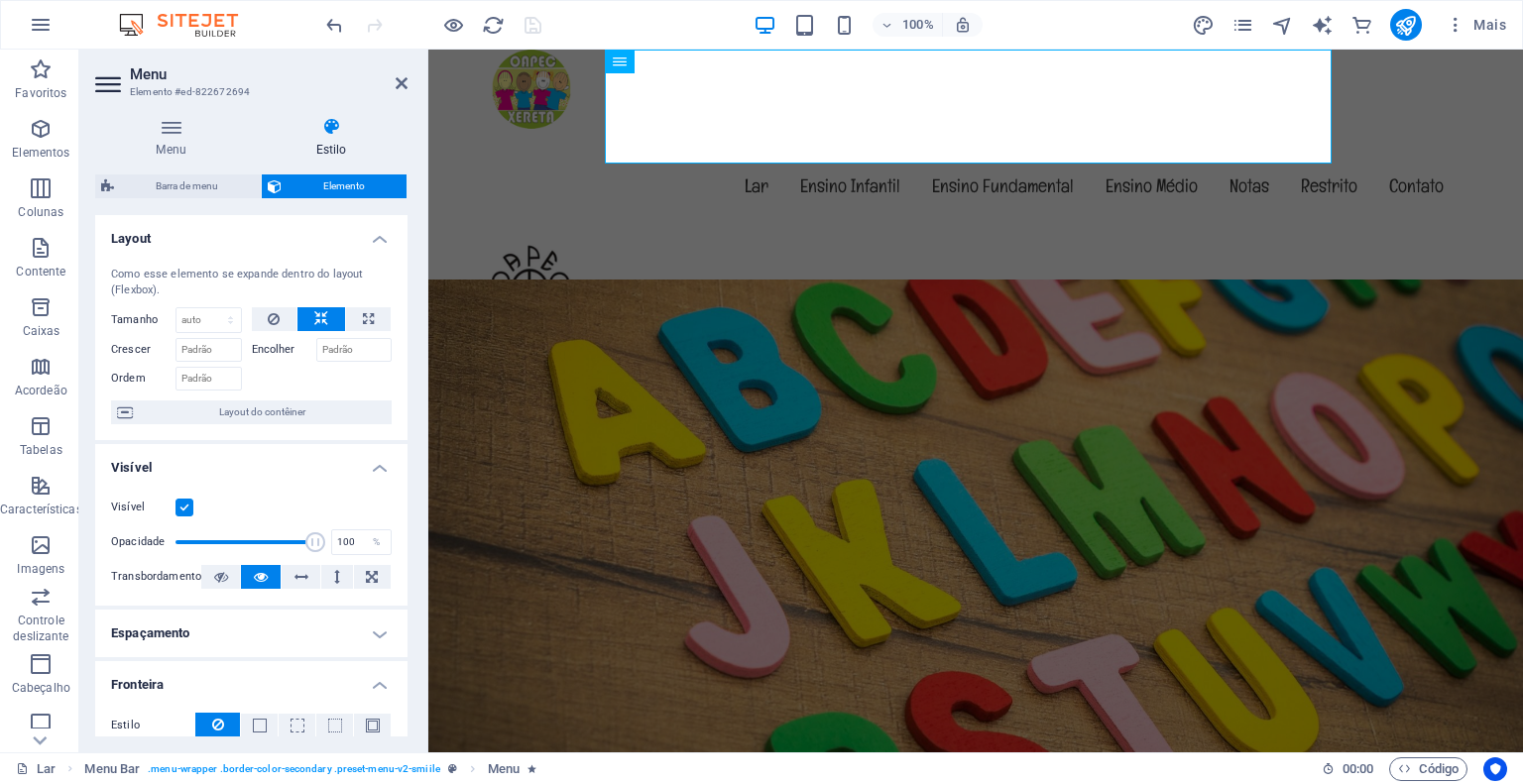click at bounding box center [331, 127] 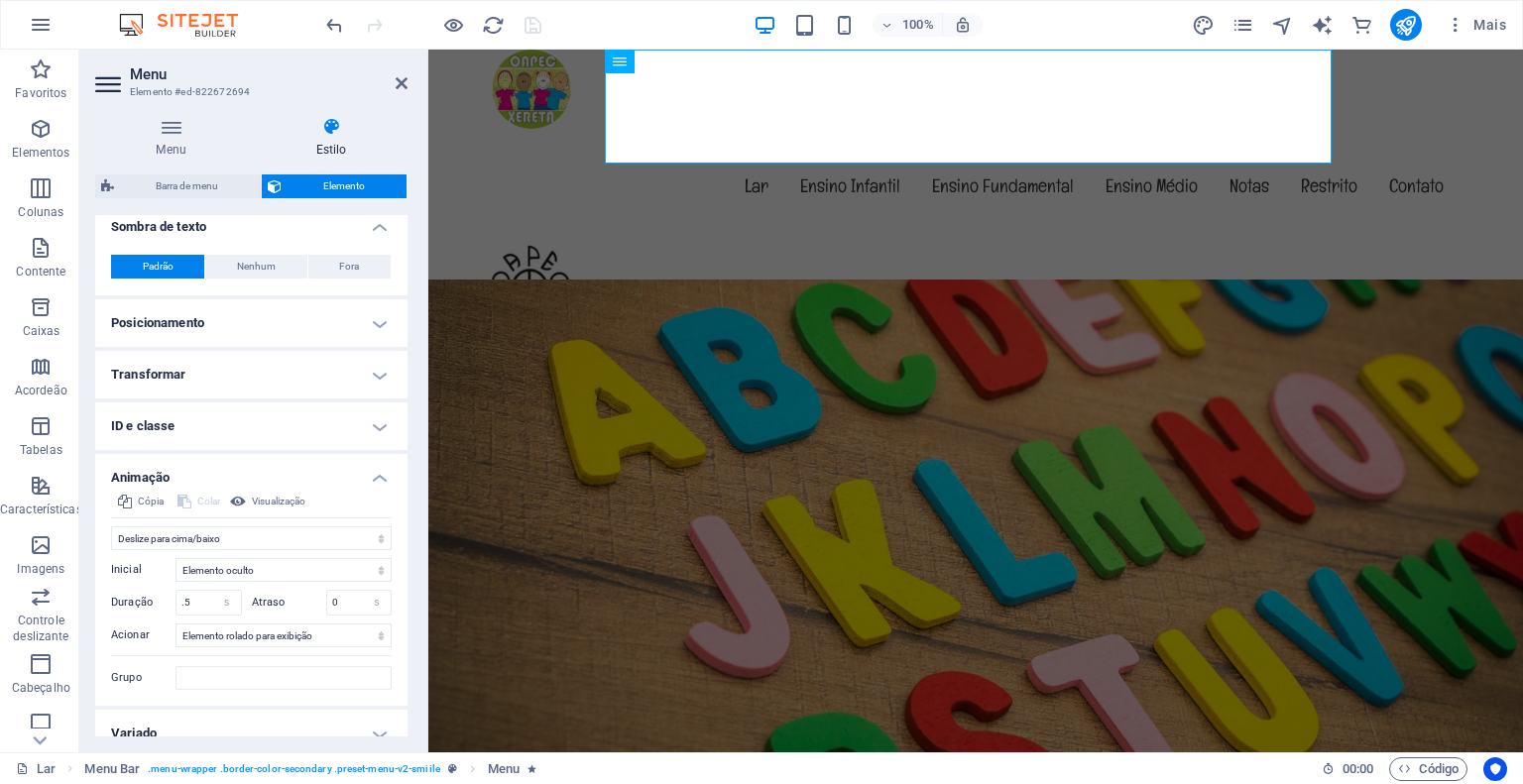 scroll, scrollTop: 659, scrollLeft: 0, axis: vertical 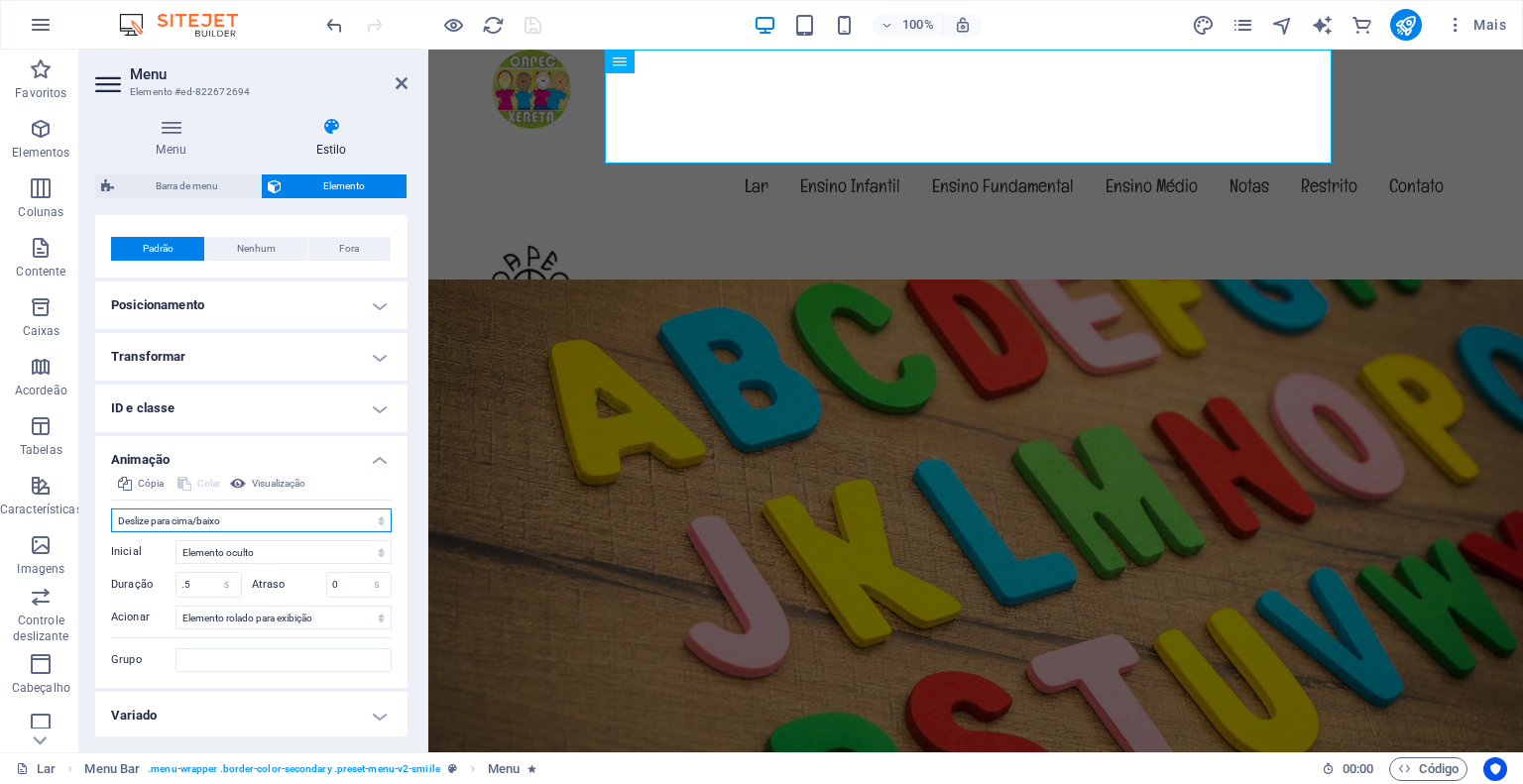 click on "Não animar Mostrar / Ocultar Deslize para cima/baixo Aumentar/diminuir o zoom Deslize da esquerda para a direita Deslize da direita para a esquerda Deslize de cima para baixo Deslize de baixo para cima Pulso Piscar Abrir como sobreposição" at bounding box center [251, 520] 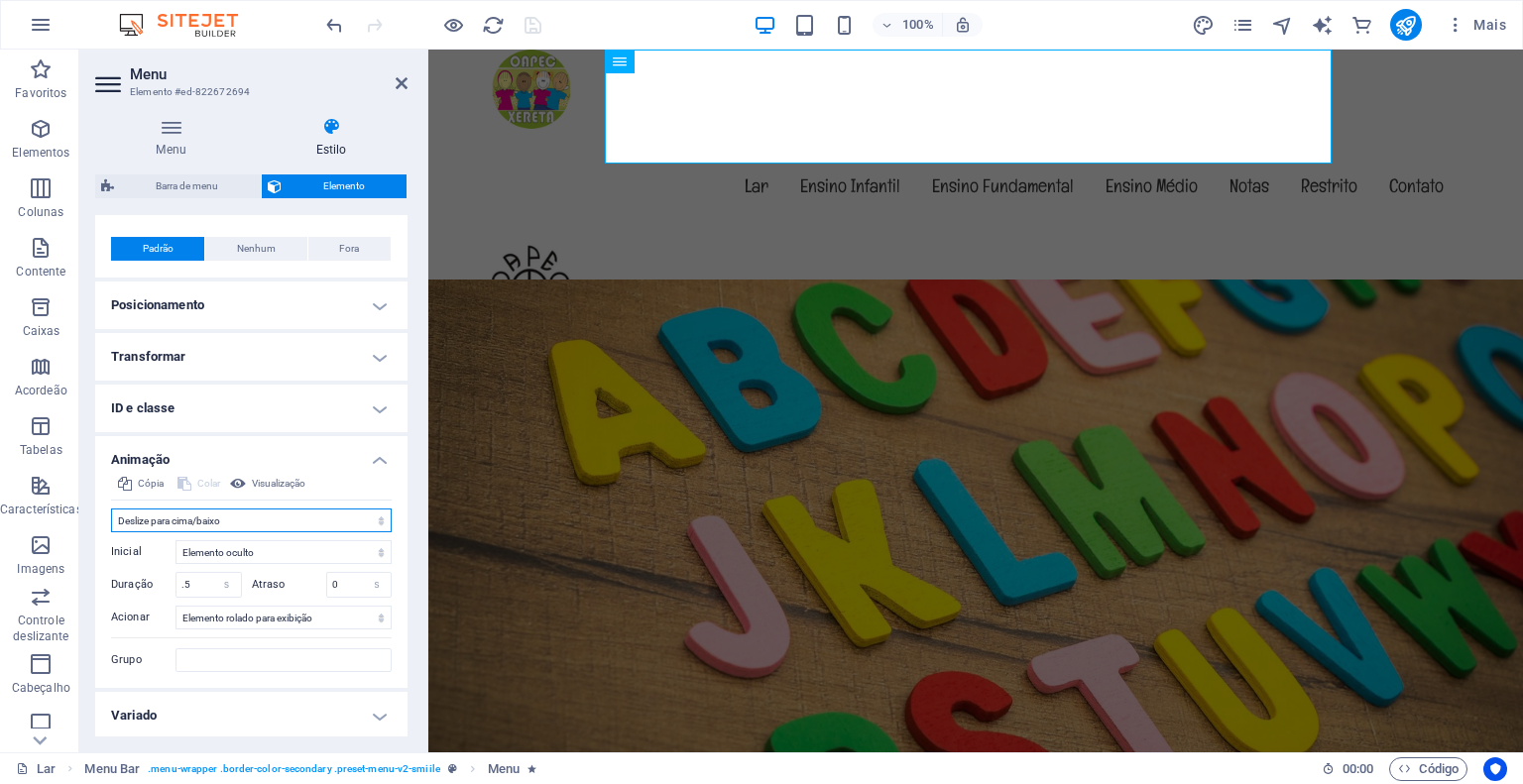 type 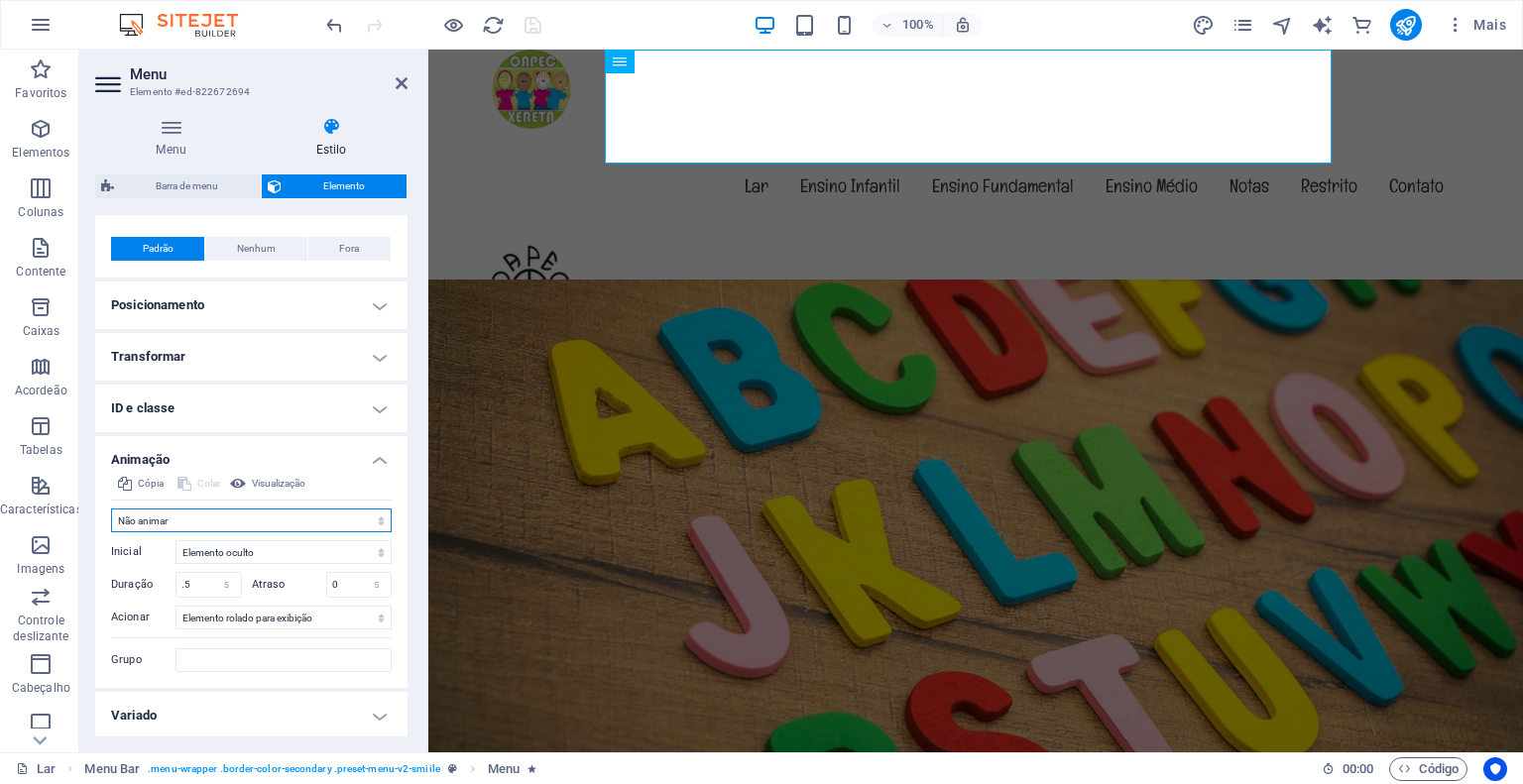 click on "Não animar Mostrar / Ocultar Deslize para cima/baixo Aumentar/diminuir o zoom Deslize da esquerda para a direita Deslize da direita para a esquerda Deslize de cima para baixo Deslize de baixo para cima Pulso Piscar Abrir como sobreposição" at bounding box center (251, 520) 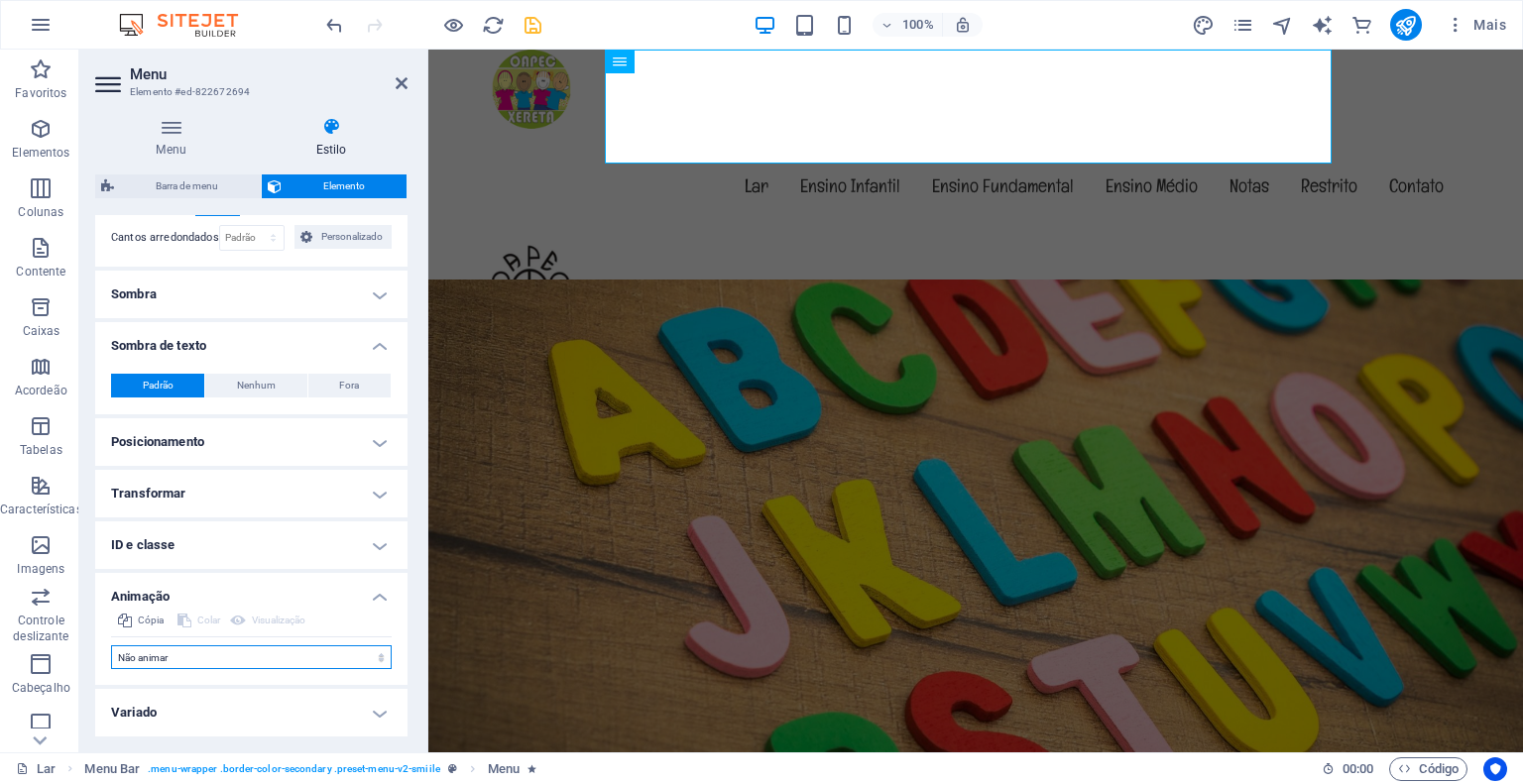 scroll, scrollTop: 520, scrollLeft: 0, axis: vertical 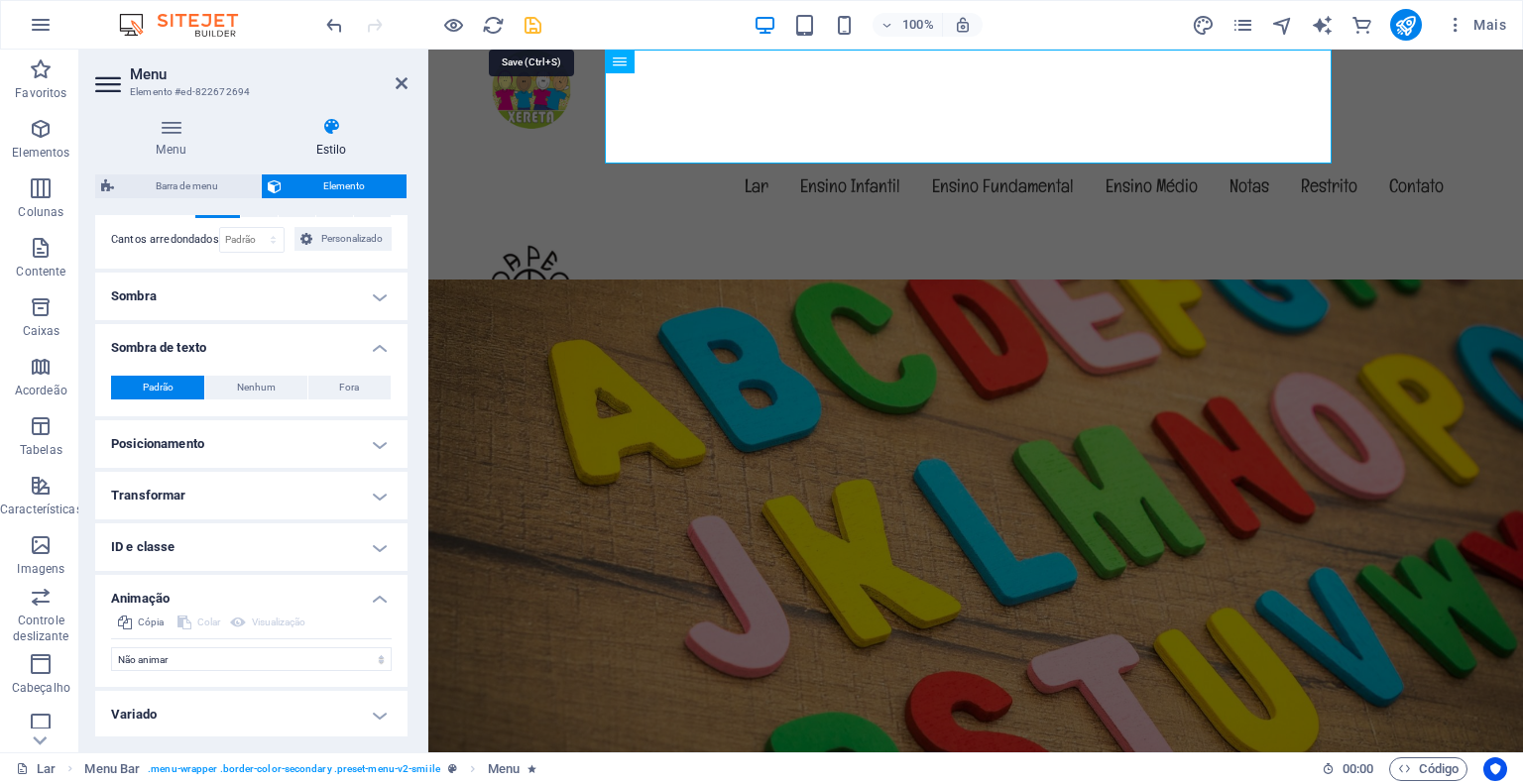 drag, startPoint x: 531, startPoint y: 23, endPoint x: 482, endPoint y: 85, distance: 79.02531 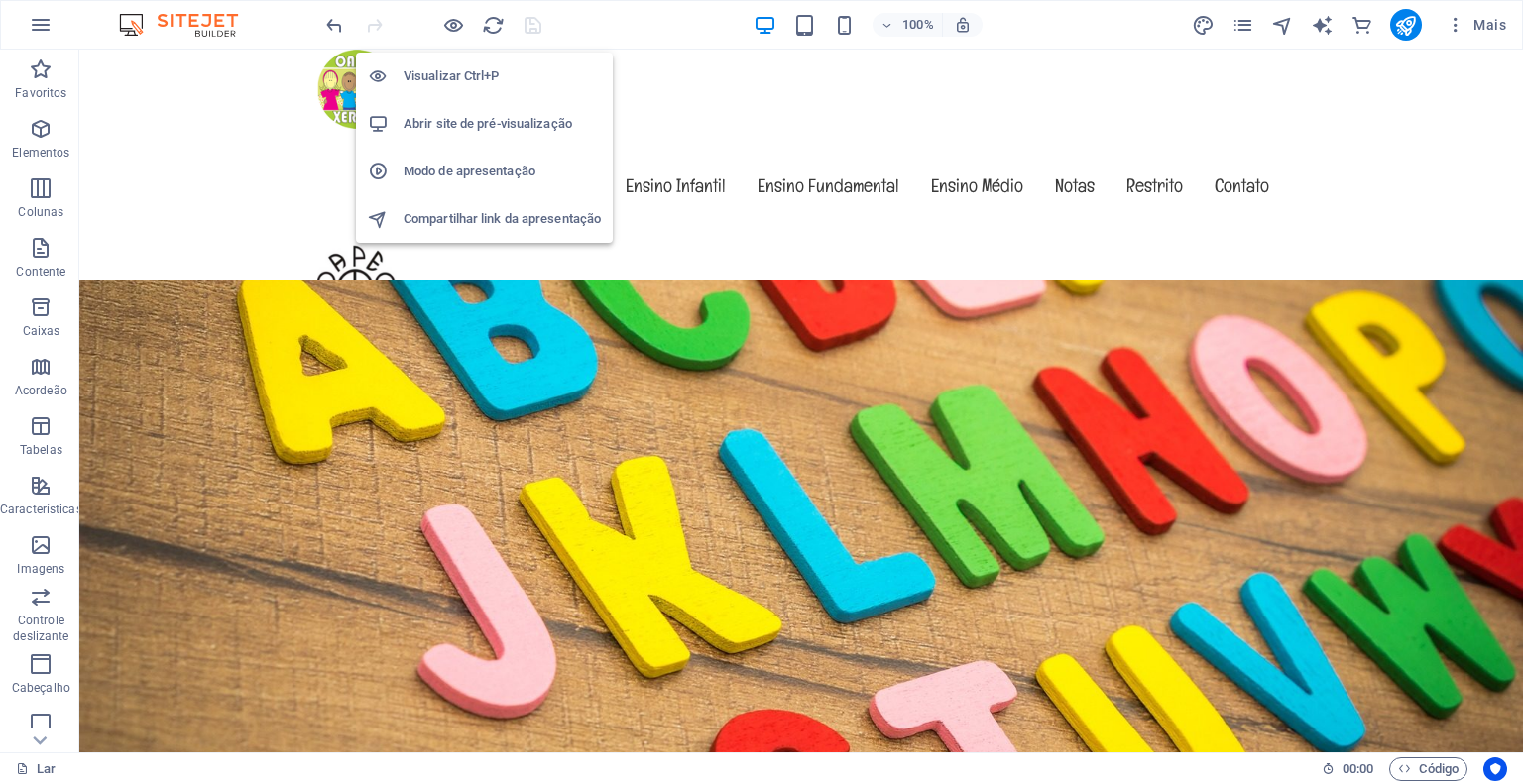 drag, startPoint x: 449, startPoint y: 18, endPoint x: 472, endPoint y: 169, distance: 152.7416 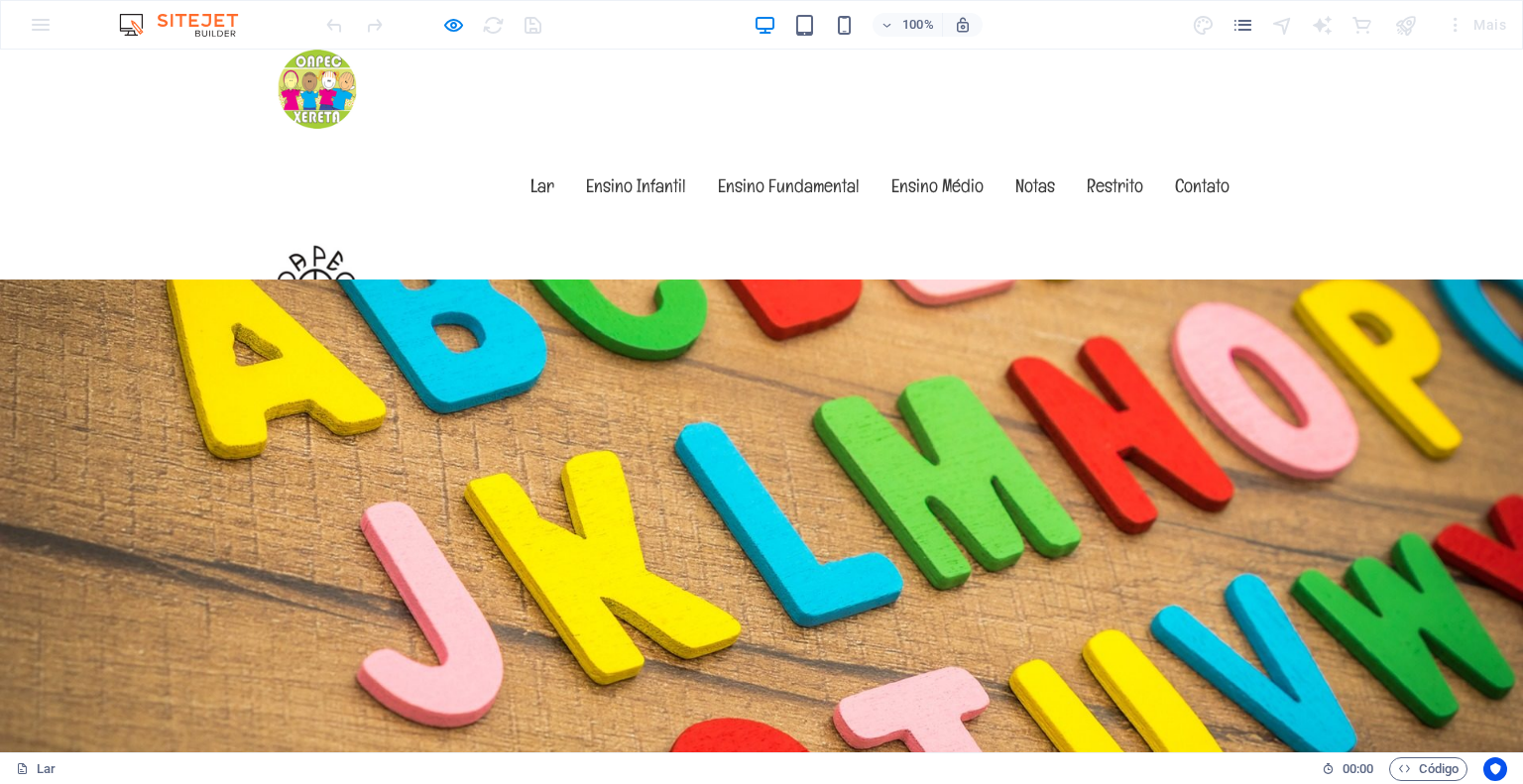 click at bounding box center (188, 25) 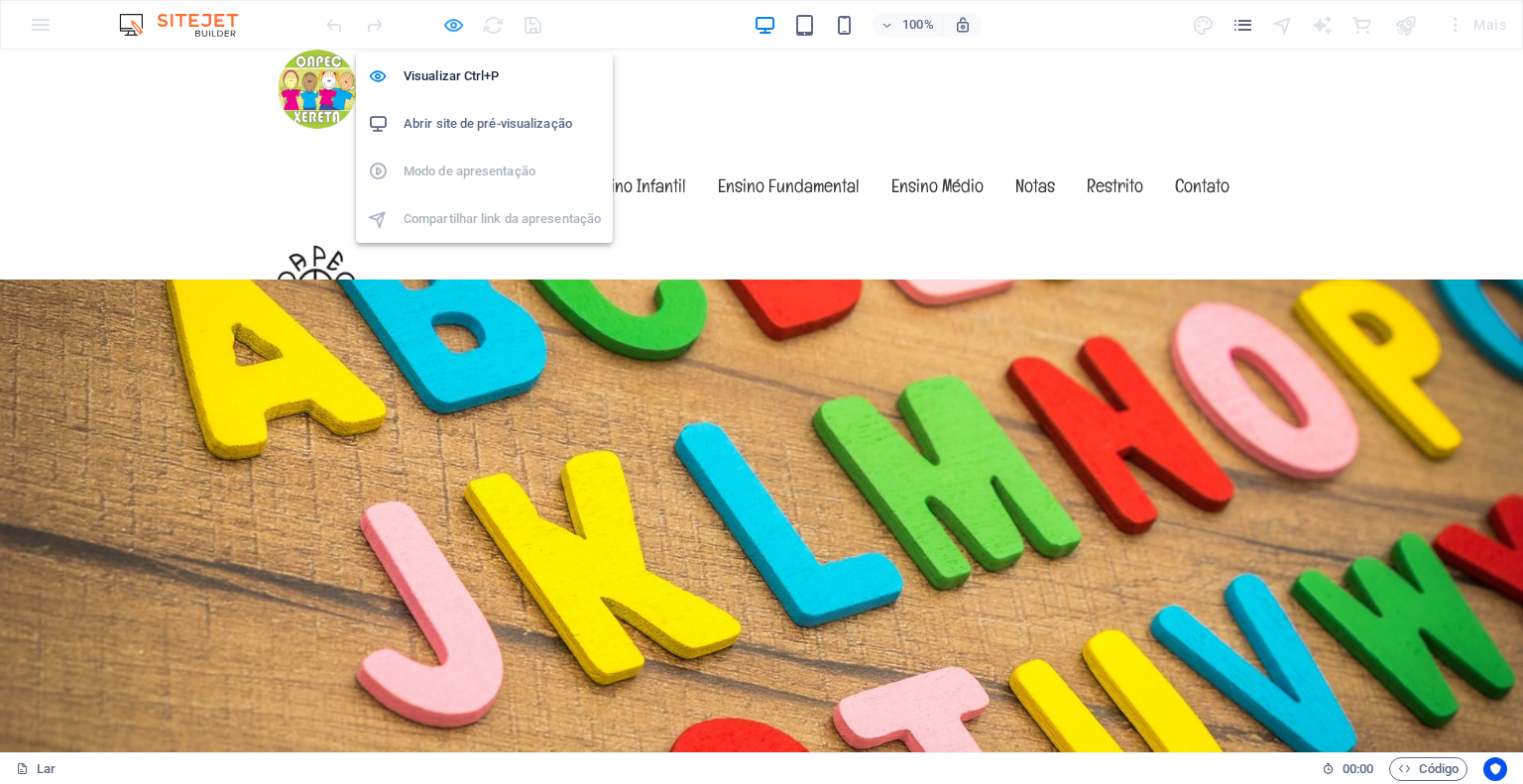 click at bounding box center [453, 25] 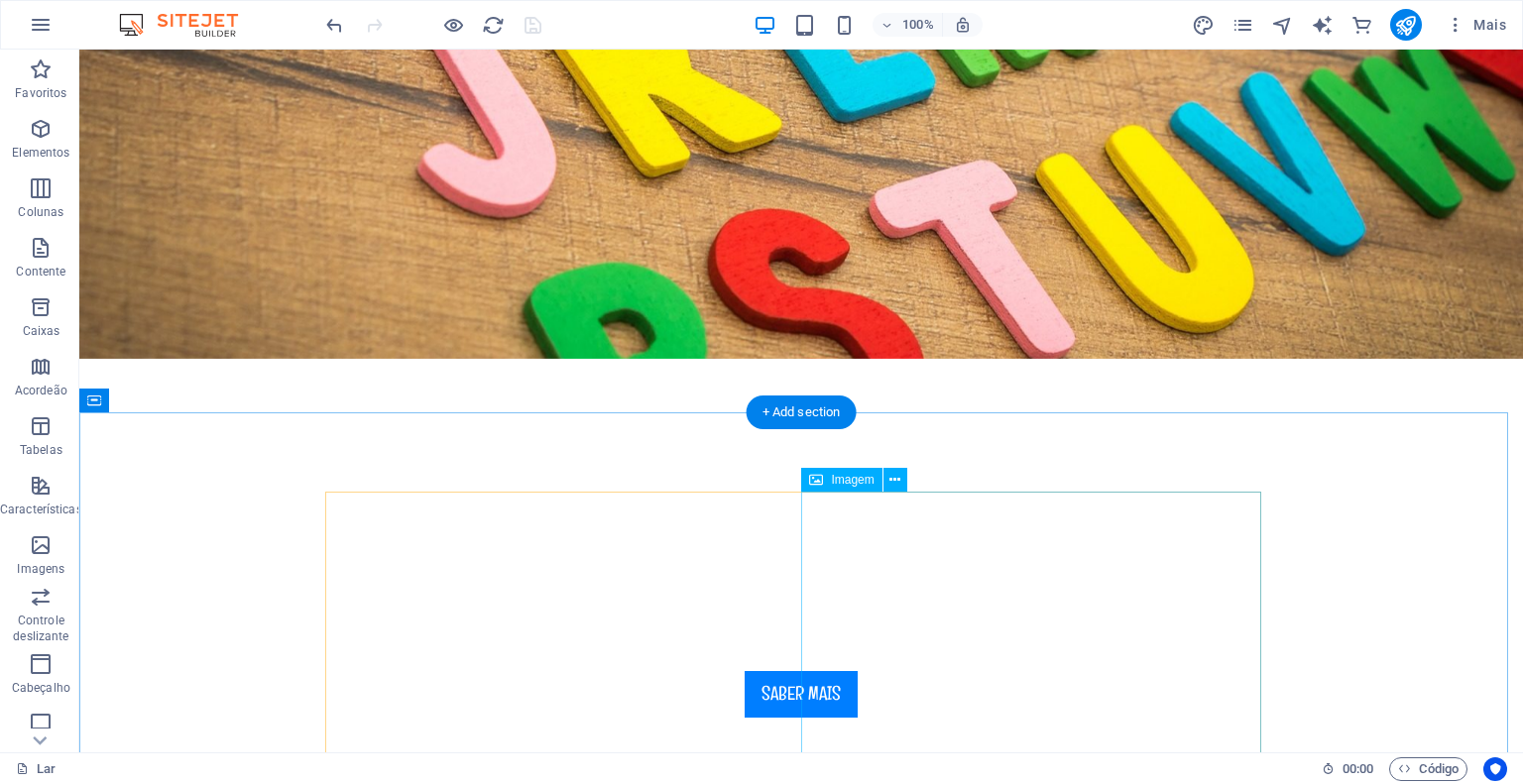 scroll, scrollTop: 0, scrollLeft: 0, axis: both 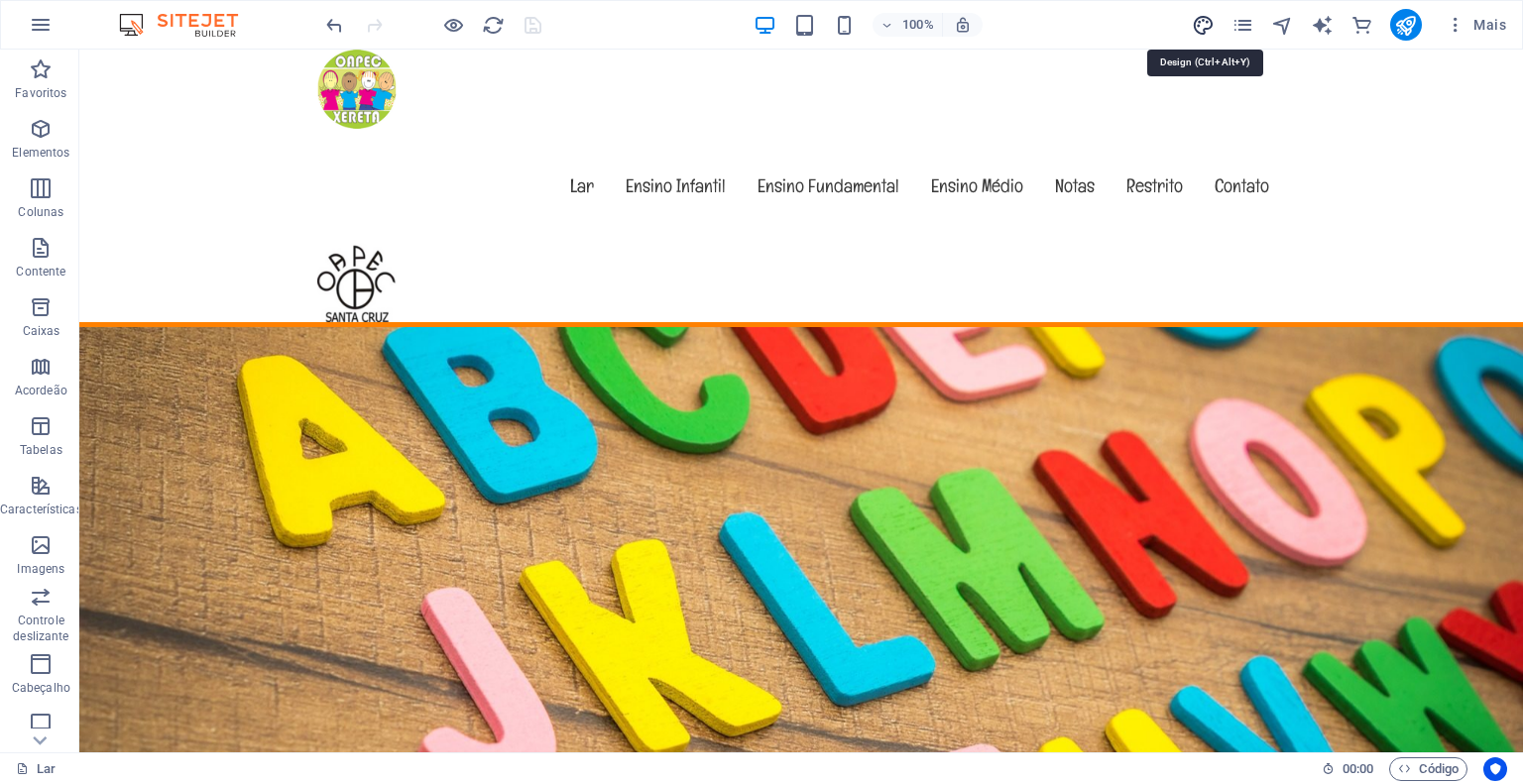 click at bounding box center [1203, 25] 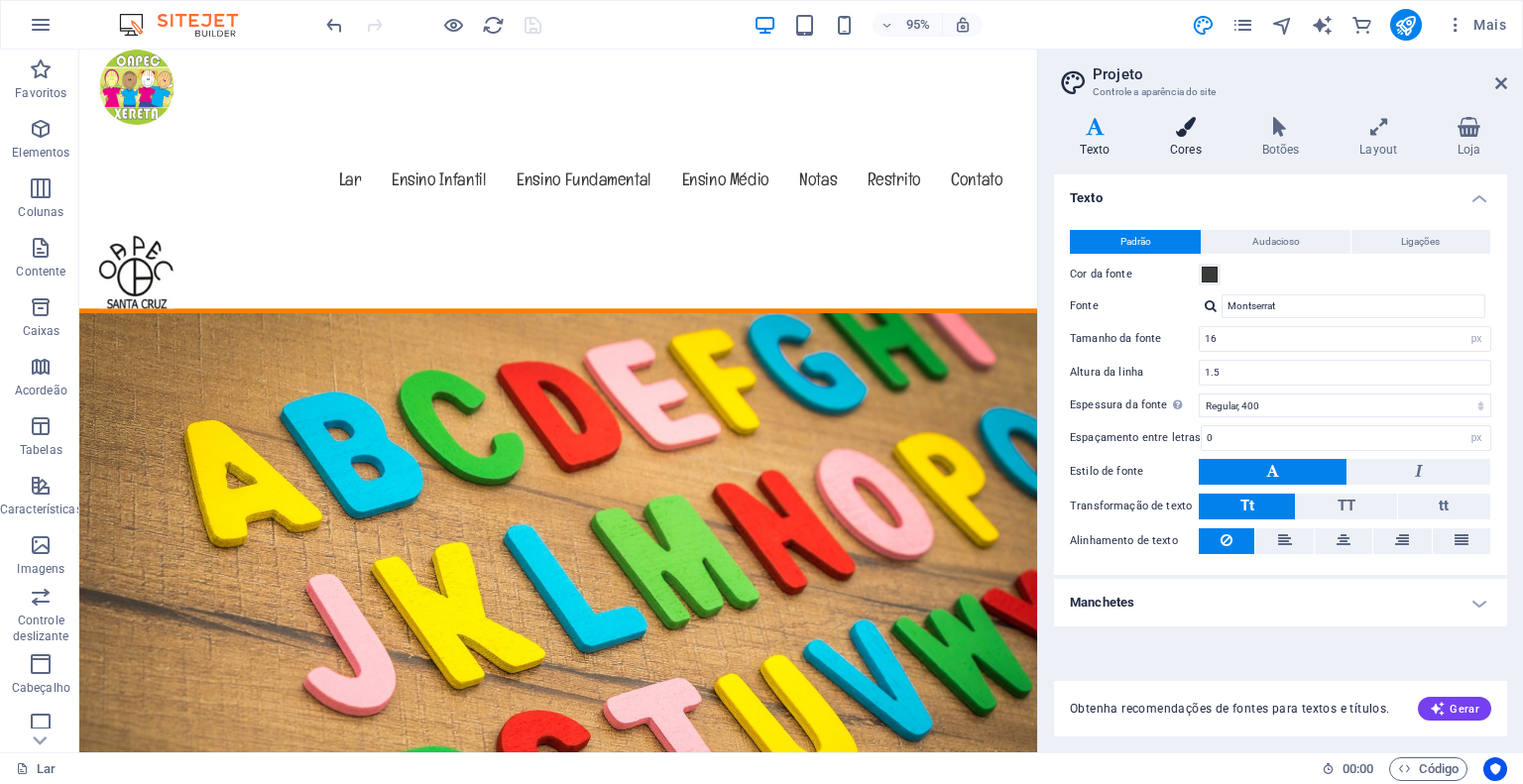 click on "Cores" at bounding box center (1190, 138) 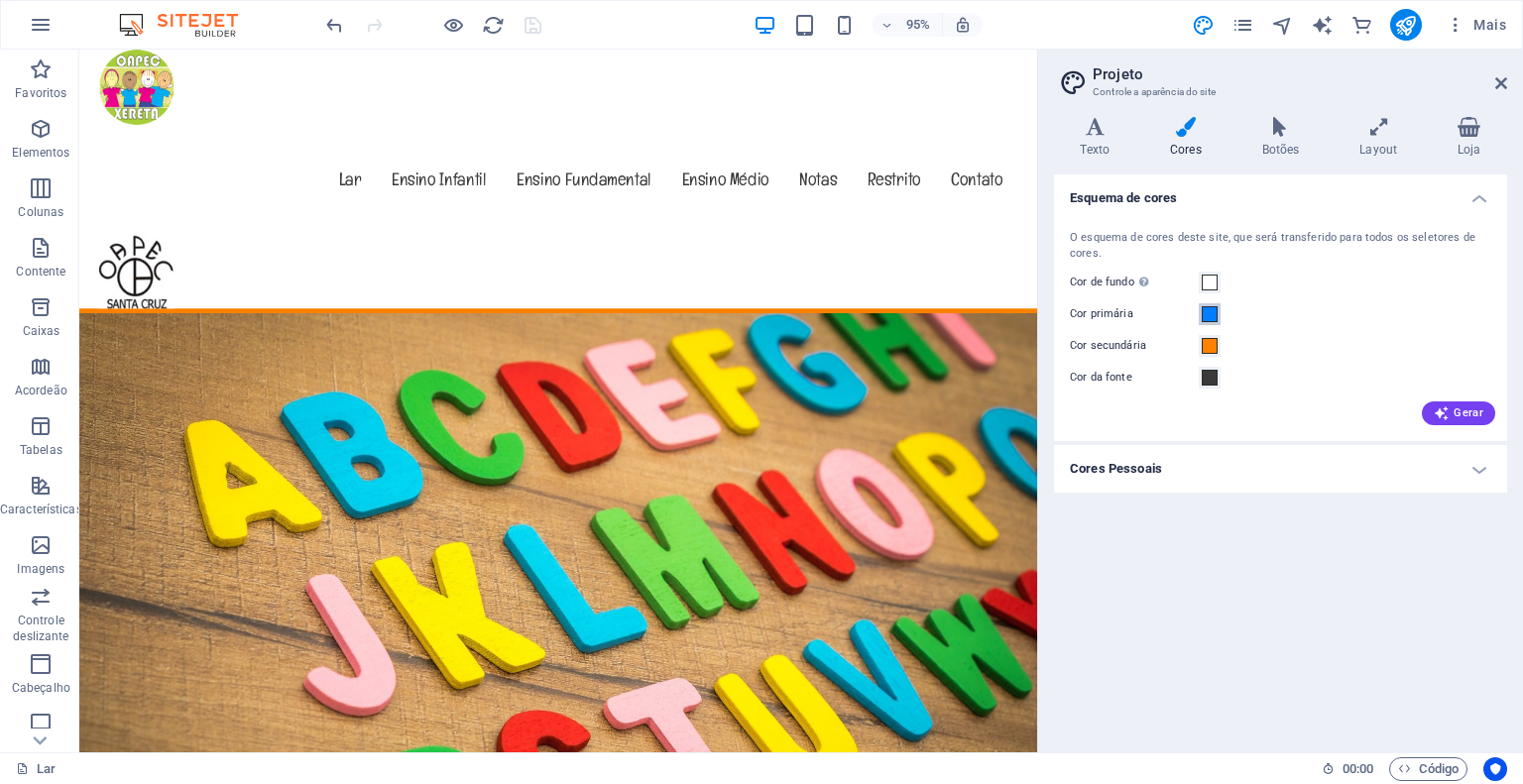click at bounding box center [1210, 314] 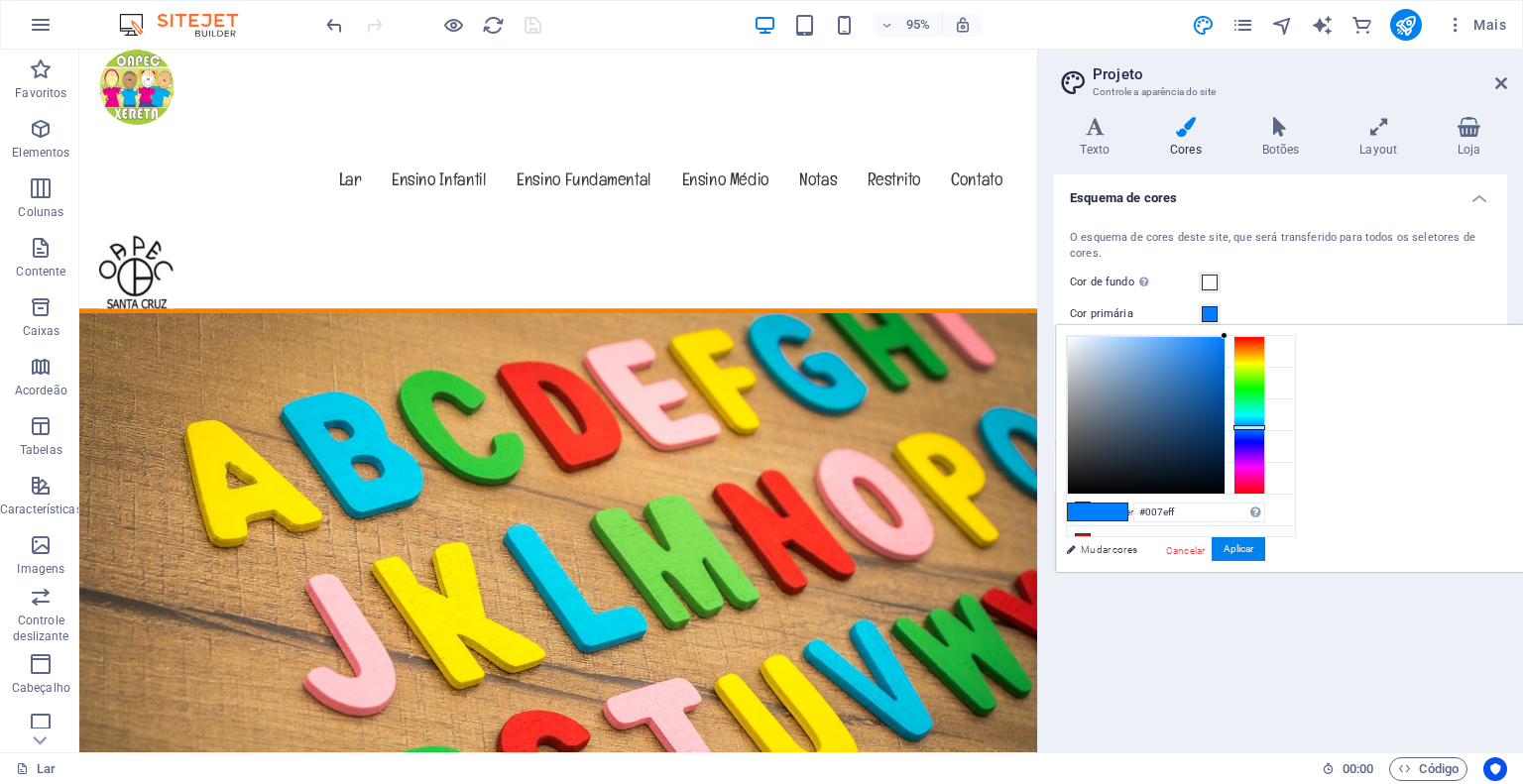 click on "Esquema de cores O esquema de cores deste site, que será transferido para todos os seletores de cores. Cor de fundo Visível somente se não estiver coberto por outros fundos. Cor primária Cor secundária Cor da fonte Gerar Cores Pessoais Cor personalizada 1 Cor personalizada 2 Cor personalizada 3 Cor personalizada 4 Cor personalizada 5" at bounding box center [1280, 455] 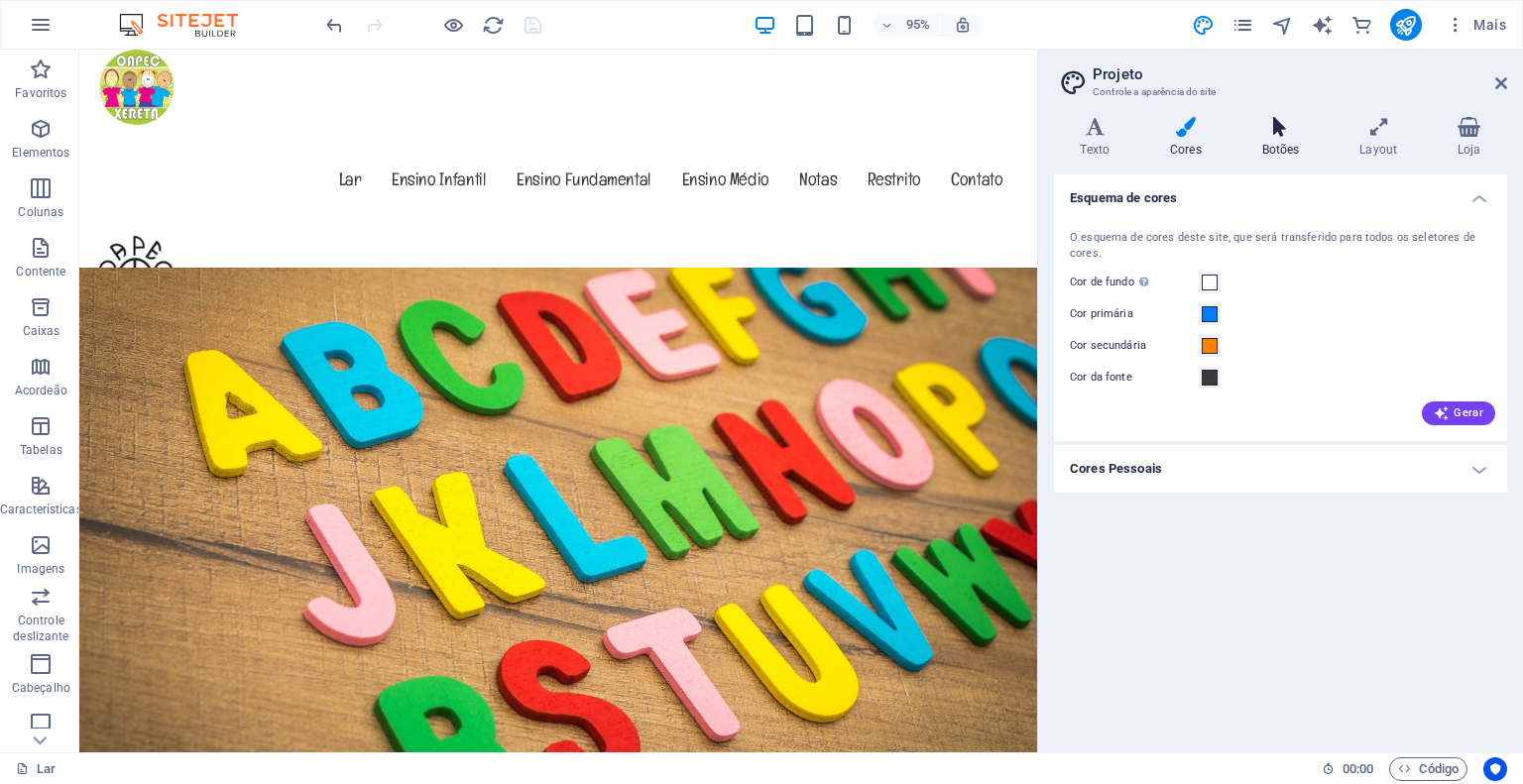 click on "Botões" at bounding box center (1284, 138) 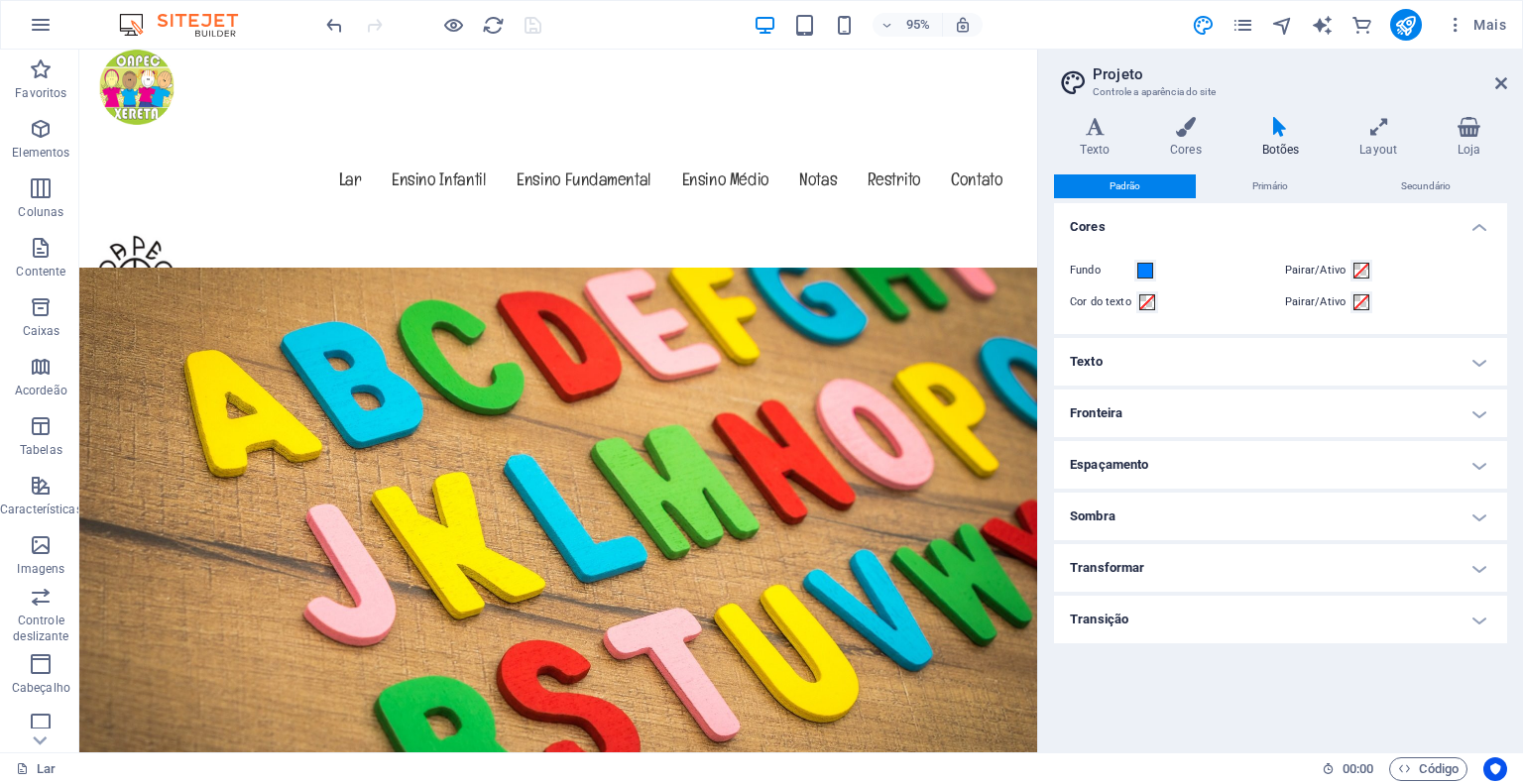 click on "Variantes Texto Cores Botões Layout Loja Texto Padrão Audacioso Ligações Cor da fonte Fonte Englebert Tamanho da fonte 16 resto px Altura da linha 1.5 Espessura da fonte Para exibir o peso da fonte corretamente, pode ser necessário habilitá-lo. Gerenciar Fontes Fino, 100 Extra leve, 200 Luz, 300 Regular, 400 Médio, 500 Semi-negrito, 600 Negrito, 700 Extra-negrito, 800 Preto, 900 Espaçamento entre letras 0 resto px Estilo de fonte Transformação de texto Tt TT tt Alinhamento de texto Espessura da fonte Para exibir o peso da fonte corretamente, pode ser necessário habilitá-lo. Gerenciar Fontes Fino, 100 Extra leve, 200 Luz, 300 Regular, 400 Médio, 500 Semi-negrito, 600 Negrito, 700 Extra-negrito, 800 Preto, 900 Padrão Pairar / Ativo Cor da fonte Cor da fonte Decoração Decoração Duração da transição 0.3 s Função de transição Facilidade Facilidade Sair com facilidade Entrada/Saída gradual Linear Manchetes Todos H1 / Textologo H2 H3 H4 H5 H6 Cor da fonte Fonte Englebert Altura da linha" at bounding box center [1280, 426] 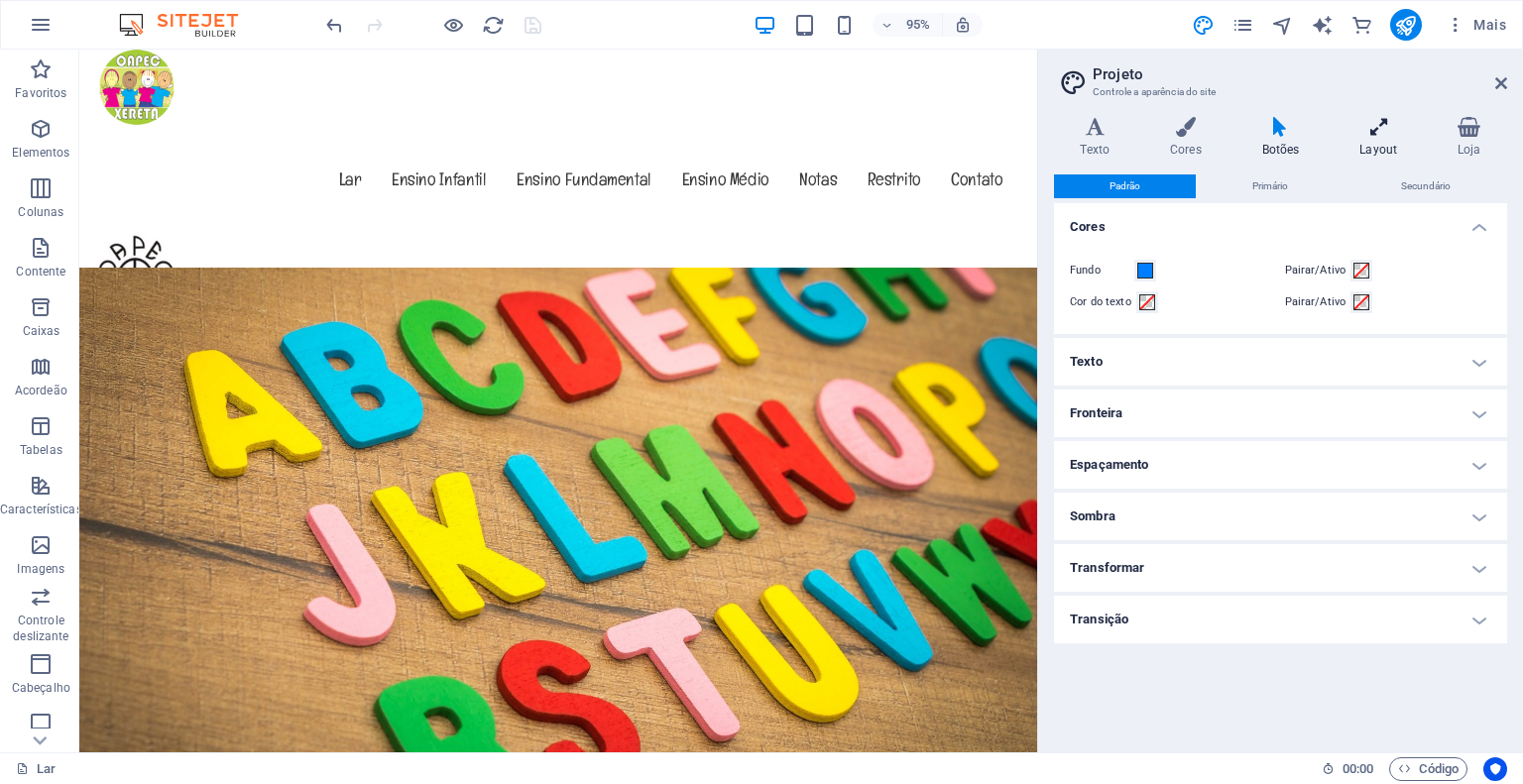 click at bounding box center (1378, 127) 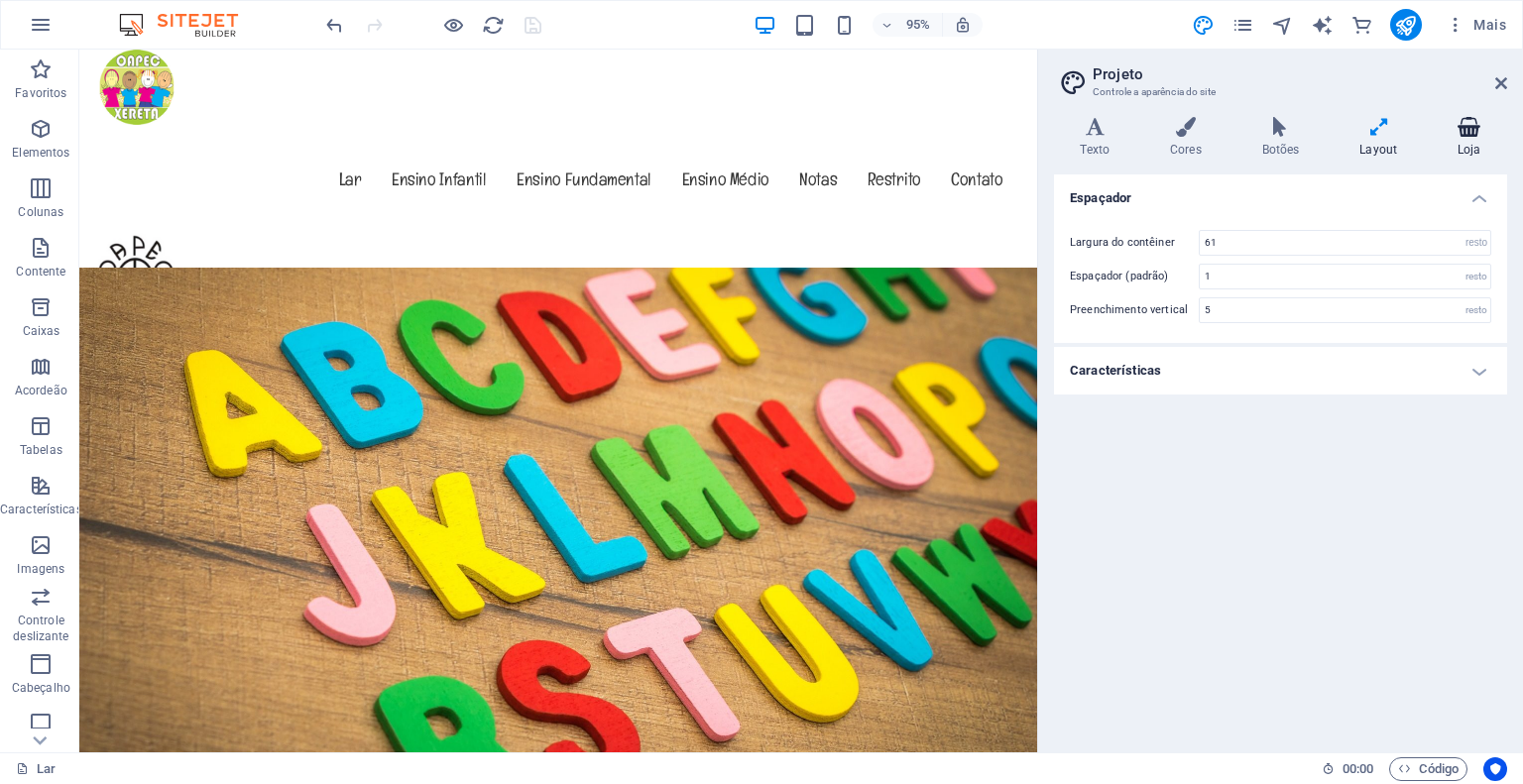 click at bounding box center [1469, 127] 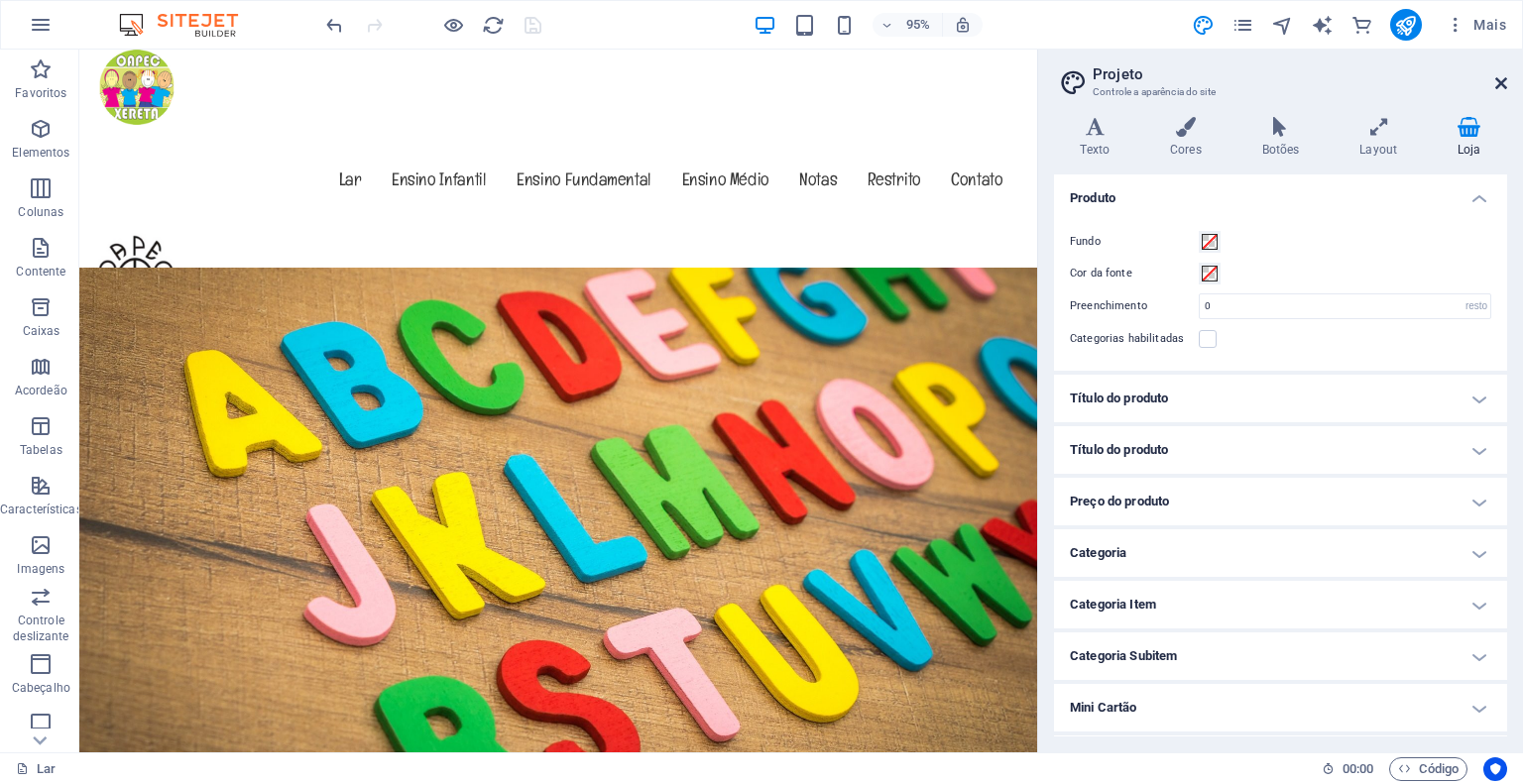 click at bounding box center (1501, 83) 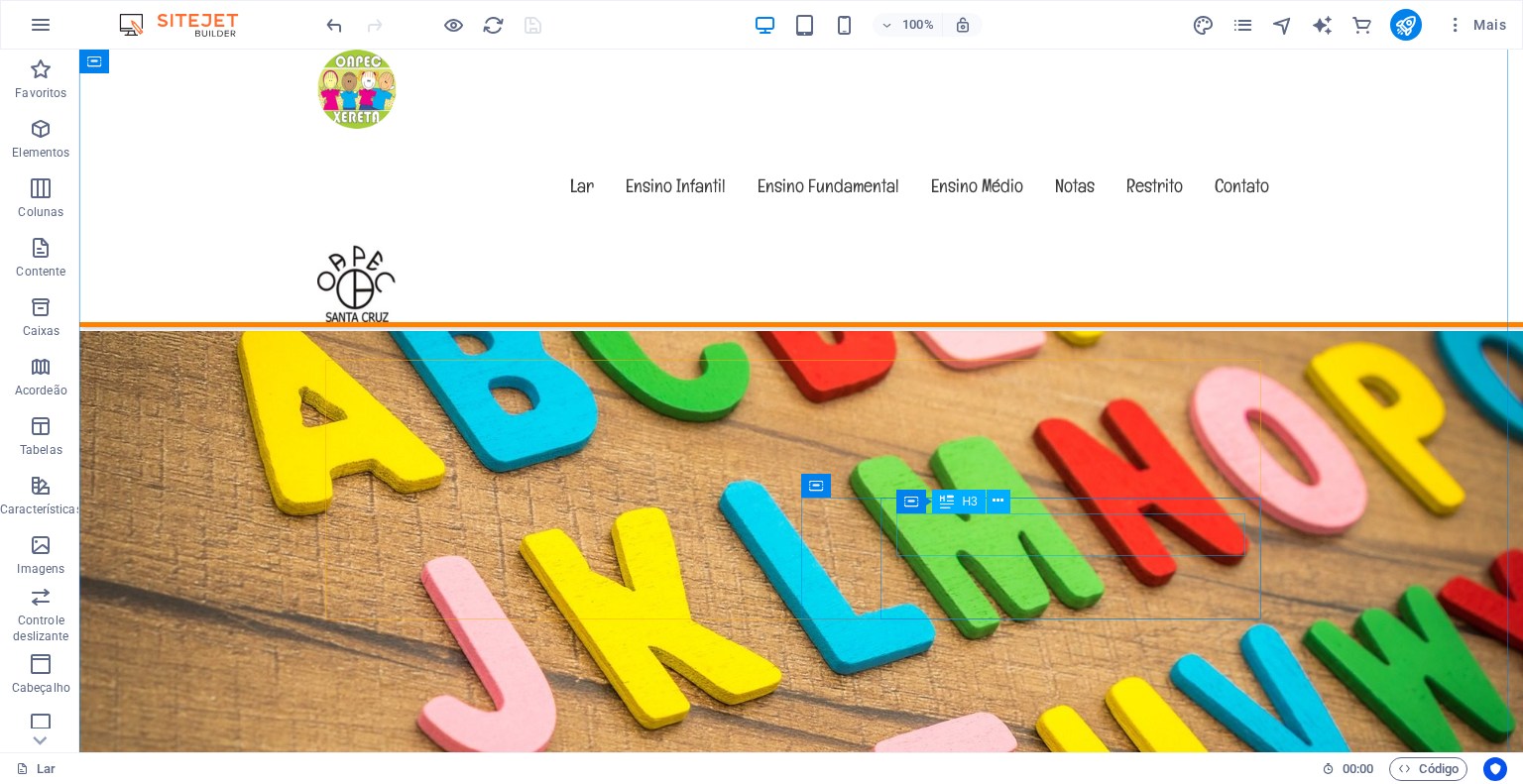 scroll, scrollTop: 892, scrollLeft: 0, axis: vertical 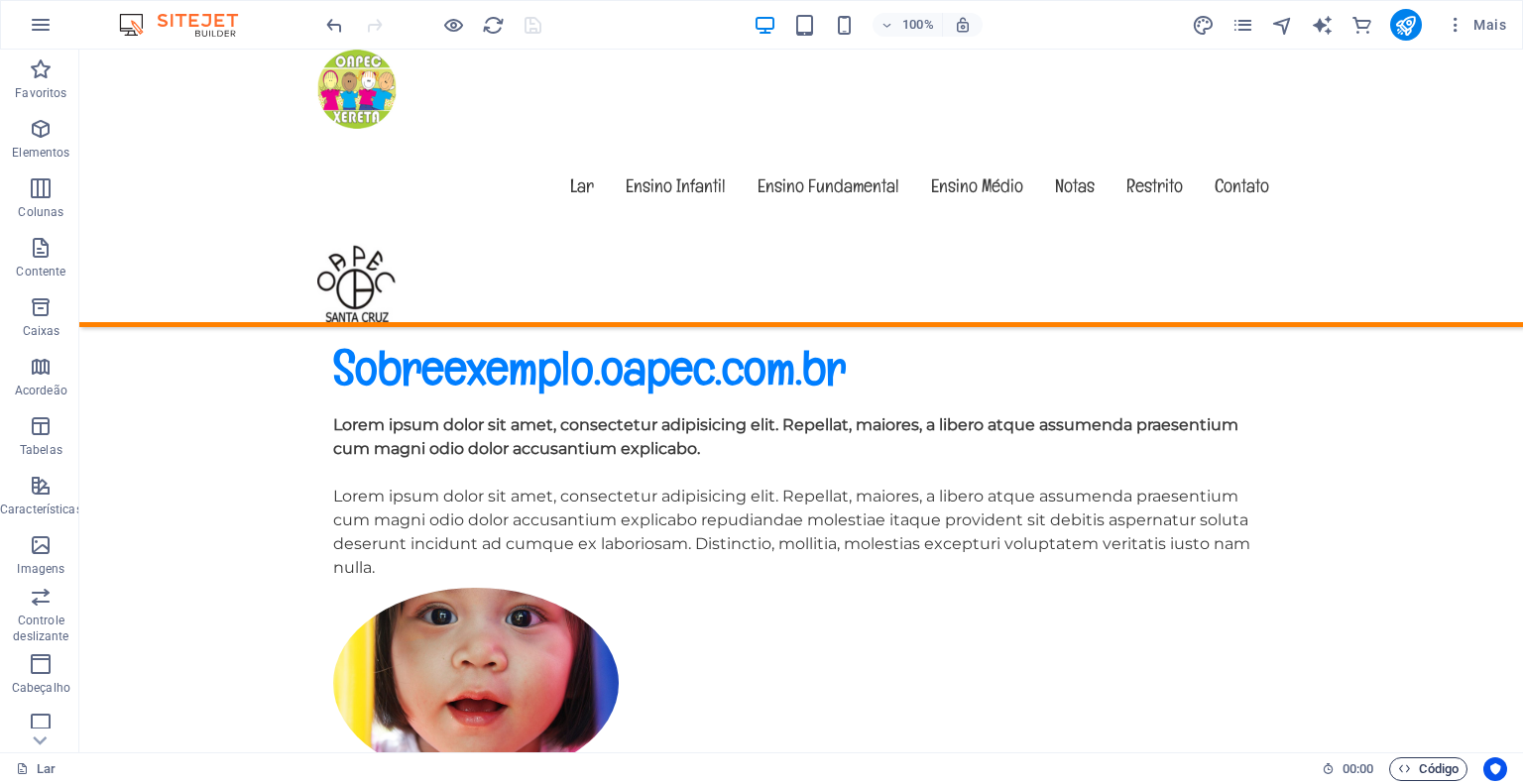click on "Código" at bounding box center (1439, 768) 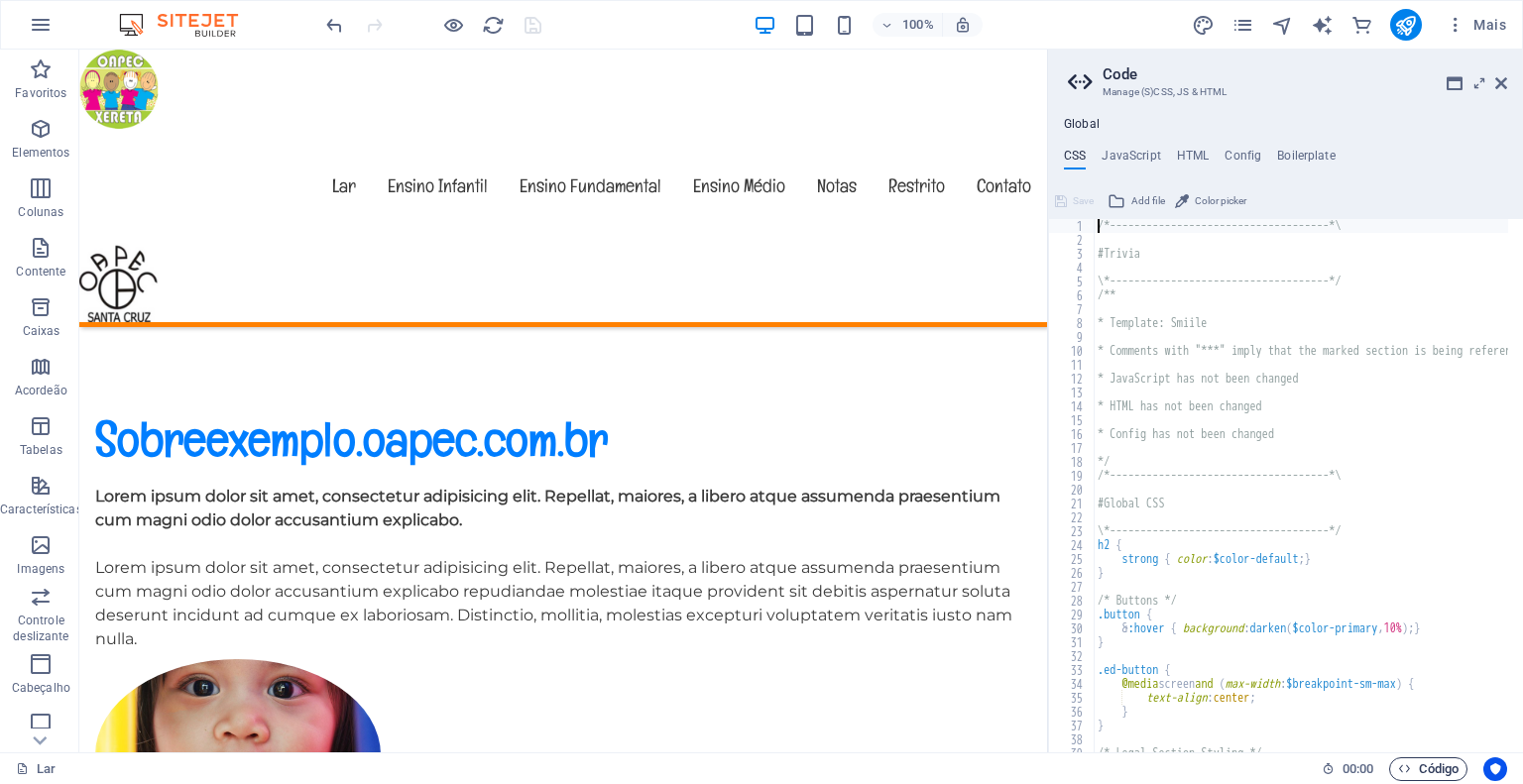 scroll, scrollTop: 916, scrollLeft: 0, axis: vertical 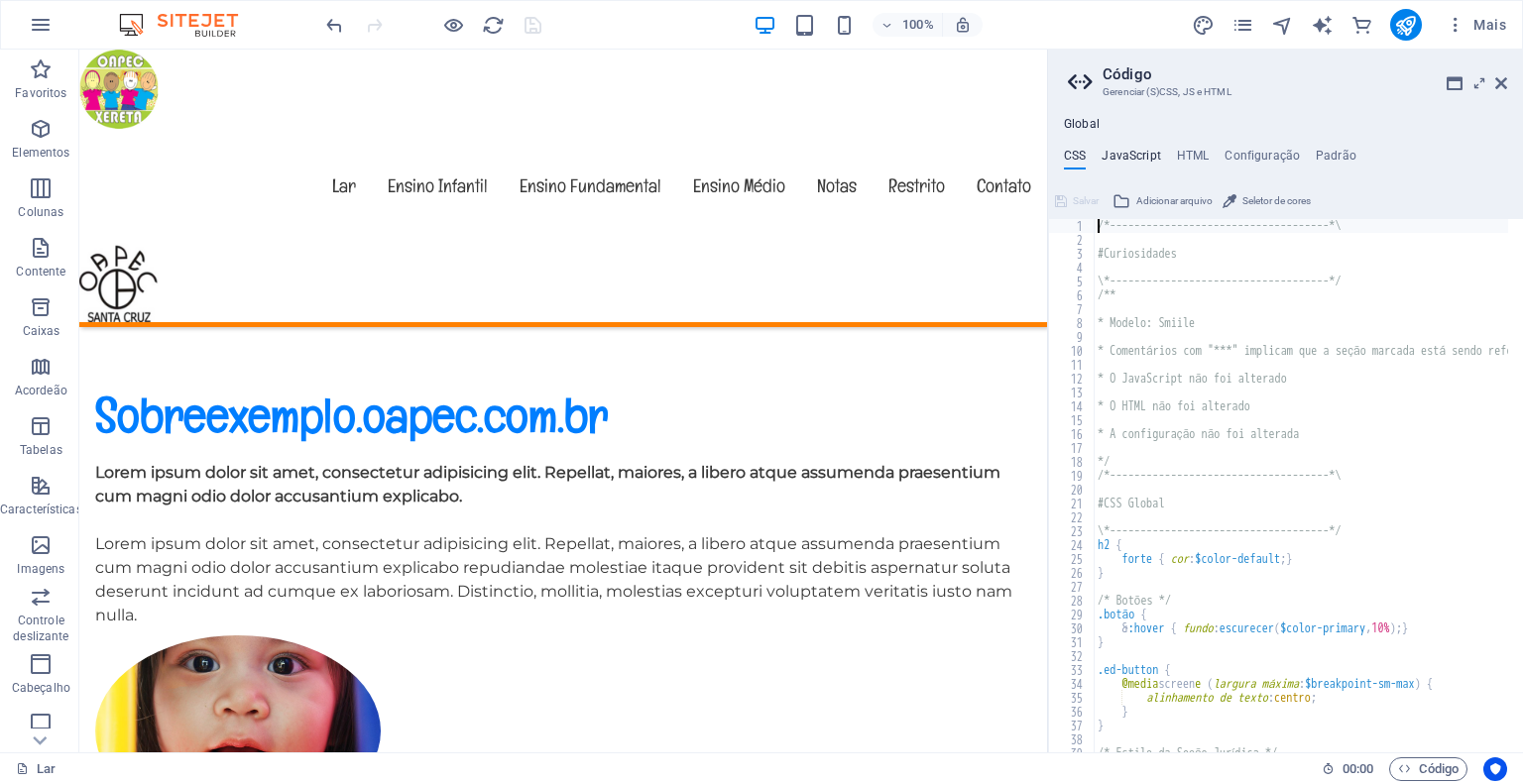 click on "JavaScript" at bounding box center (1130, 156) 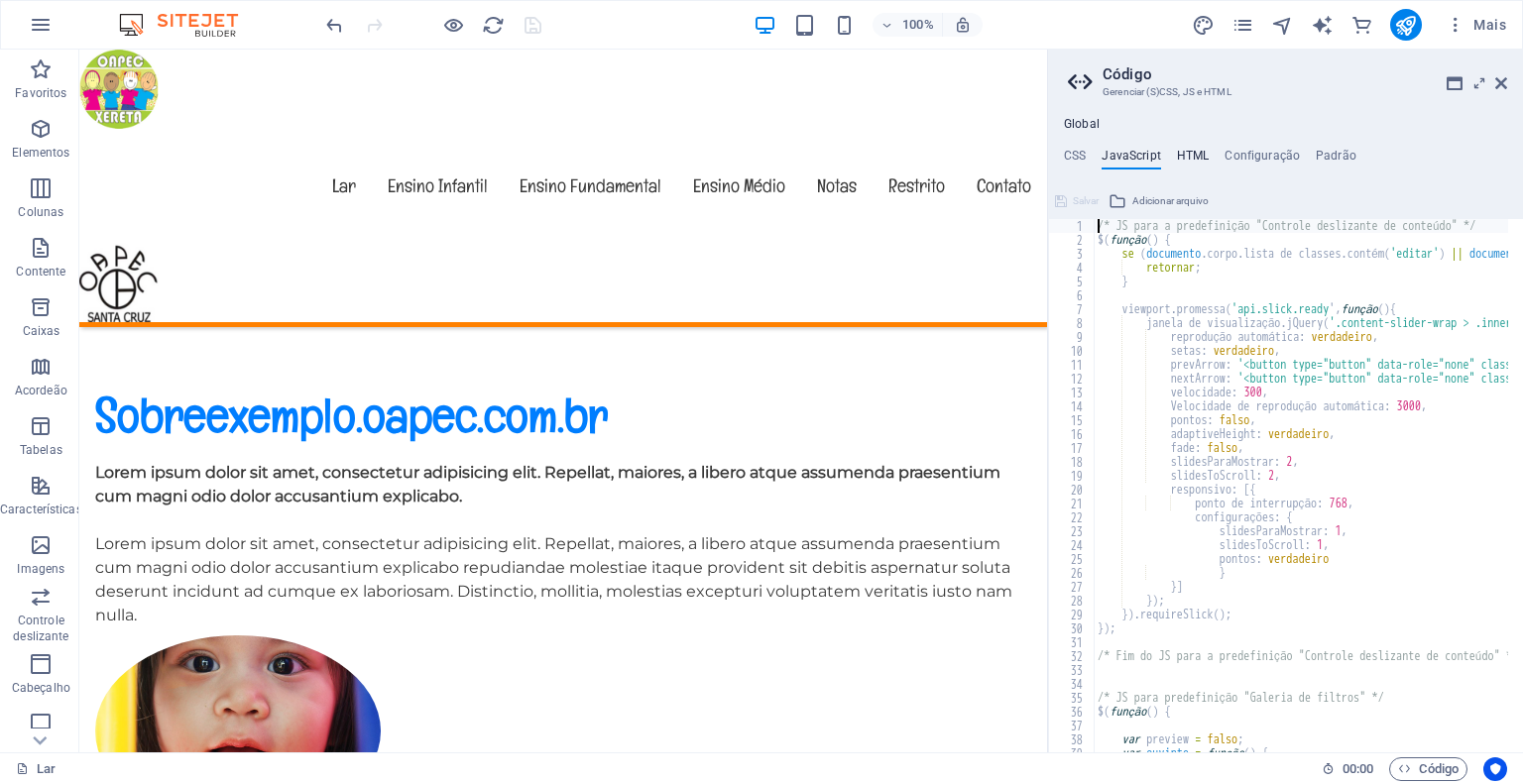 click on "HTML" at bounding box center [1193, 156] 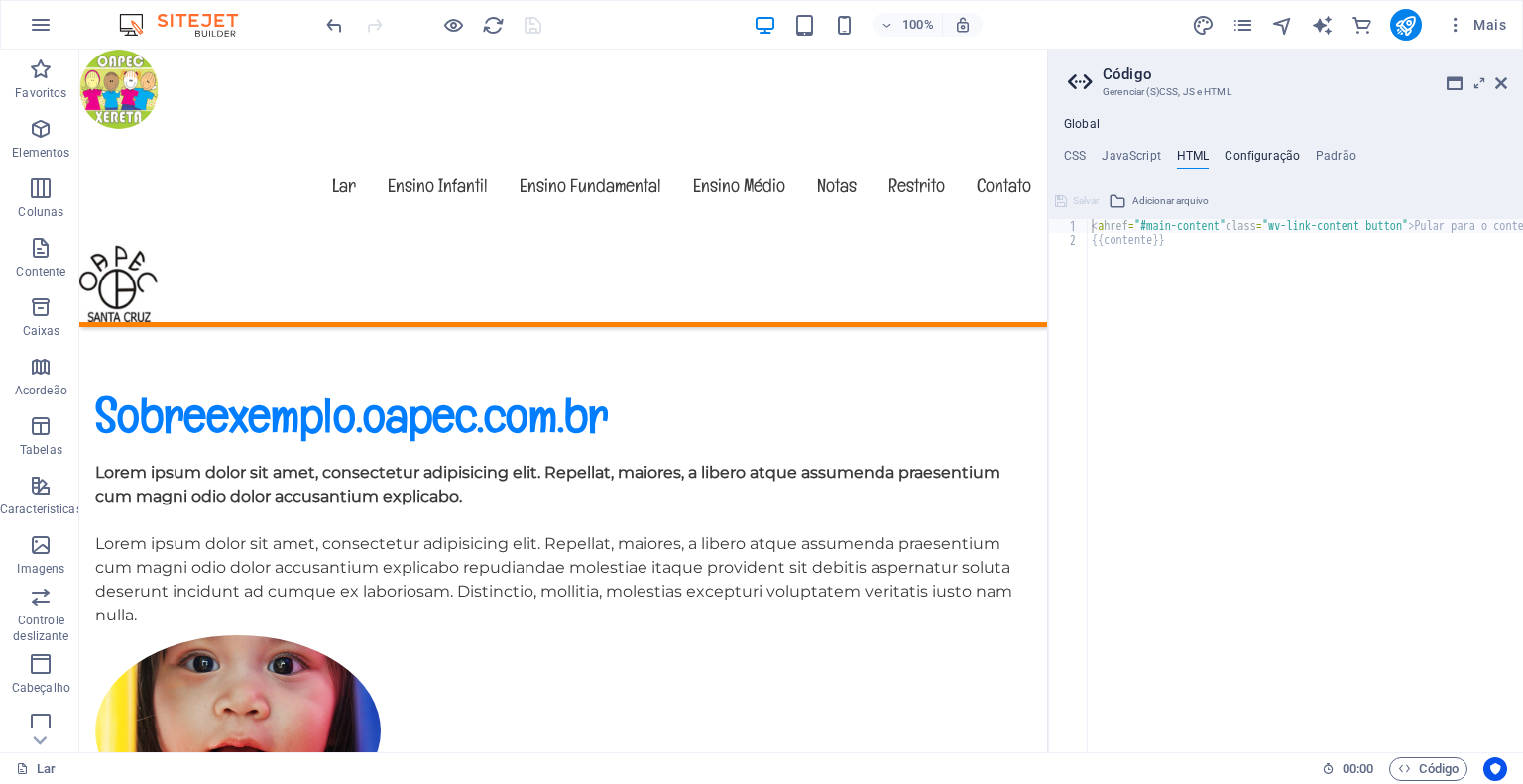 click on "Configuração" at bounding box center [1262, 156] 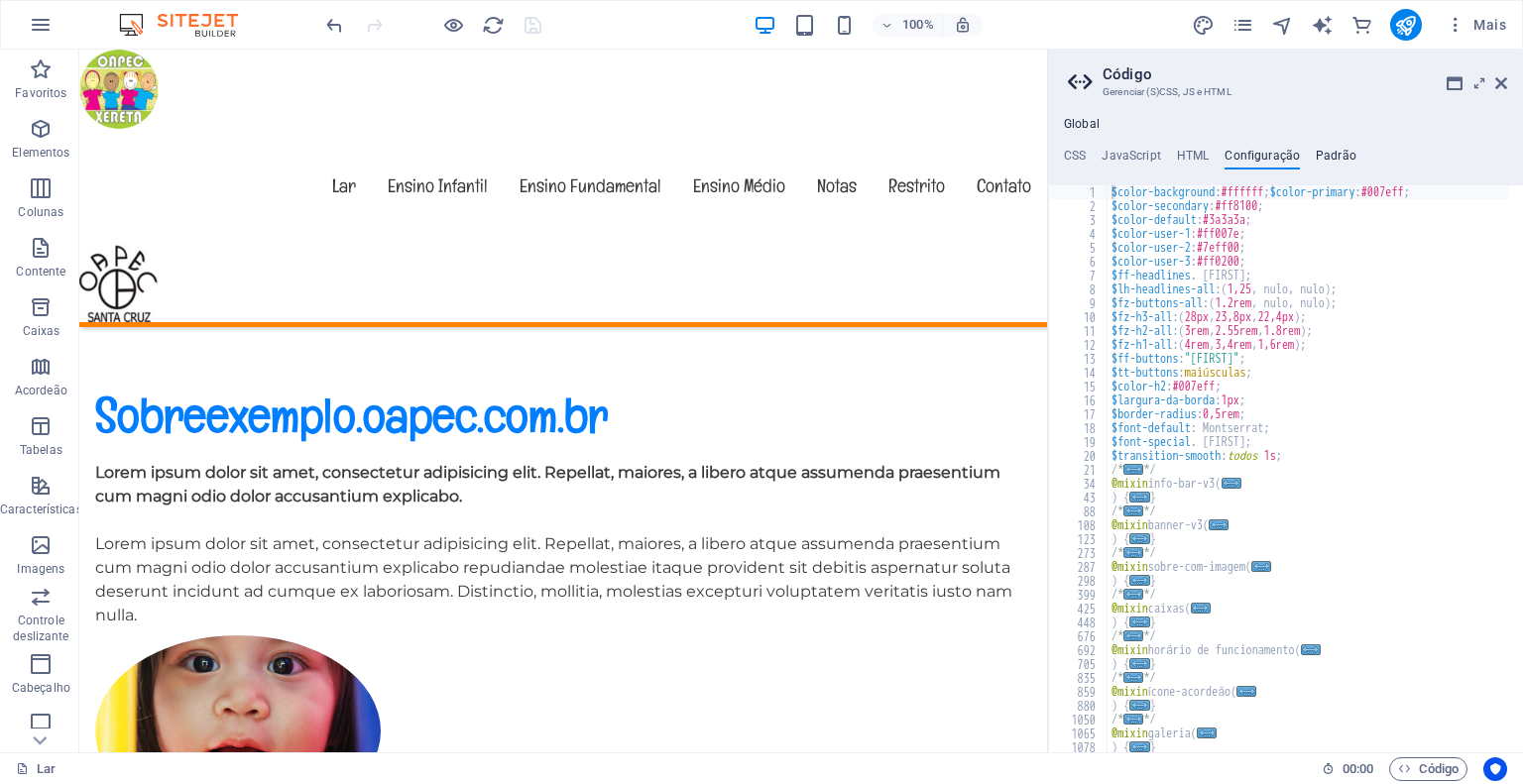 click on "Padrão" at bounding box center [1336, 156] 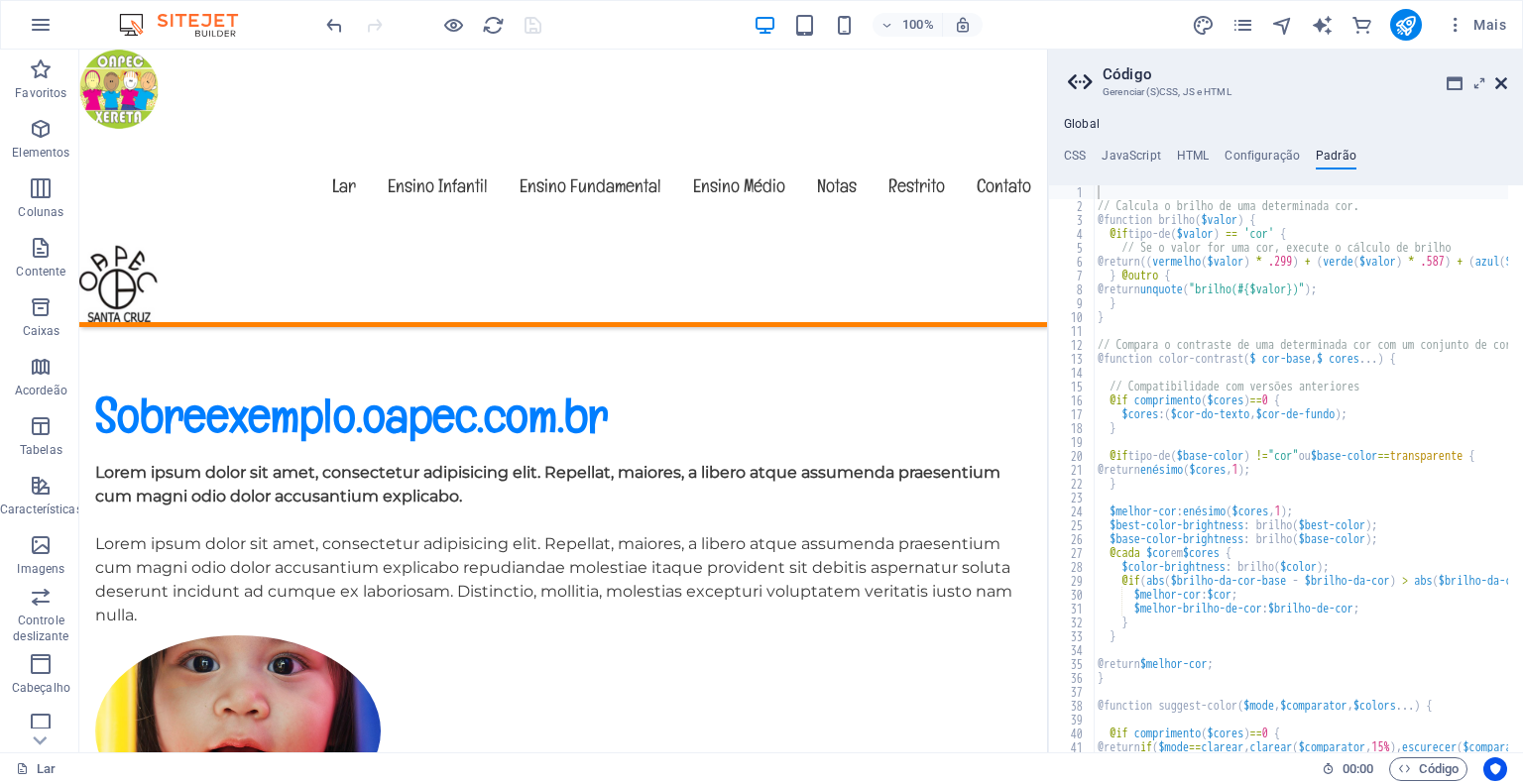 click at bounding box center [1501, 83] 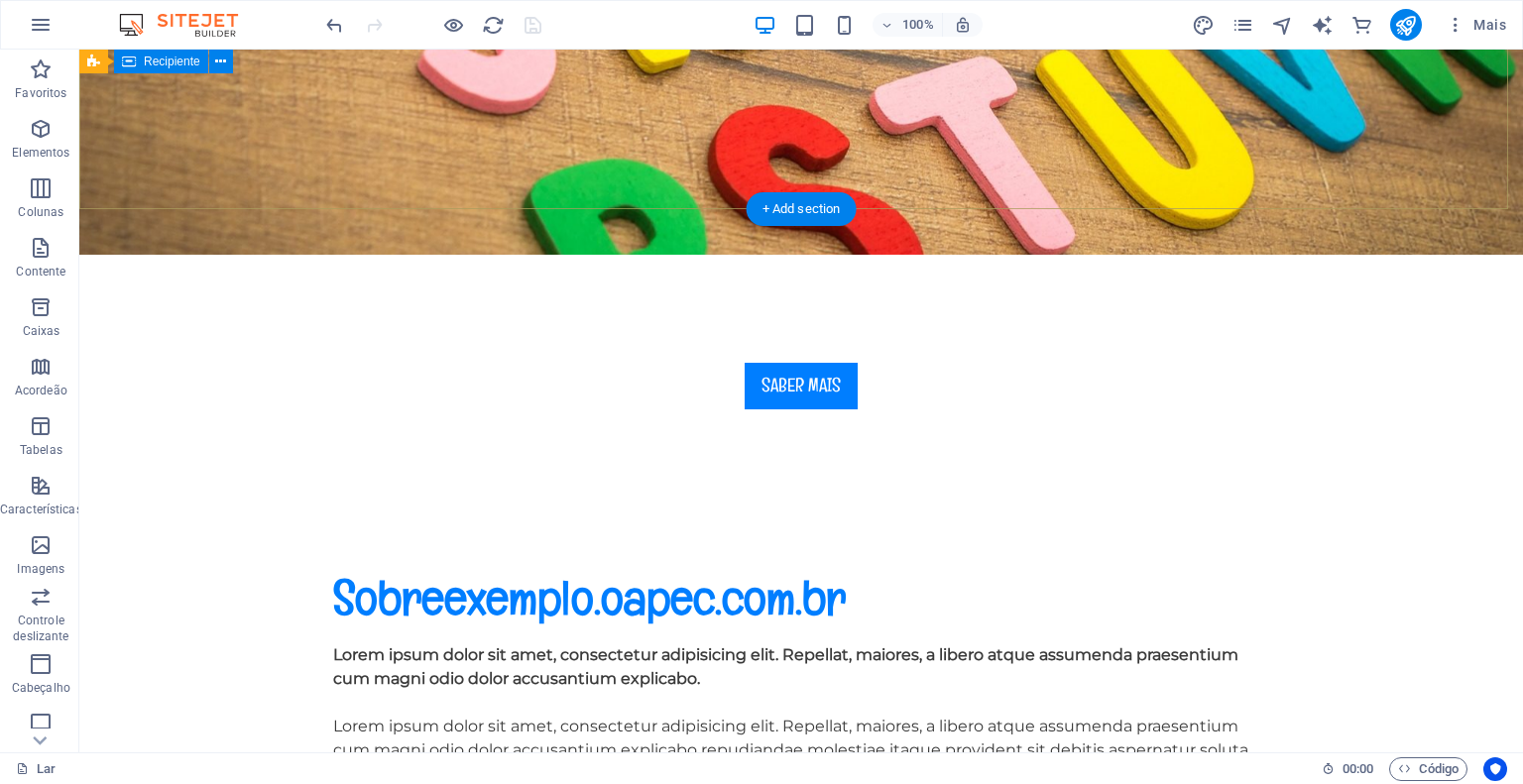 scroll, scrollTop: 396, scrollLeft: 0, axis: vertical 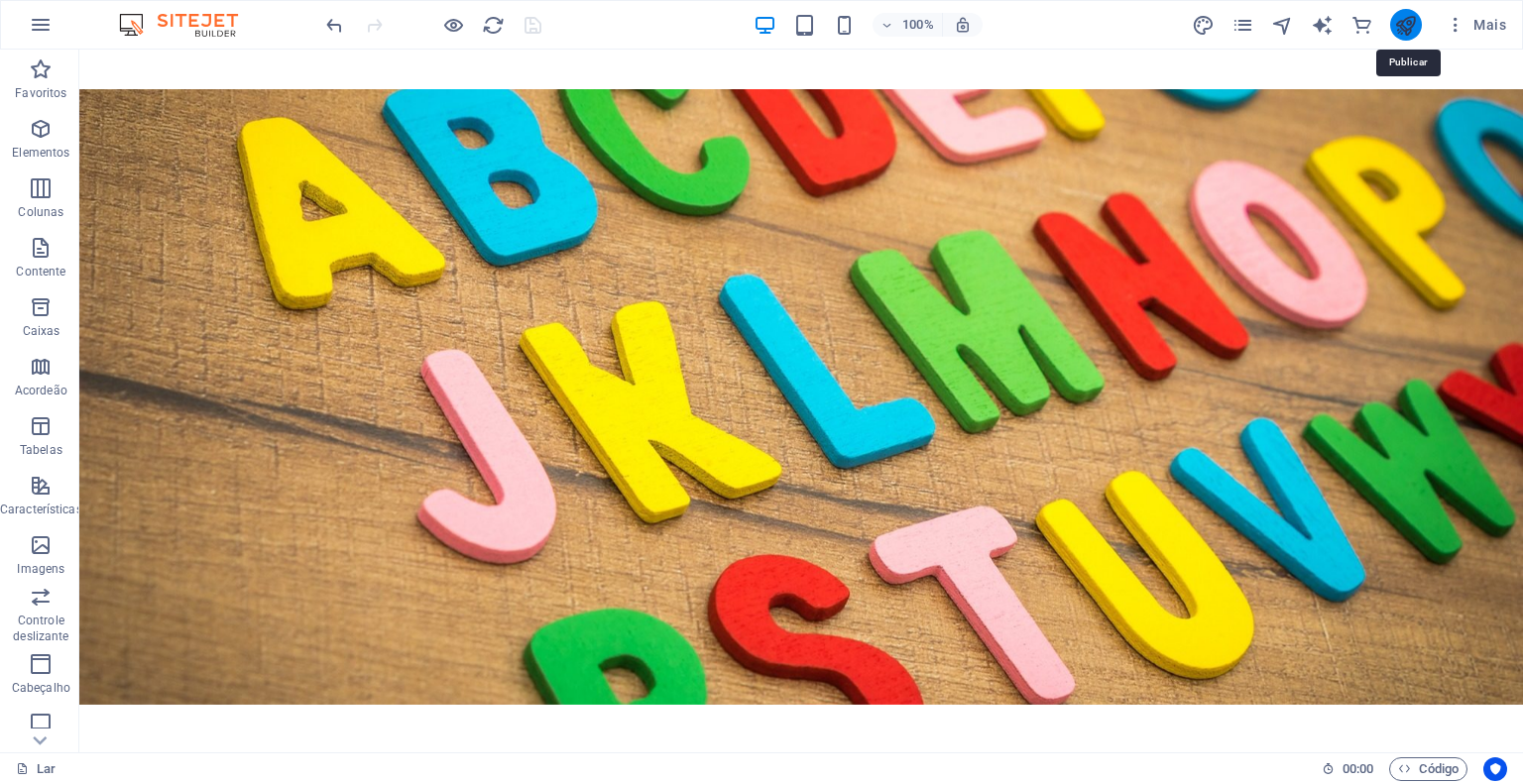 drag, startPoint x: 1399, startPoint y: 24, endPoint x: 1317, endPoint y: 32, distance: 82.38932 